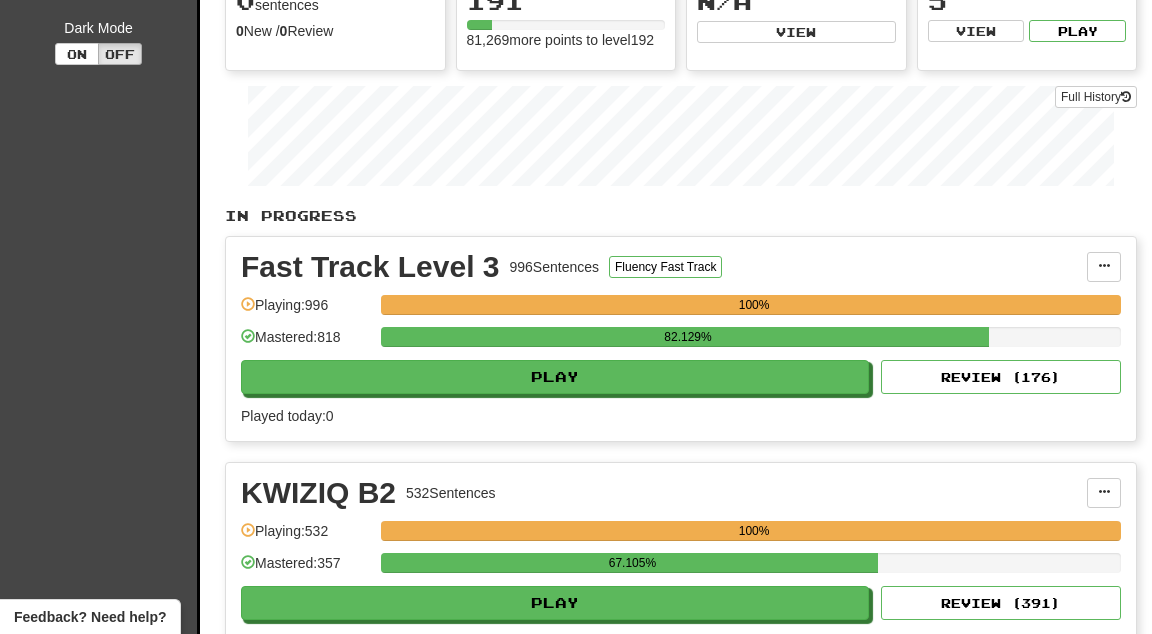 scroll, scrollTop: 291, scrollLeft: 0, axis: vertical 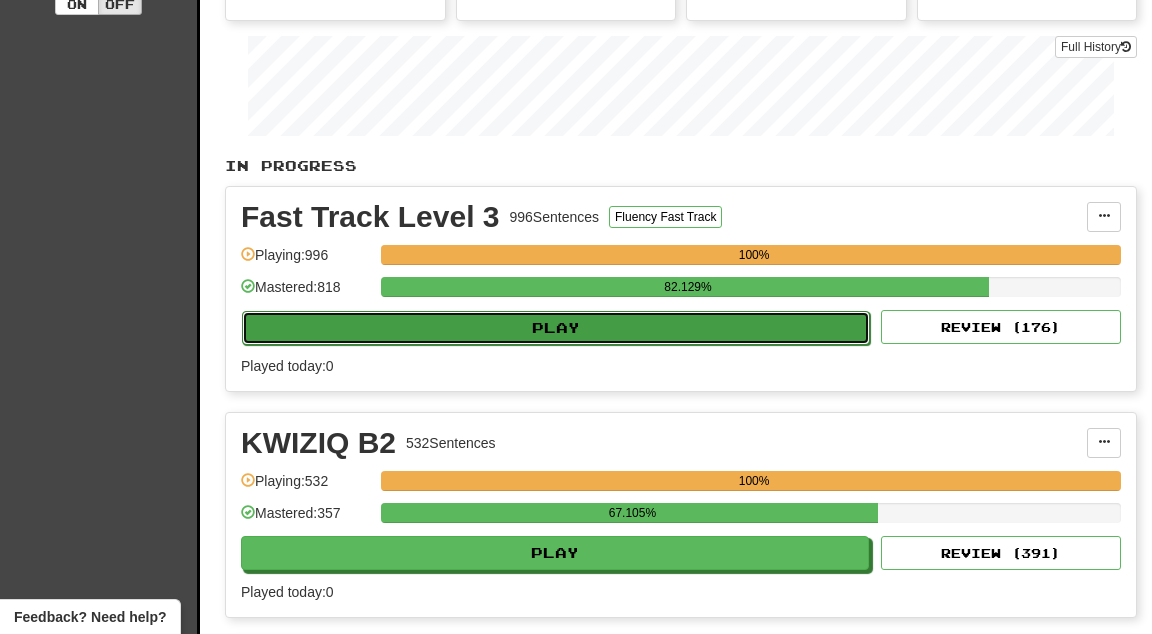 click on "Play" at bounding box center (556, 328) 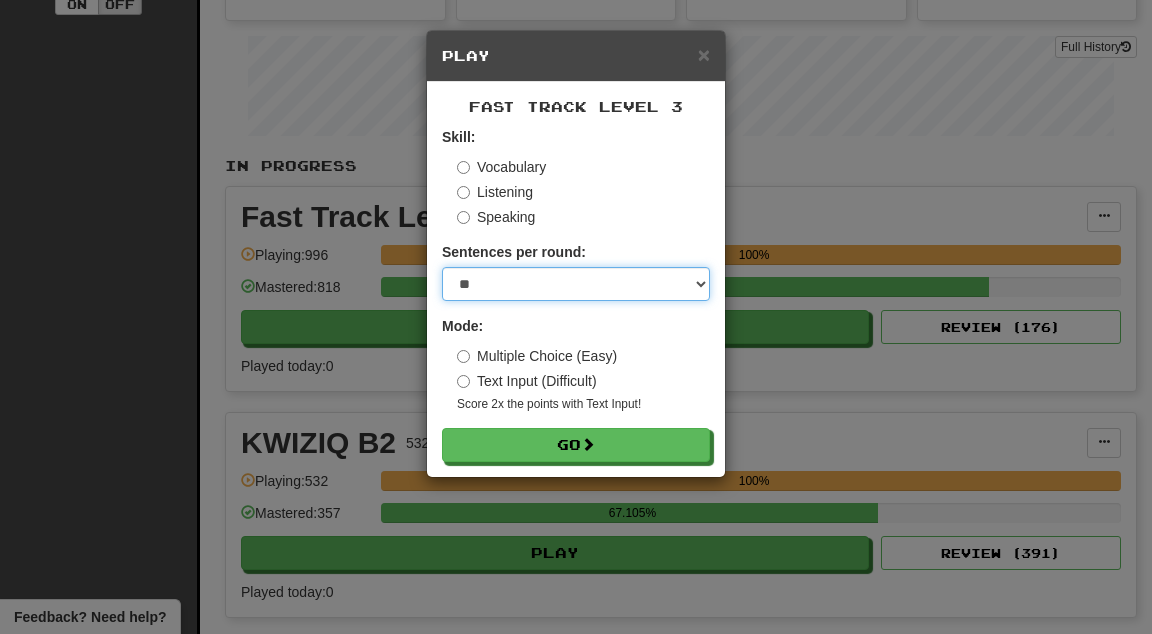 click on "* ** ** ** ** ** *** ********" at bounding box center (576, 284) 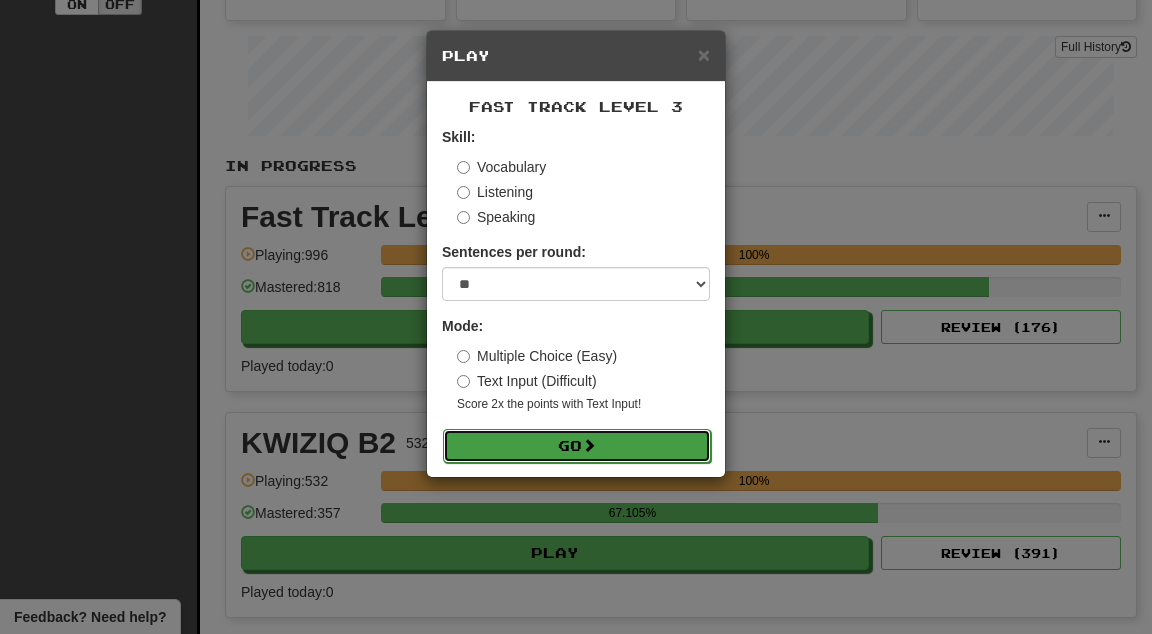 click on "Go" at bounding box center (577, 446) 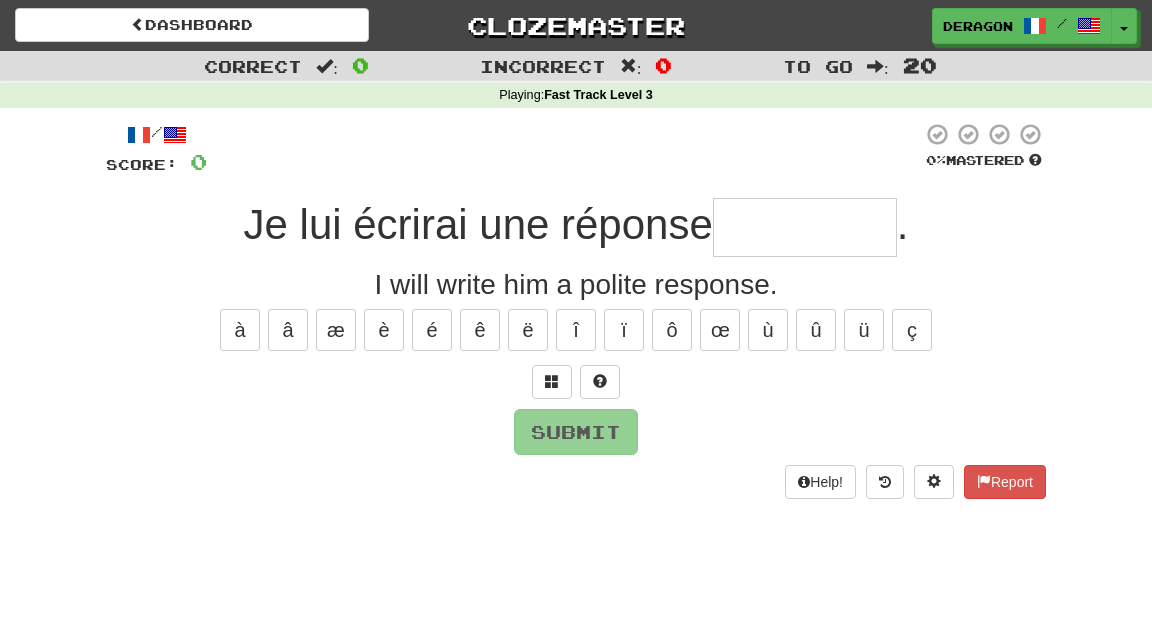 scroll, scrollTop: 0, scrollLeft: 0, axis: both 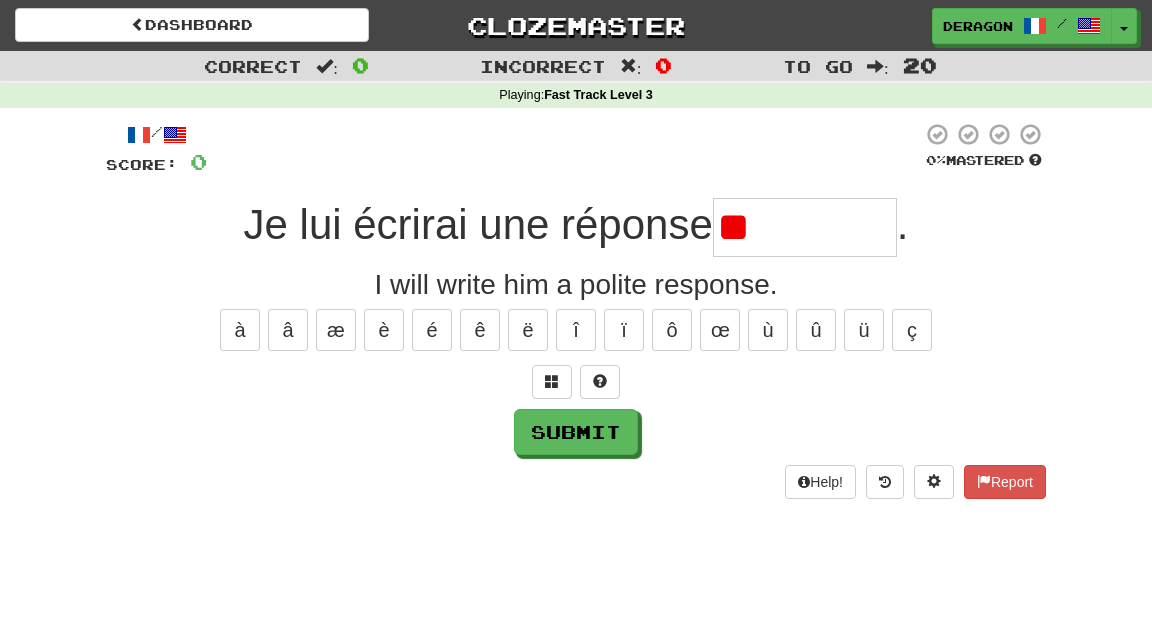 type on "*" 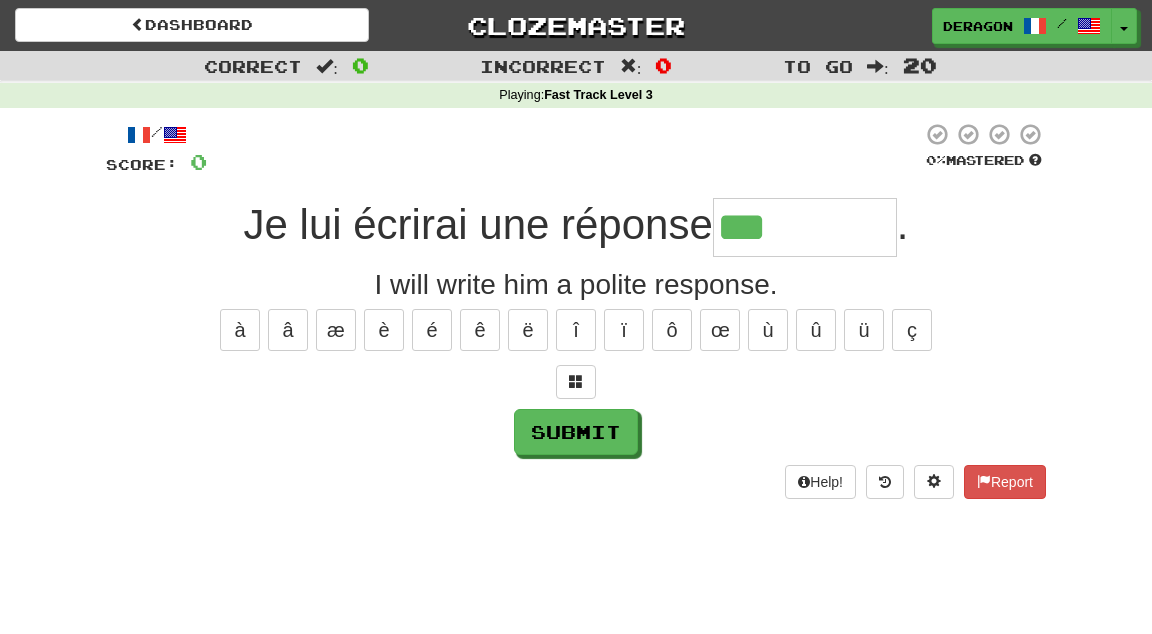 type on "*********" 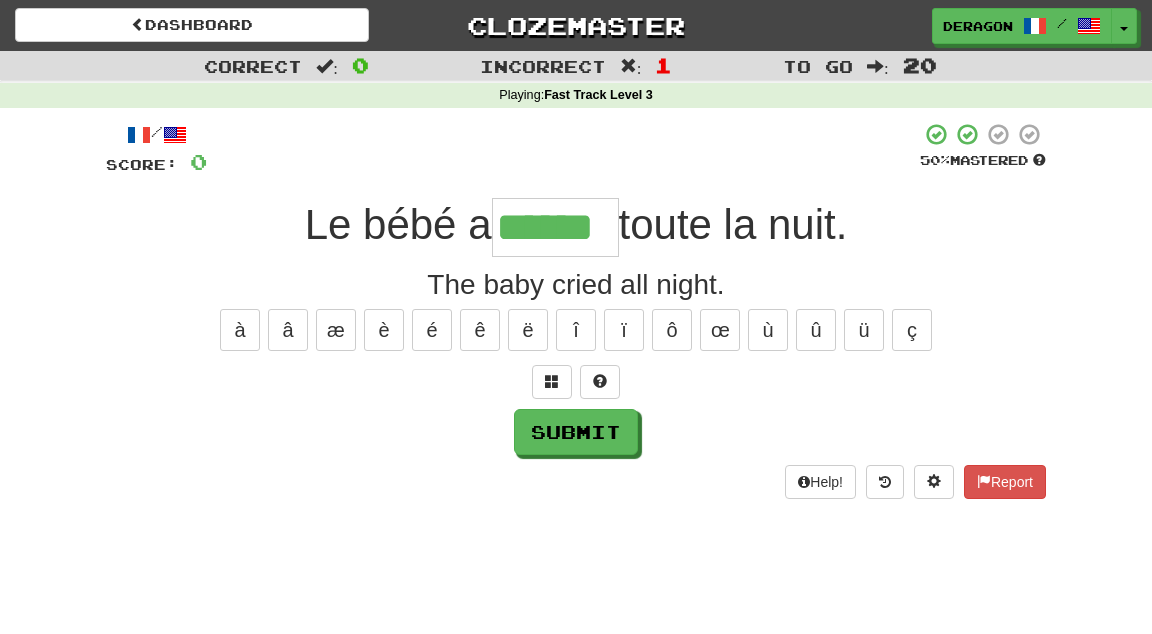 type on "******" 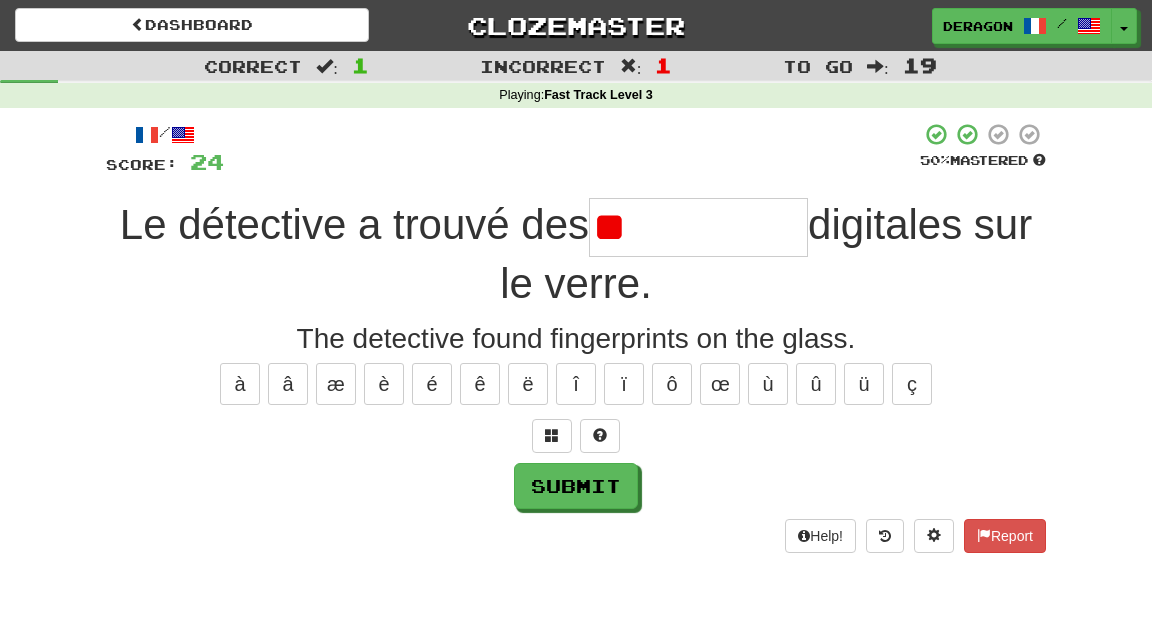 type on "*" 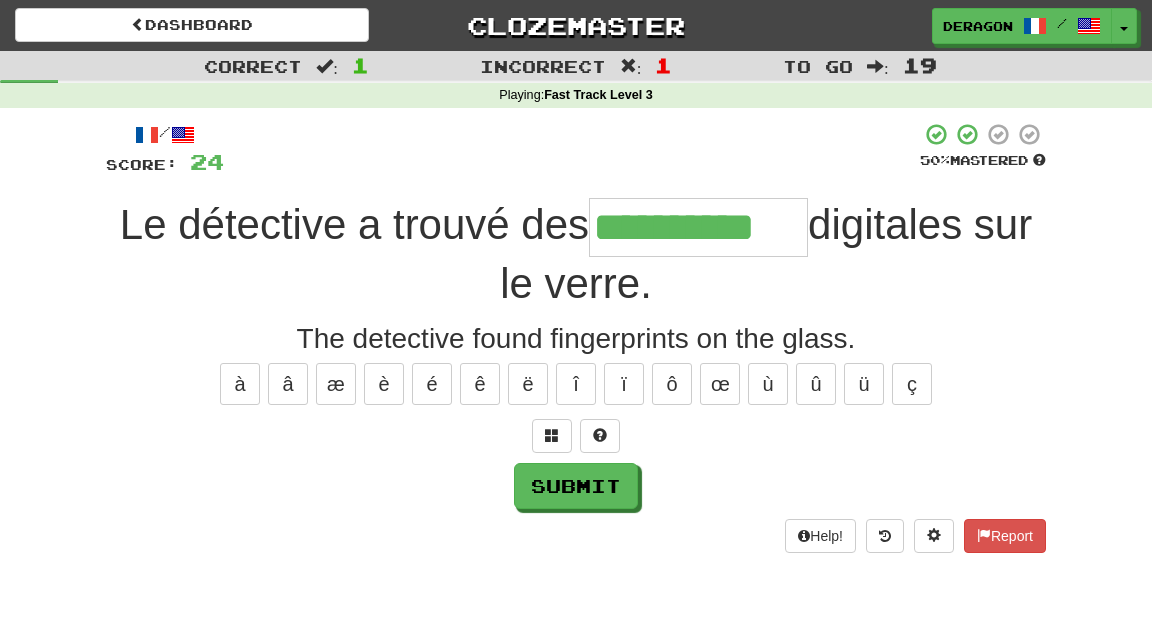 type on "**********" 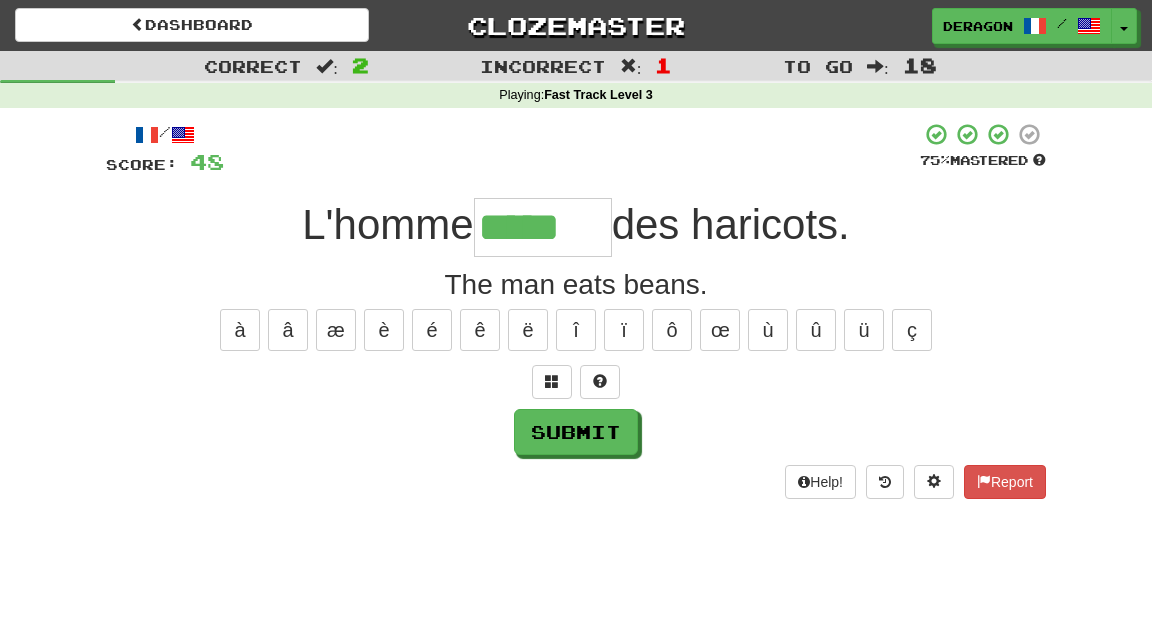 type on "*****" 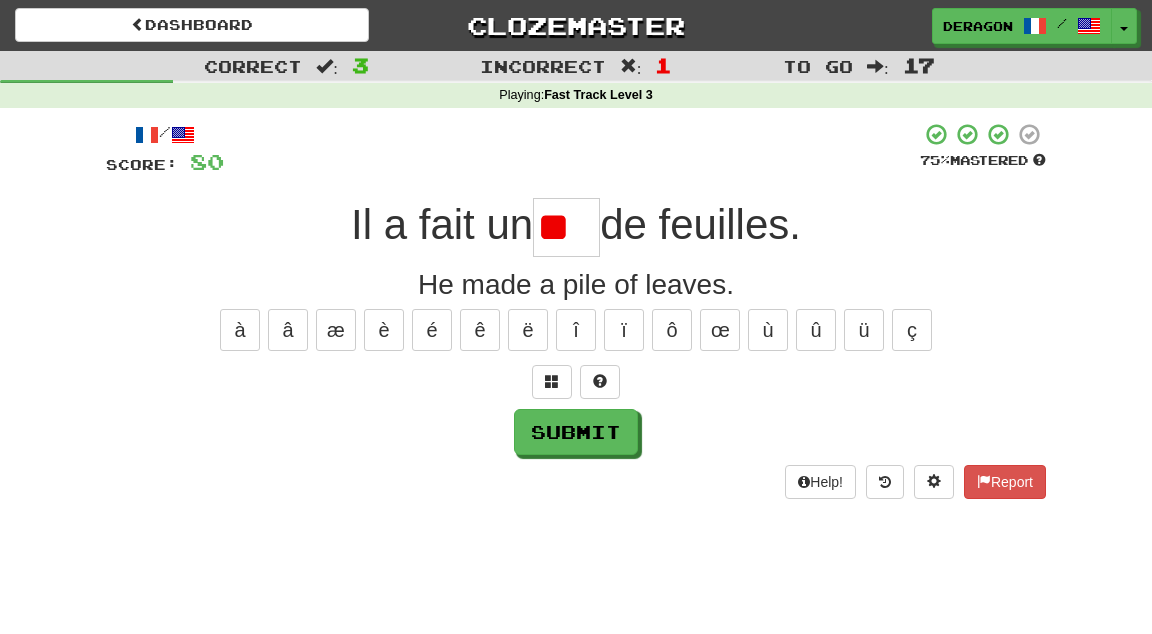 type on "*" 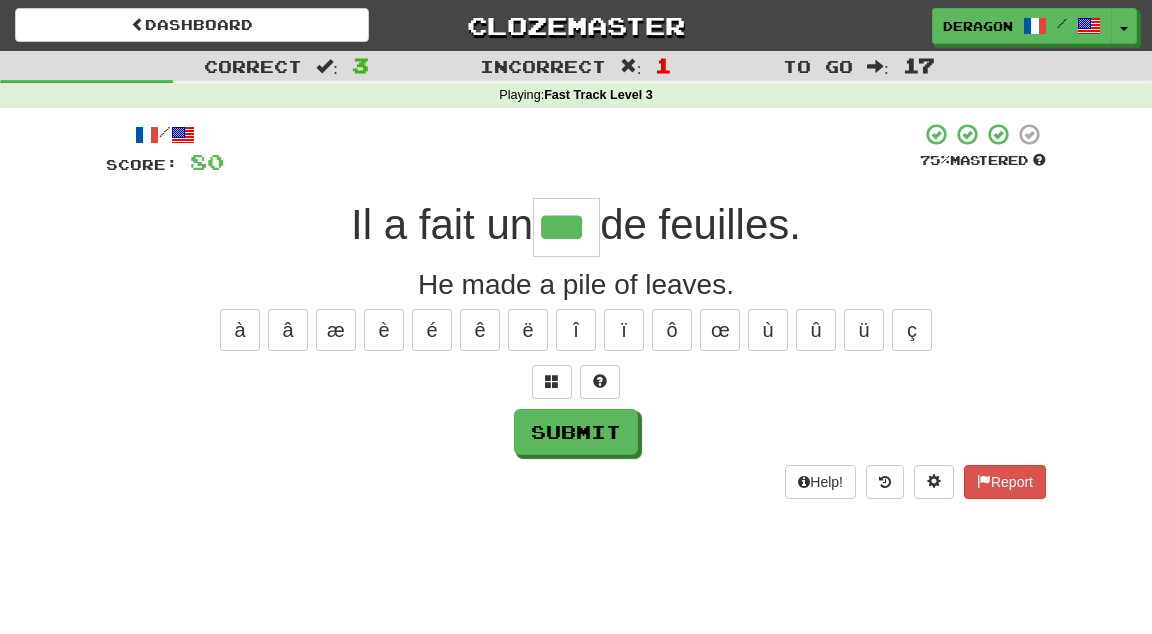 type on "***" 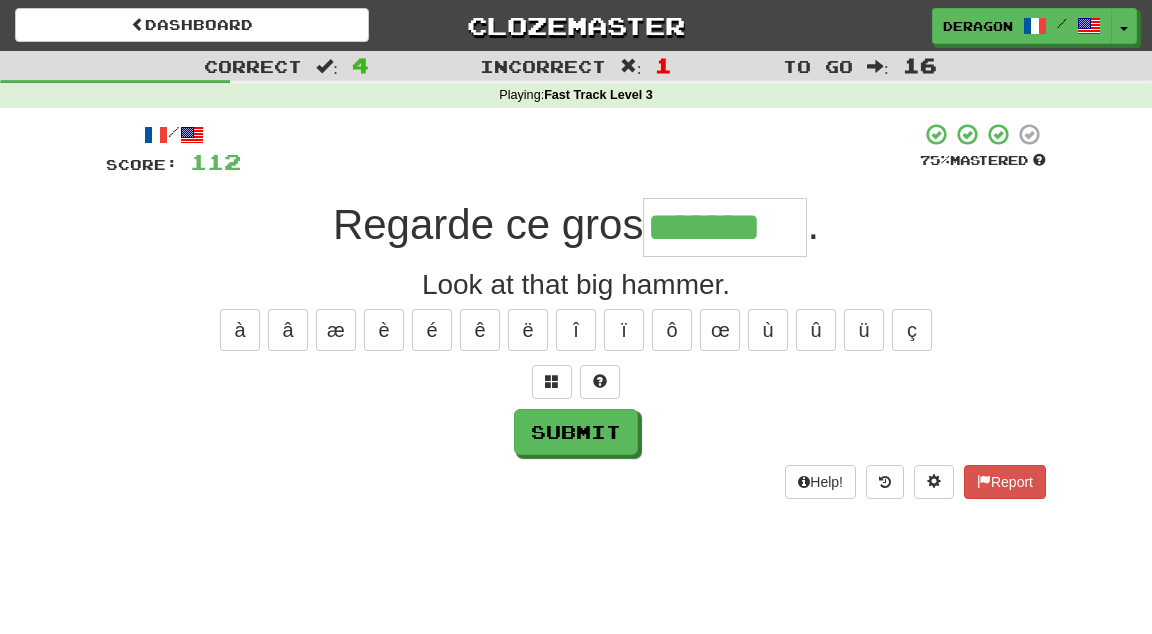type on "*******" 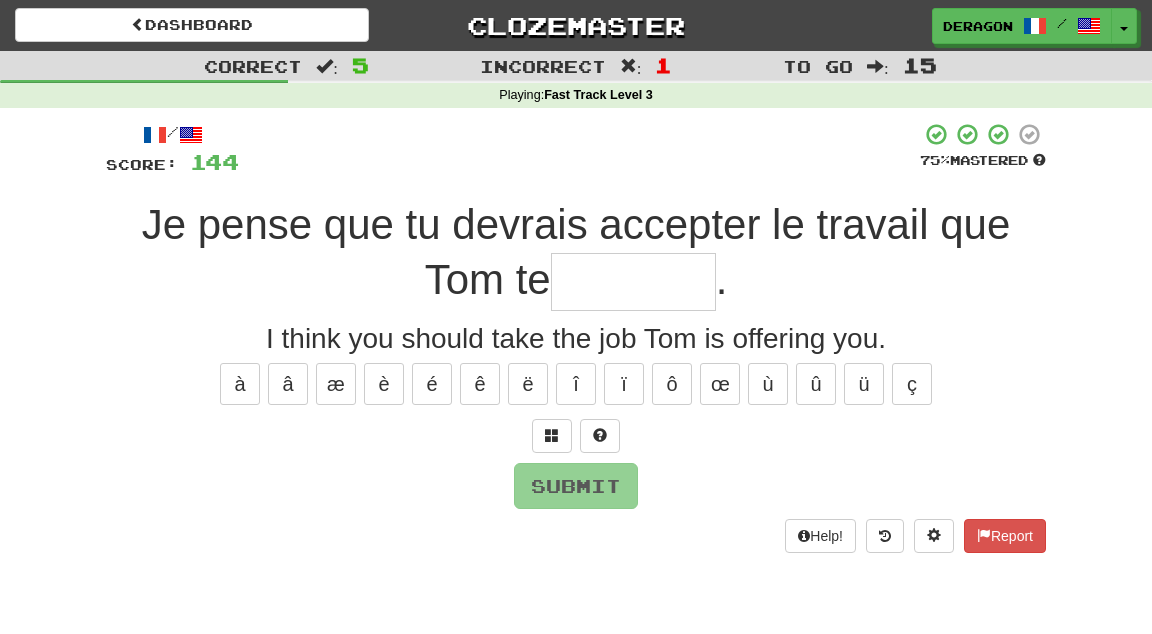 type on "*" 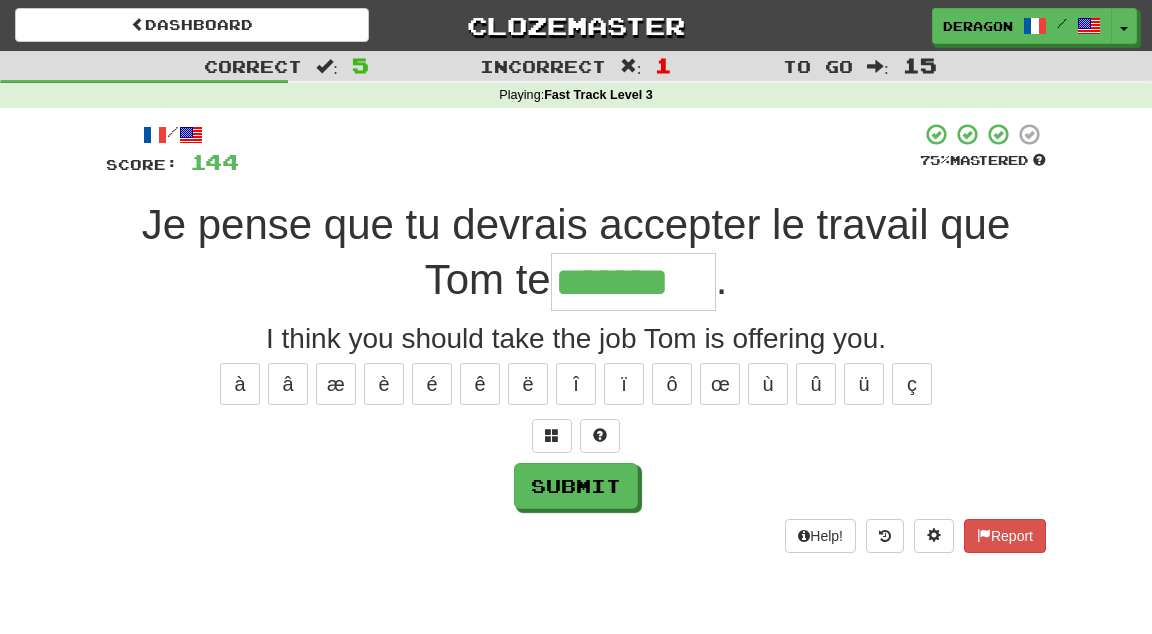 type on "*******" 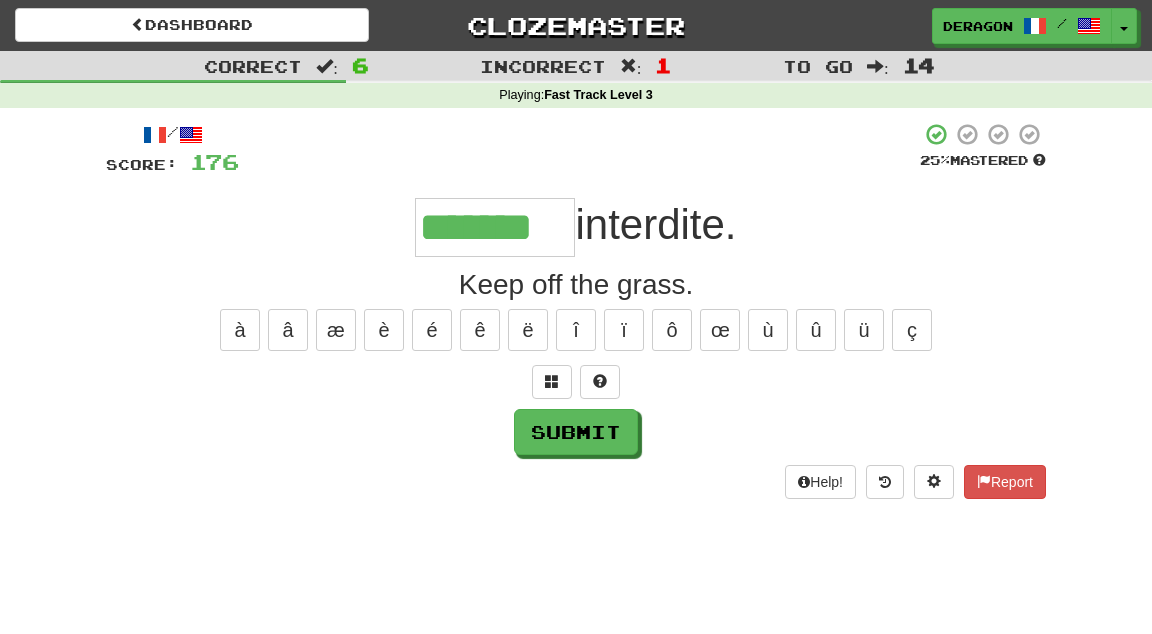 type on "*******" 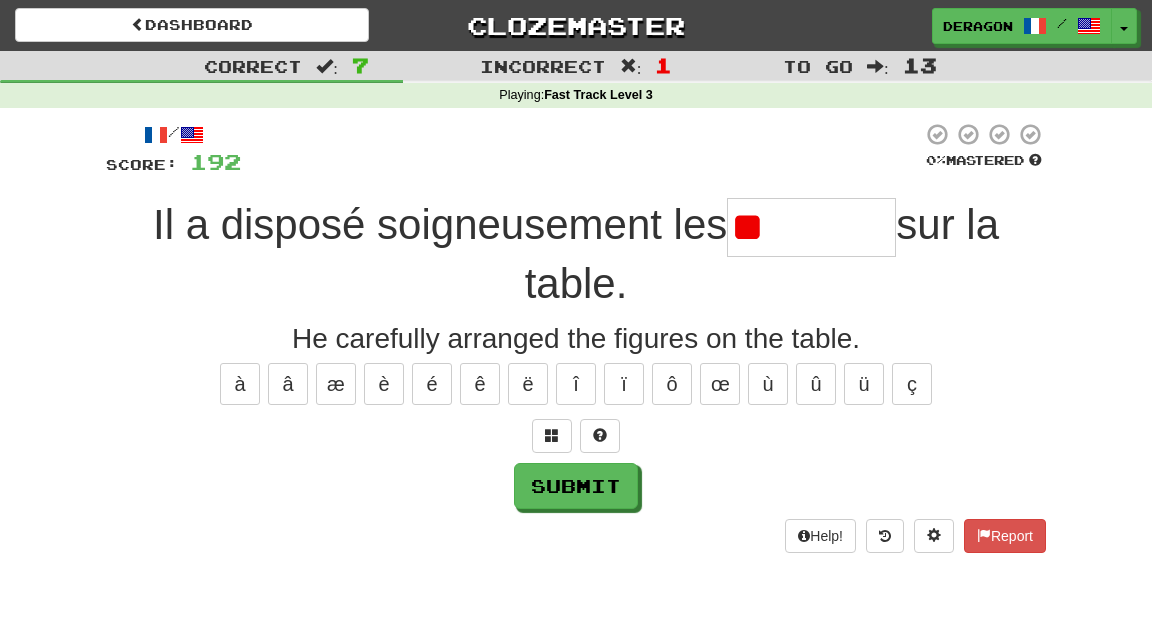 type on "*" 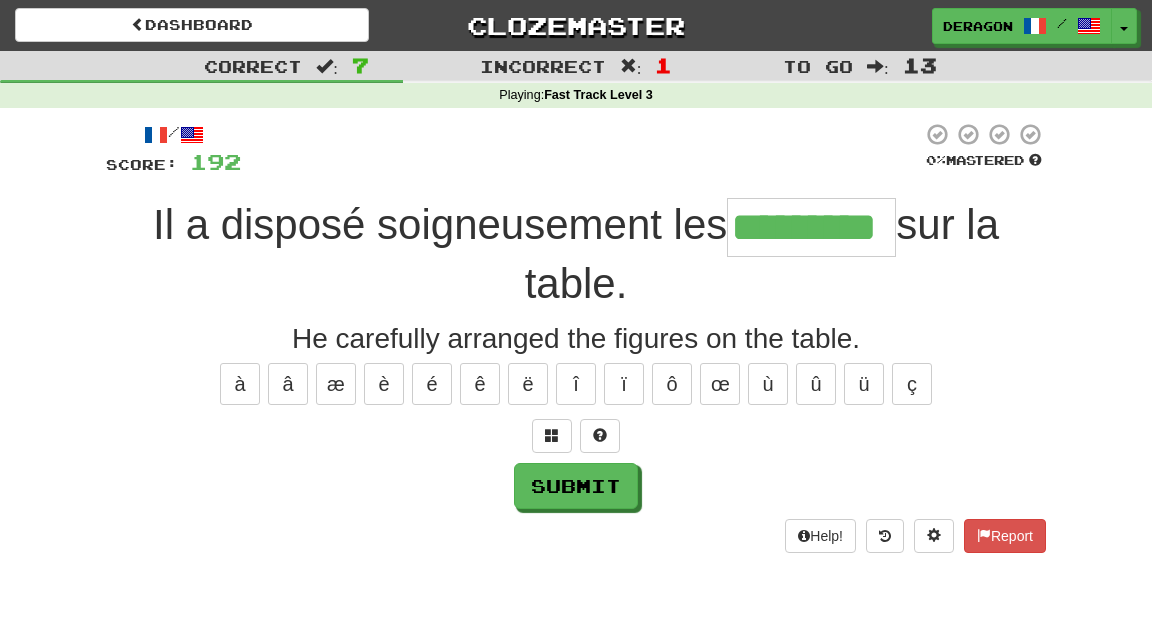 type on "*********" 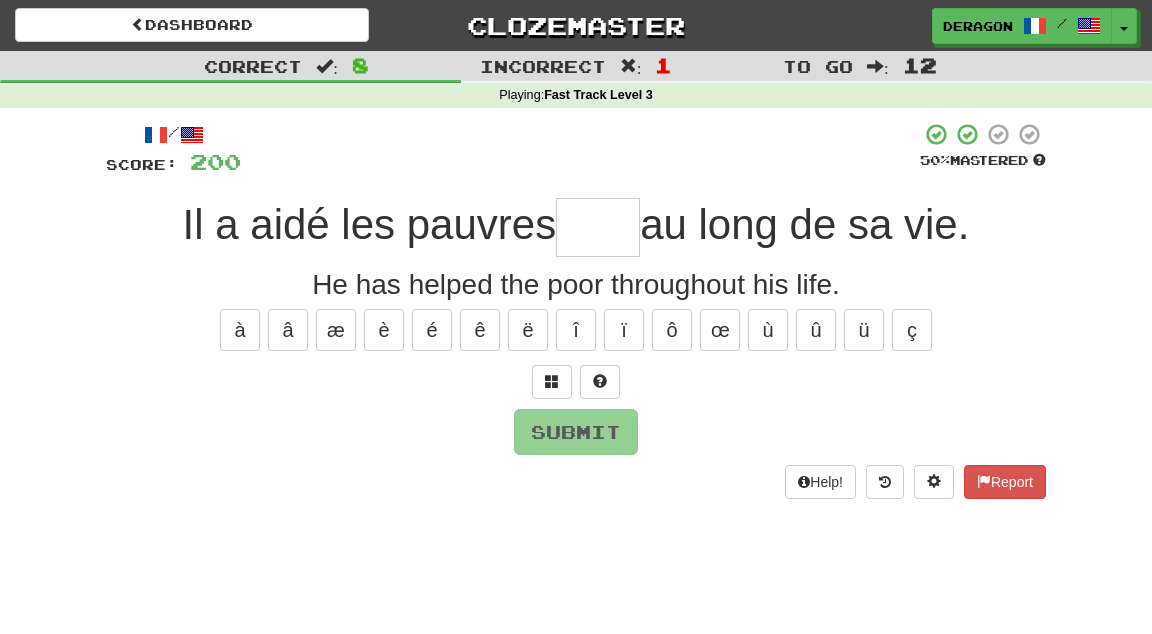 type on "*" 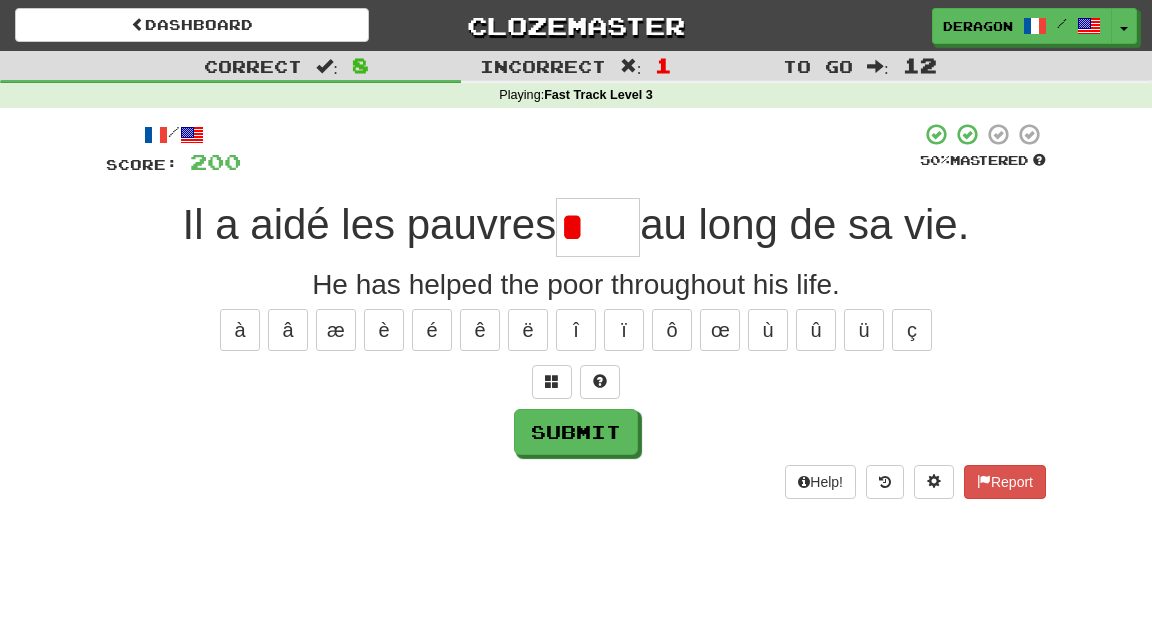 type on "*" 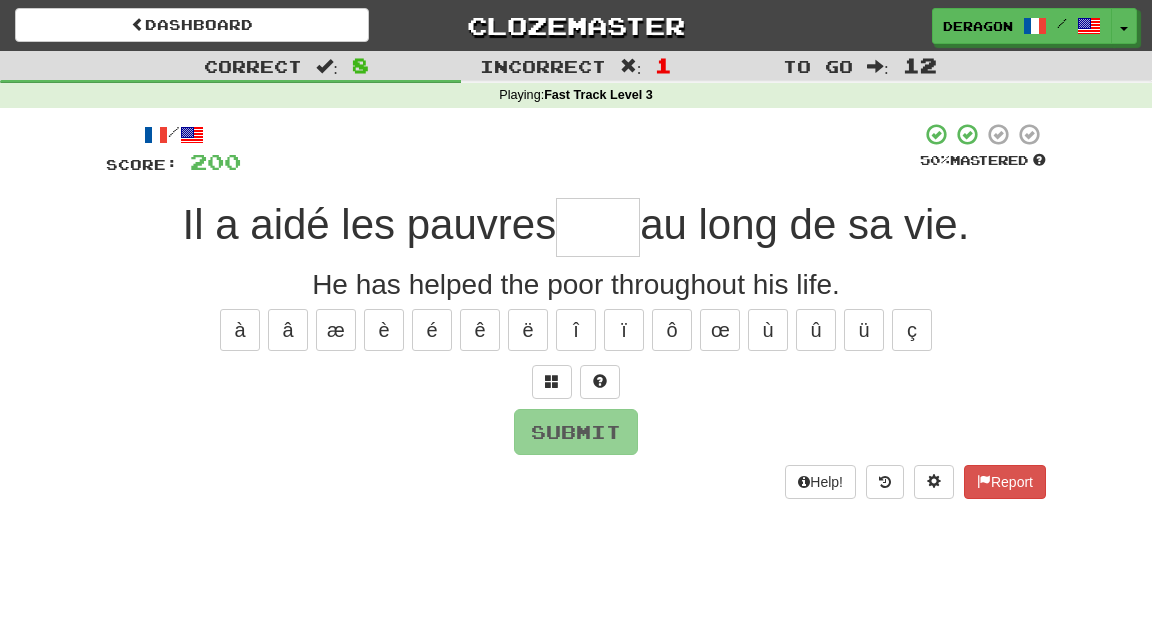 type on "*" 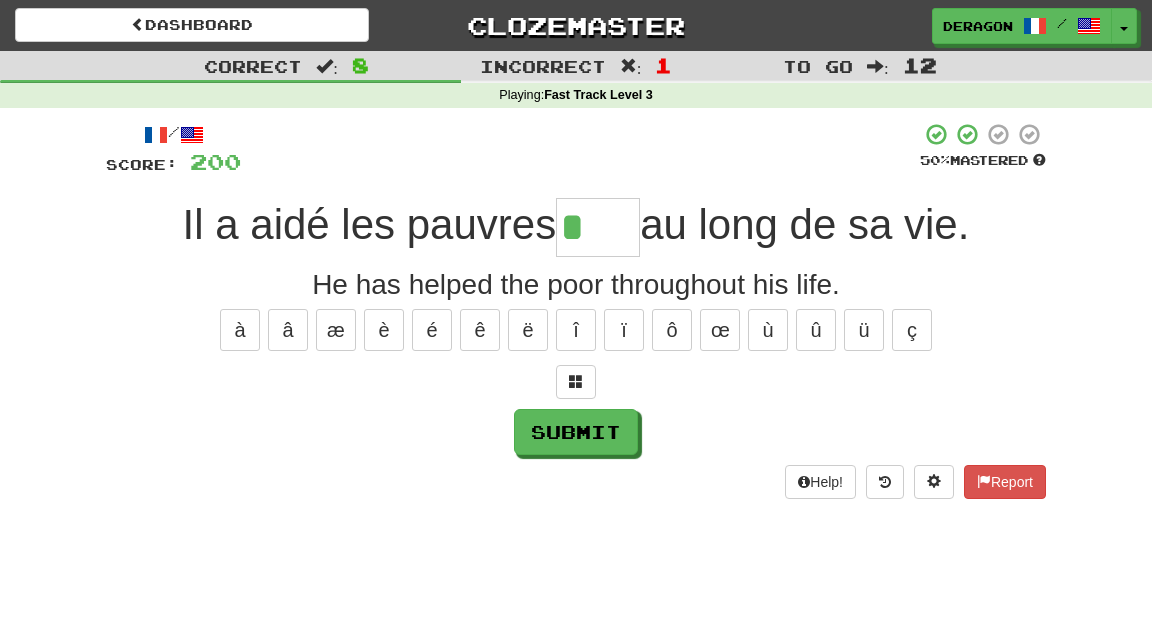 type on "****" 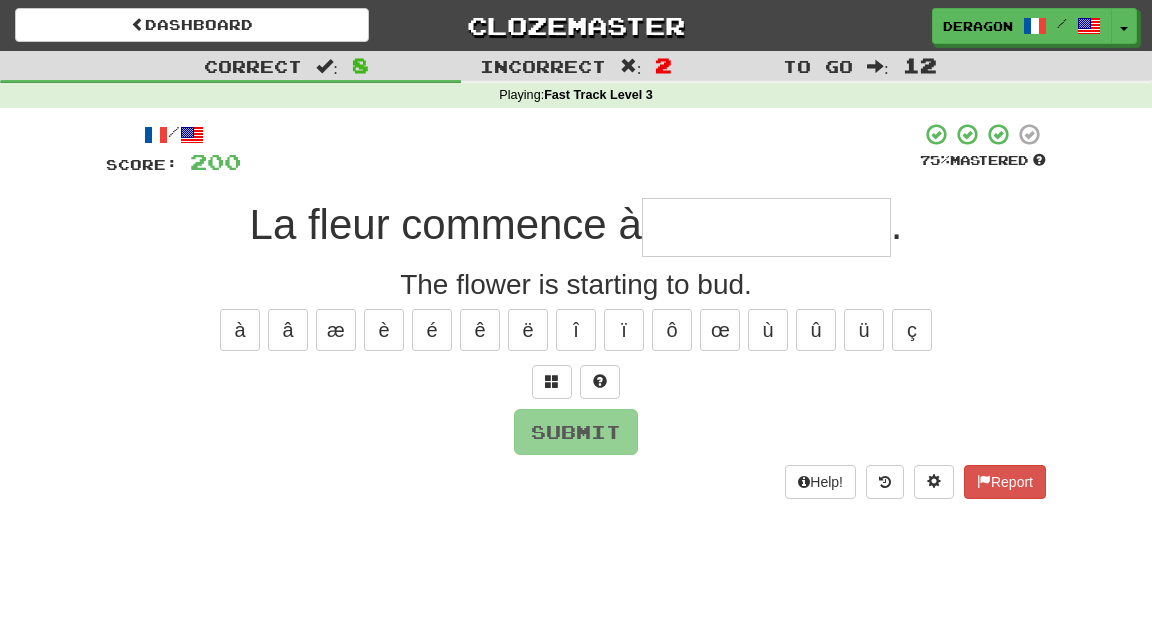 type on "*" 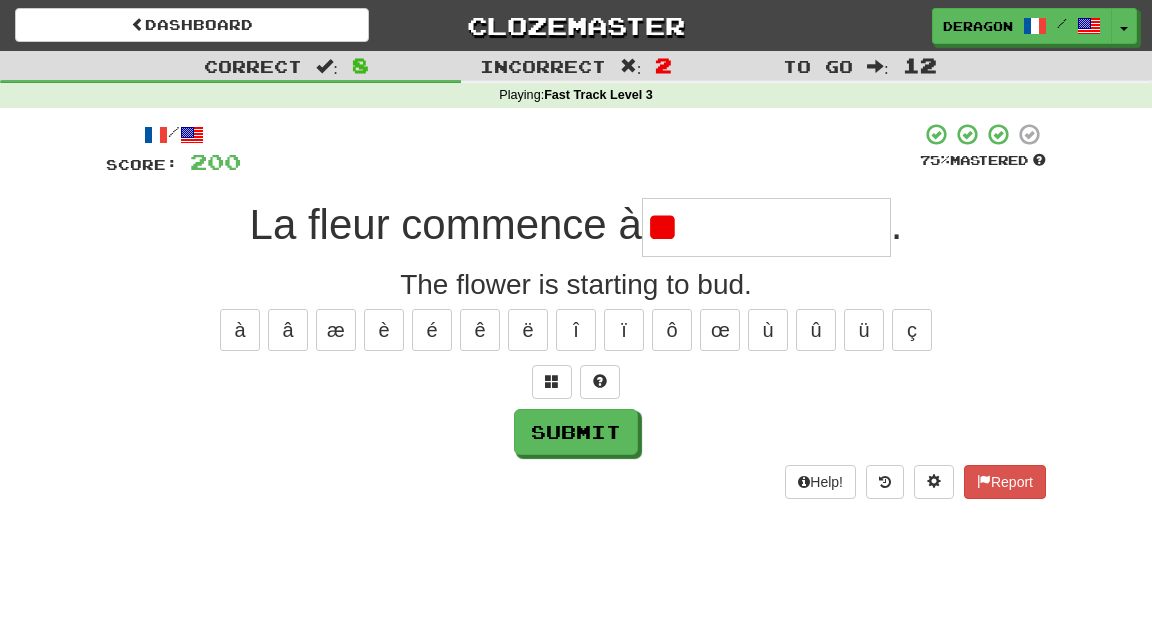 type on "*" 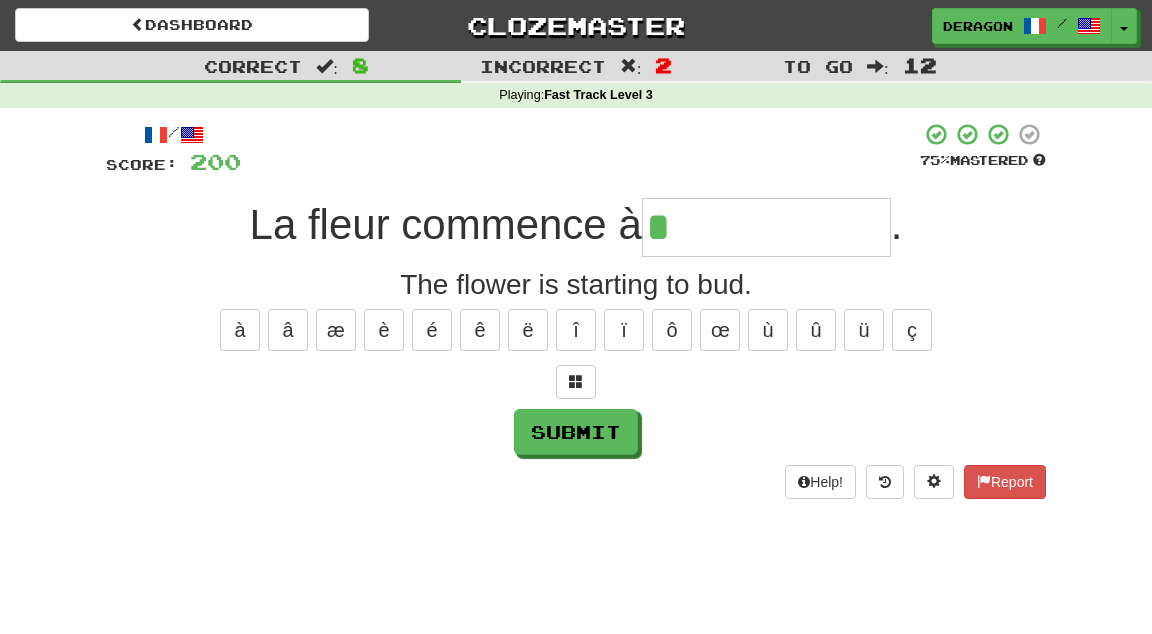 type on "**********" 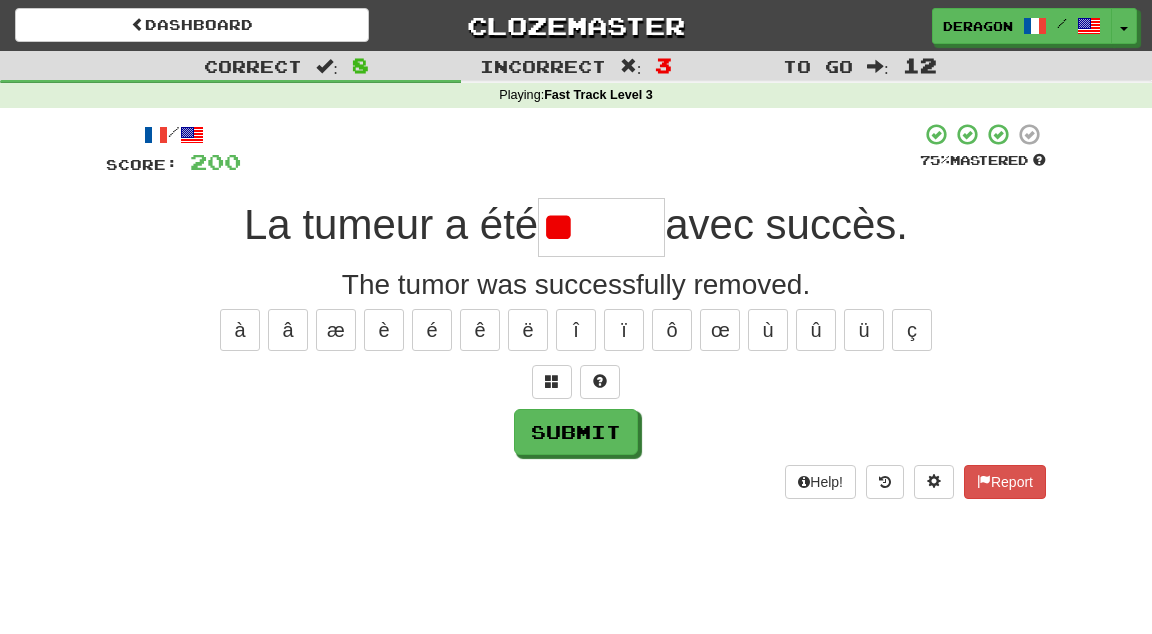 type on "*" 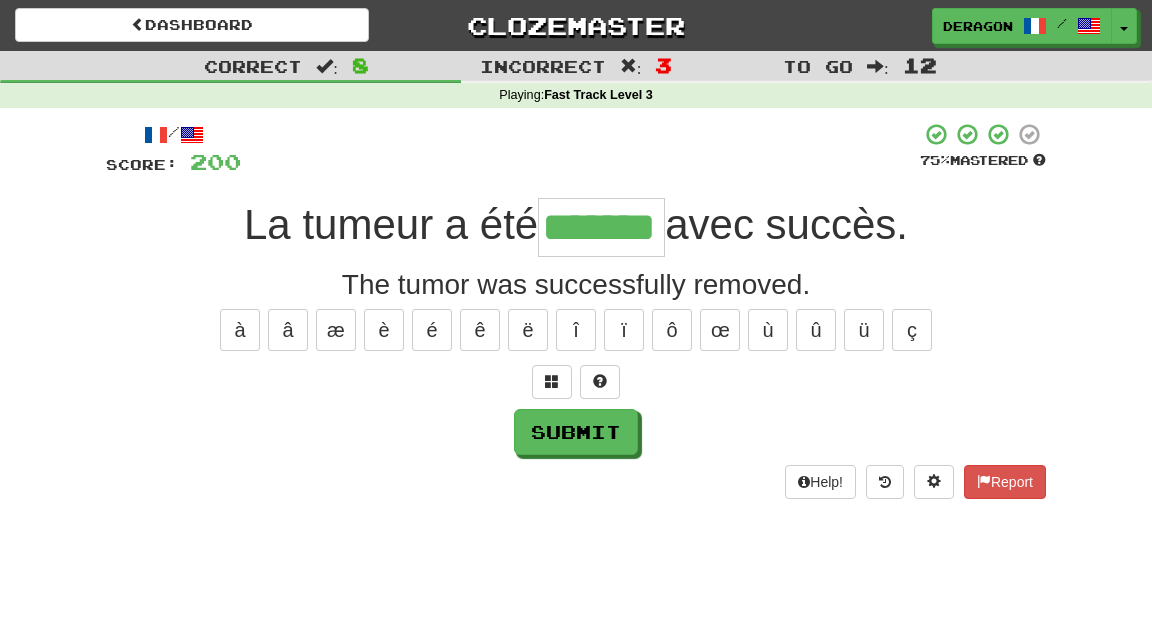 type on "*******" 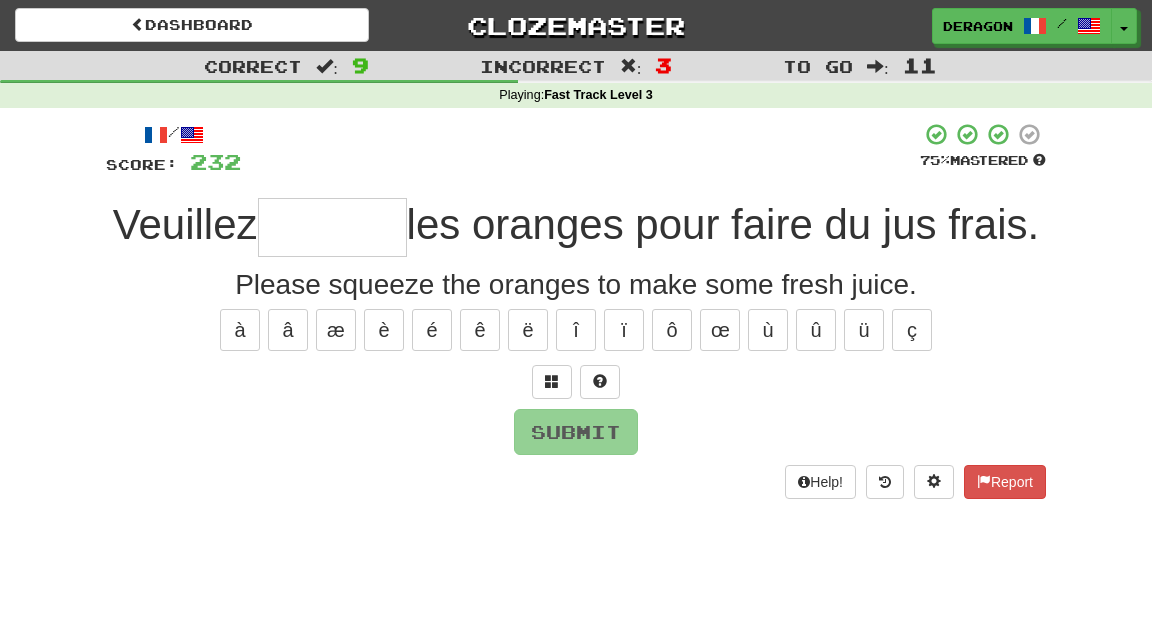 type on "*" 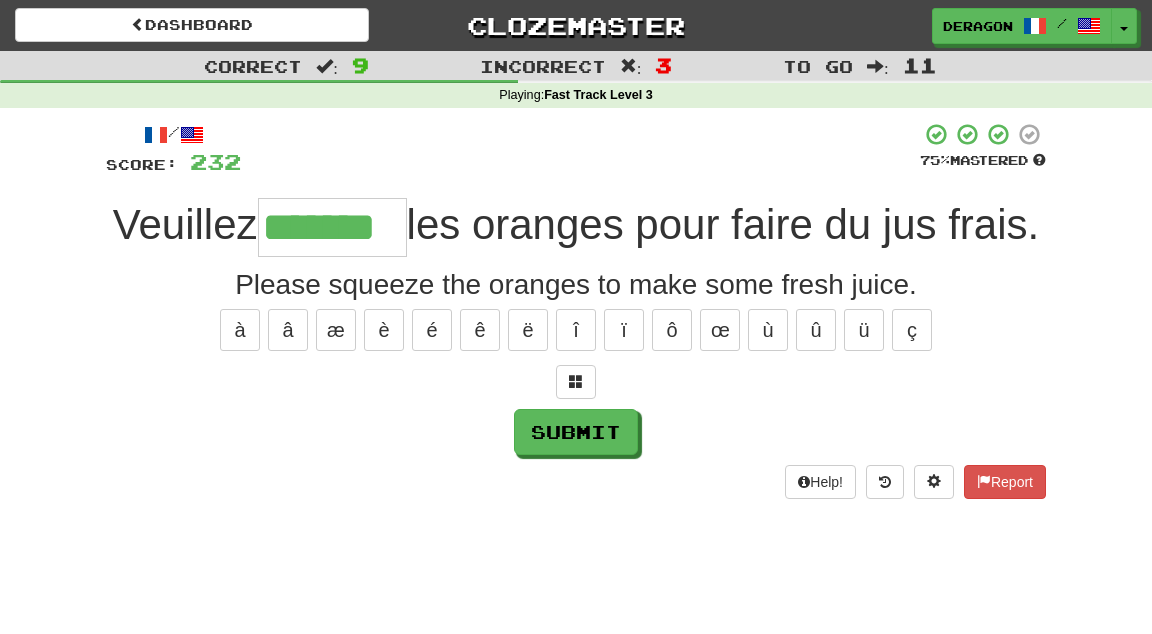 type on "*******" 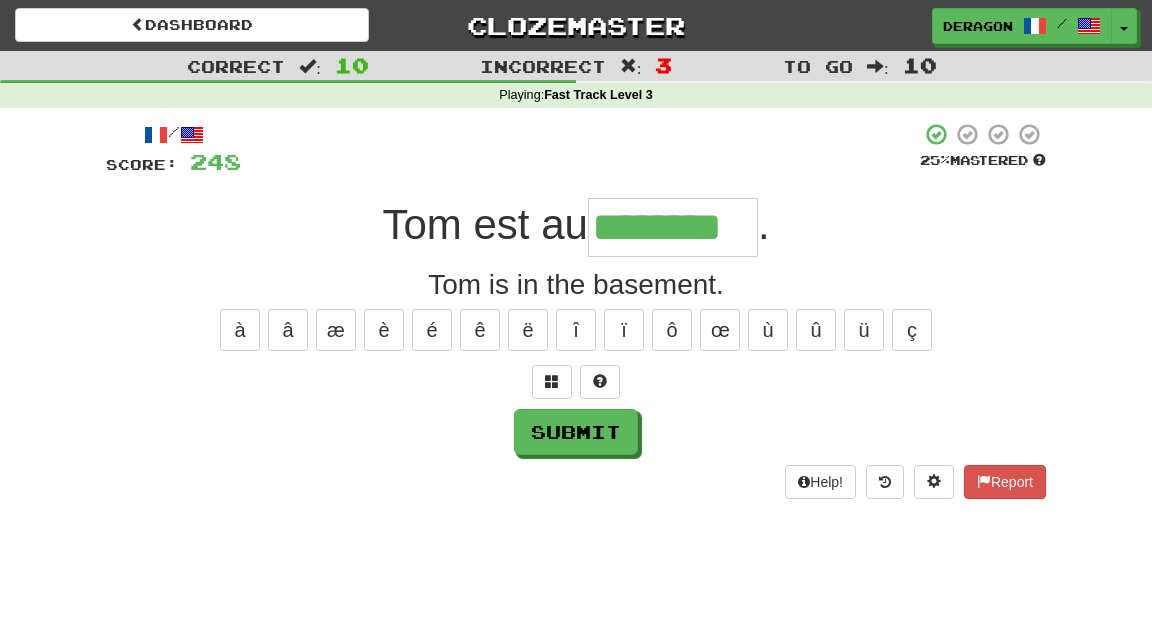 type on "********" 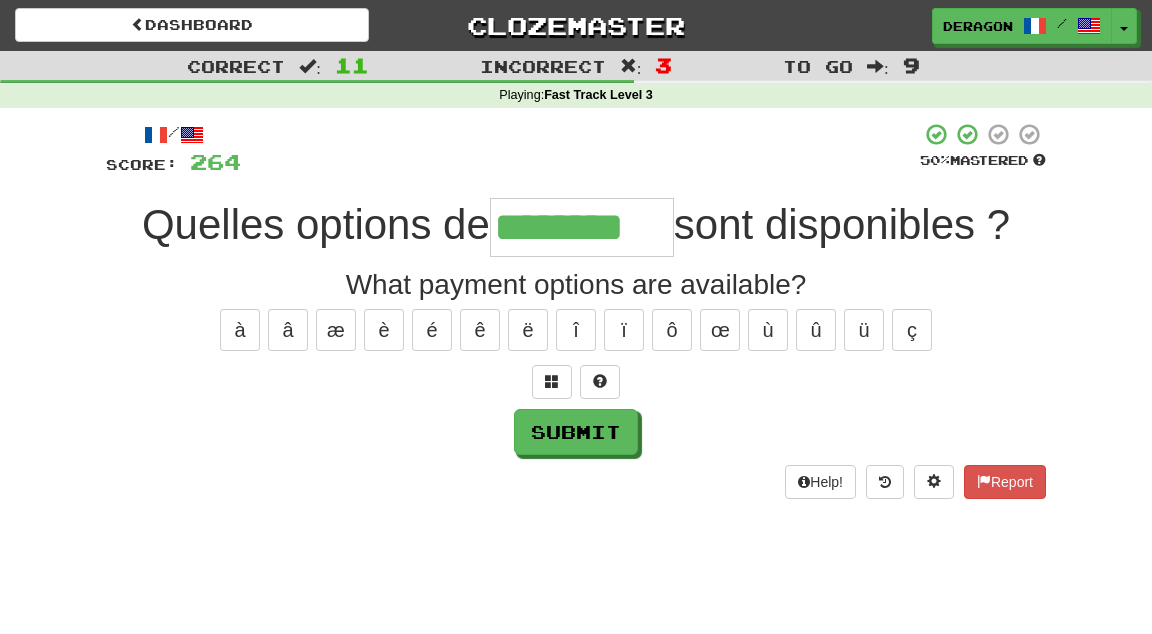 type on "********" 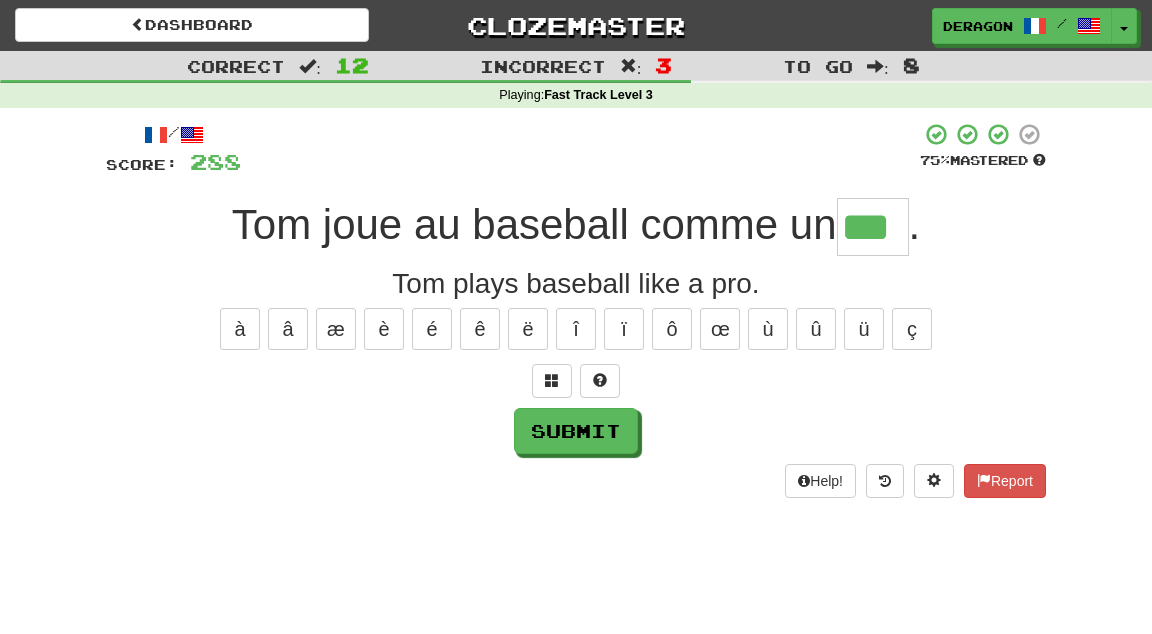scroll, scrollTop: 0, scrollLeft: 0, axis: both 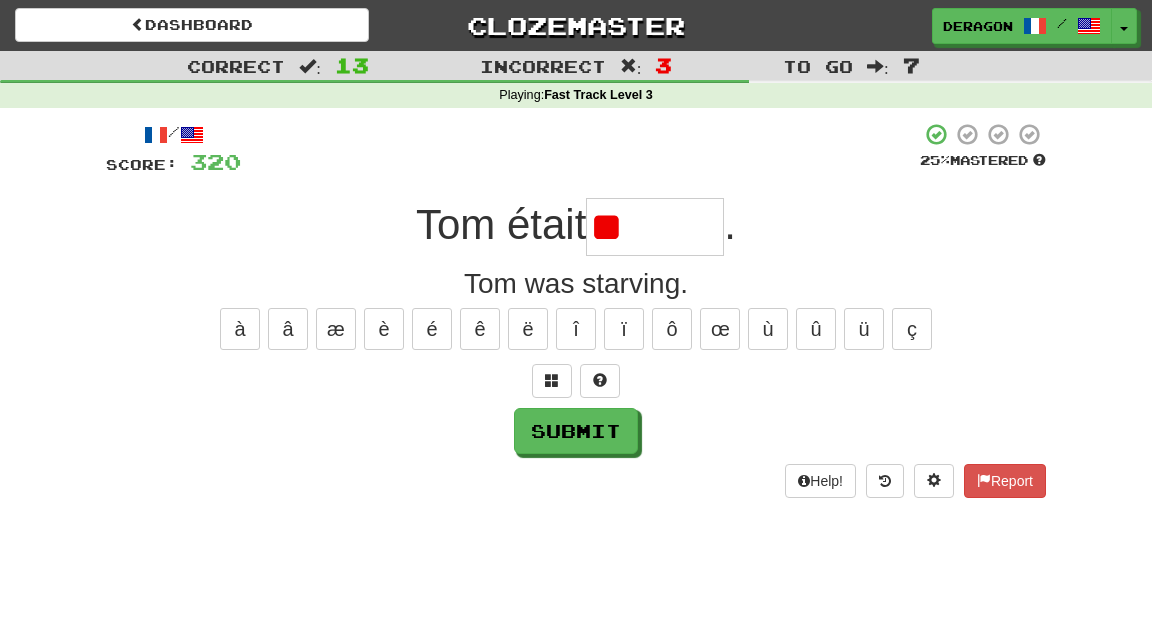 type on "*" 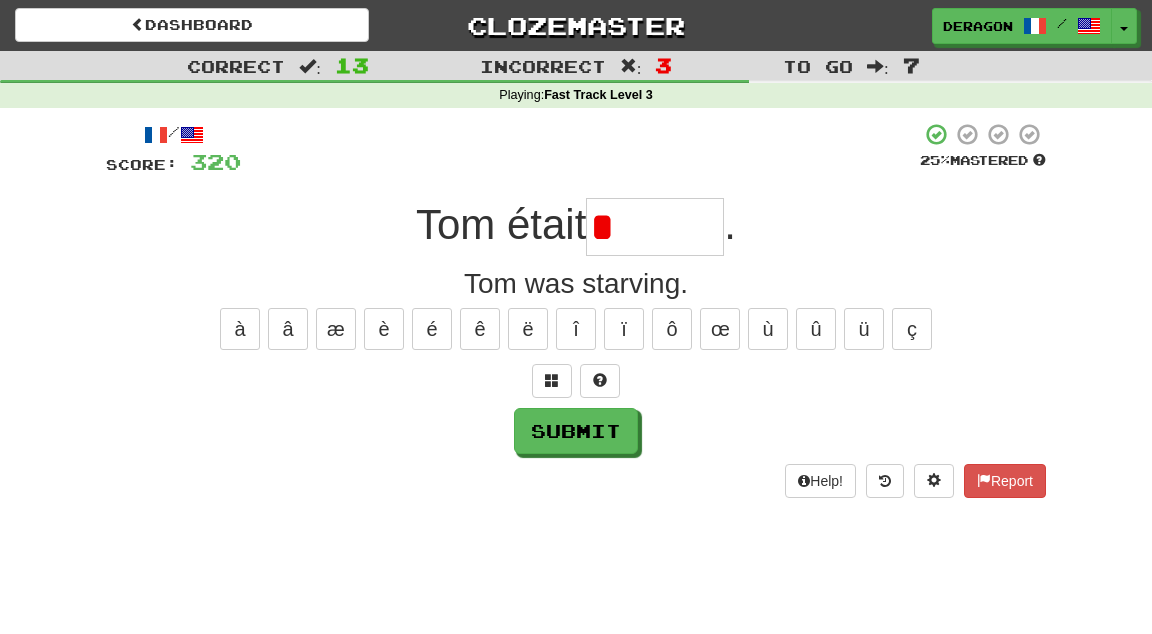 type on "*" 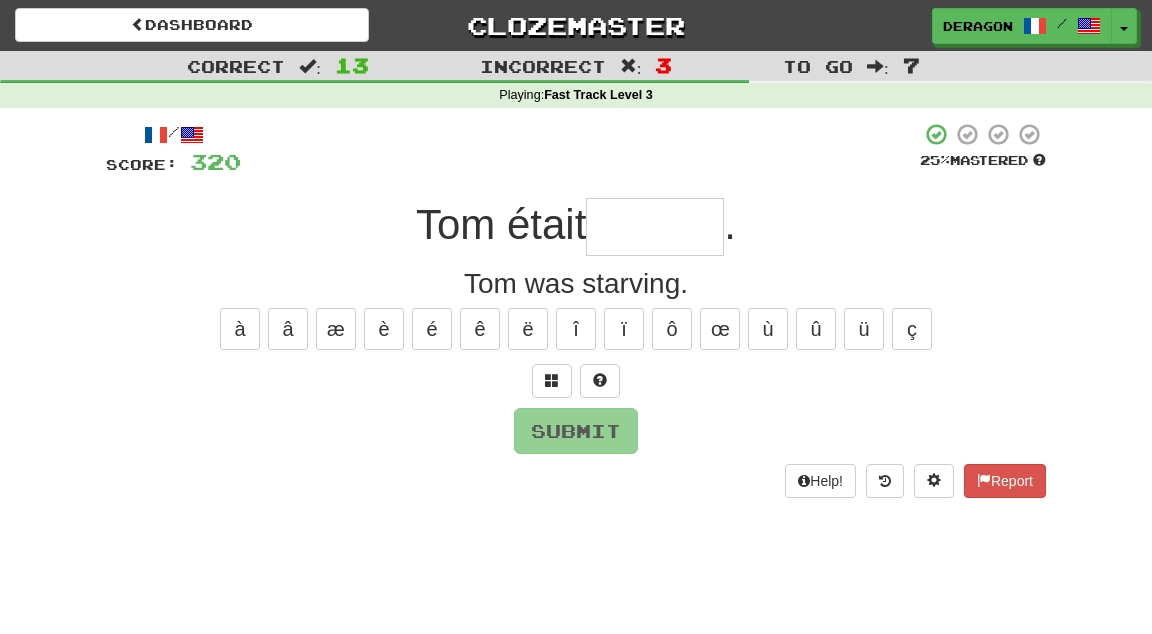 type on "*" 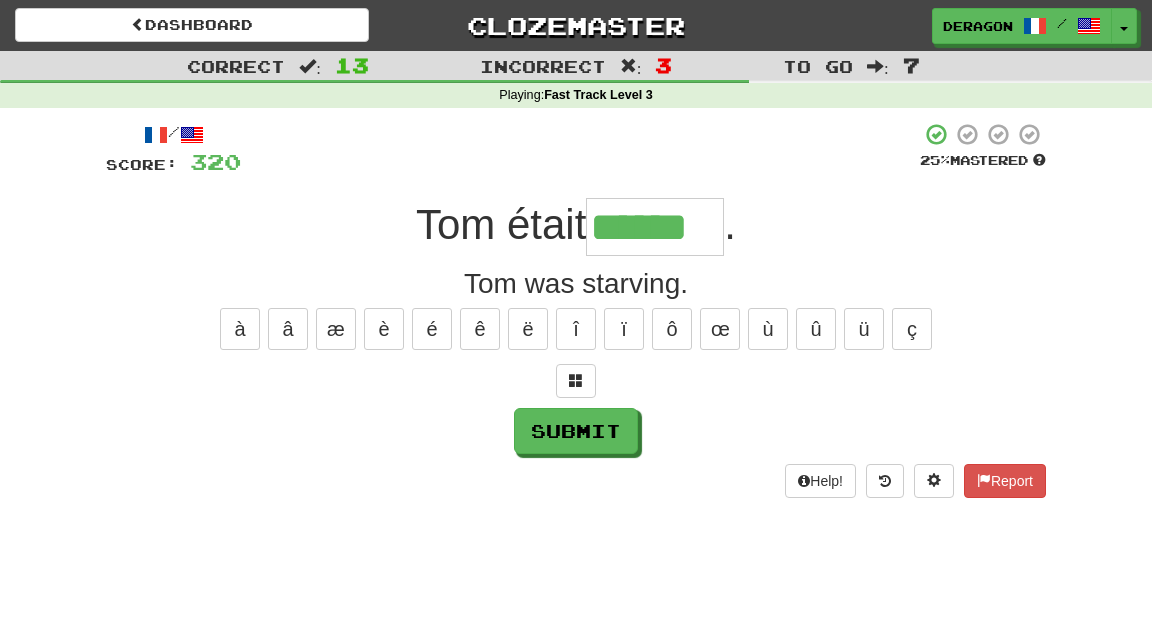 type on "******" 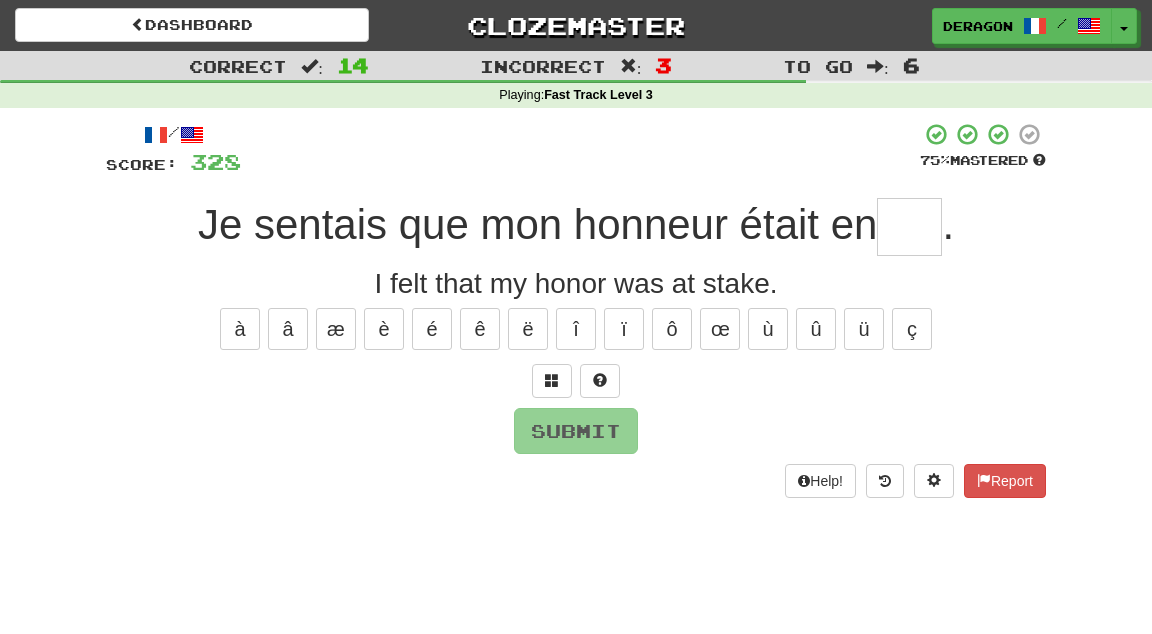 type on "*" 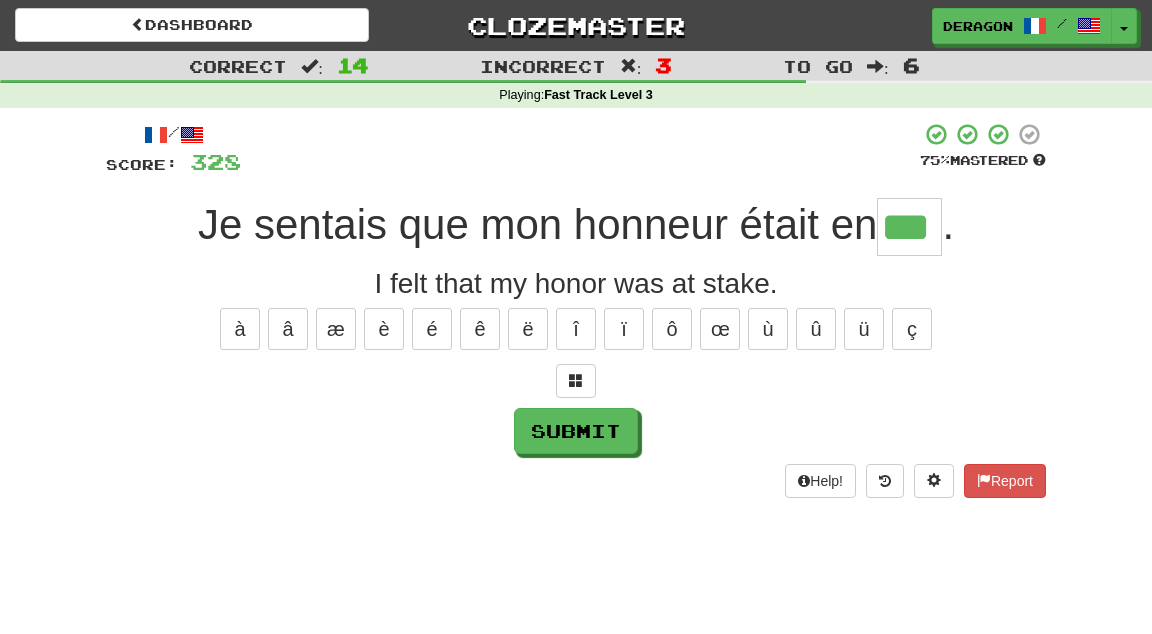 type on "***" 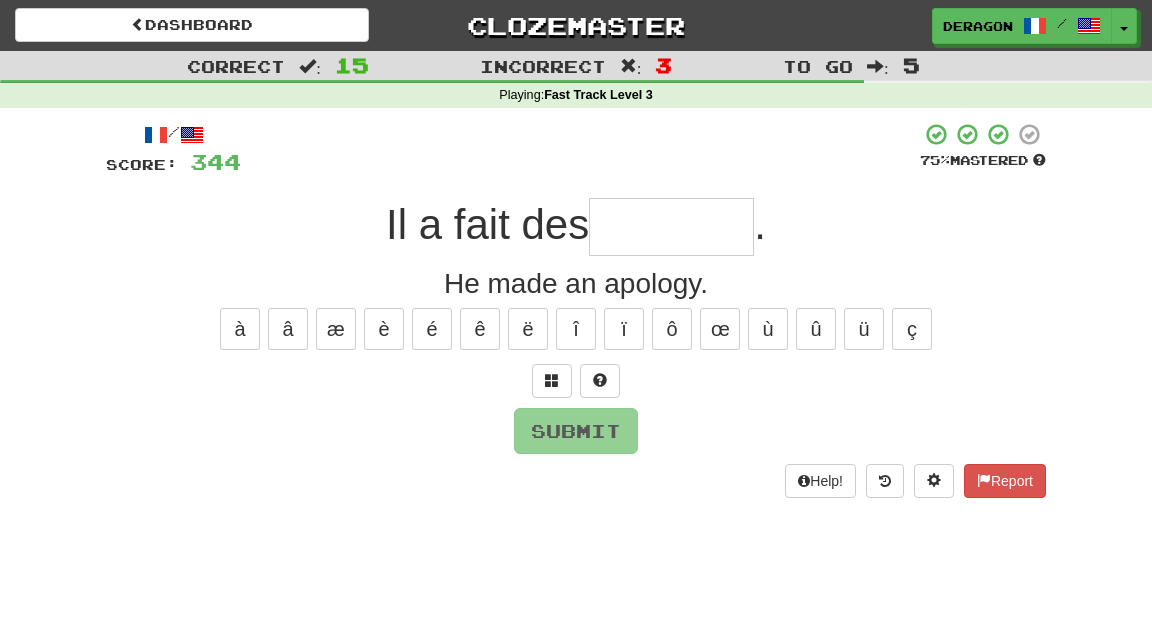 type on "*" 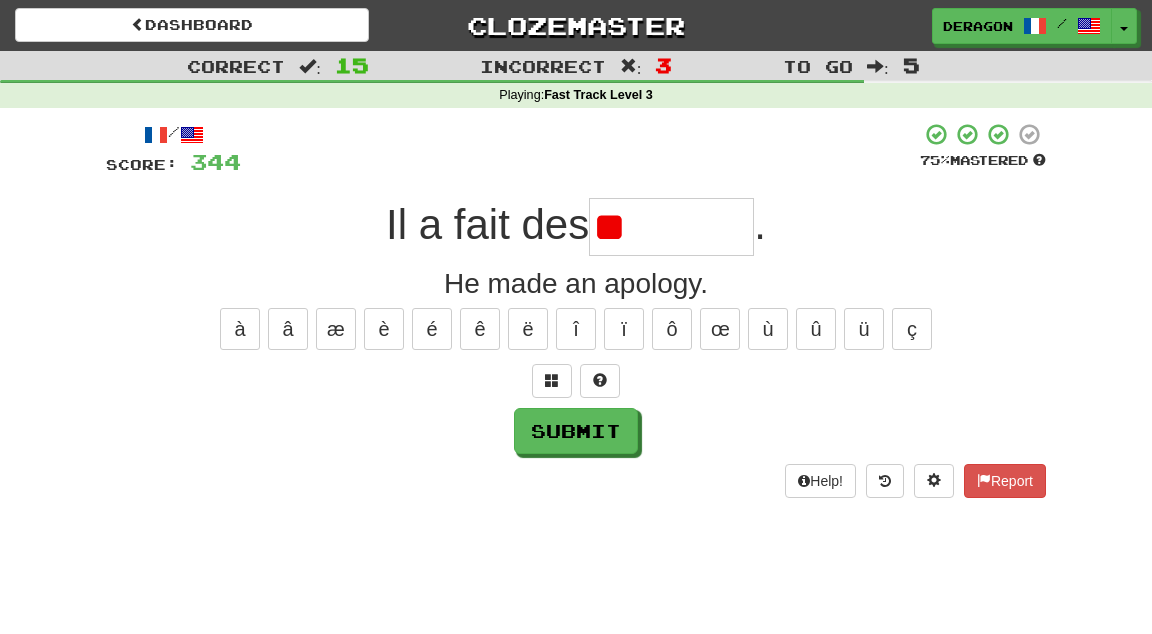 type on "*" 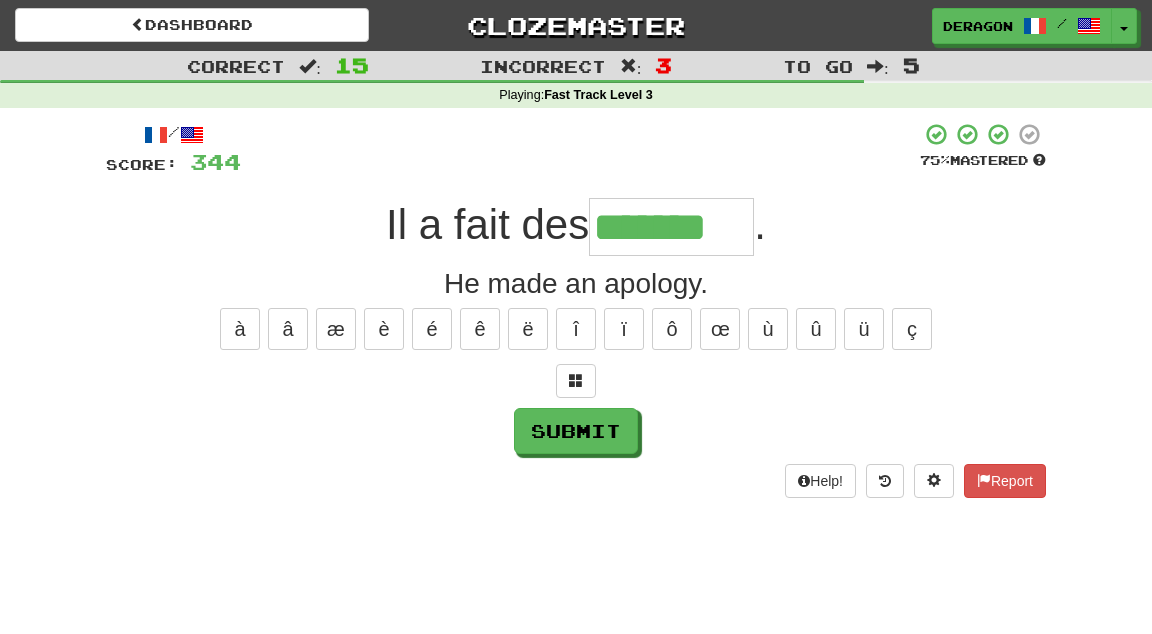 type on "*******" 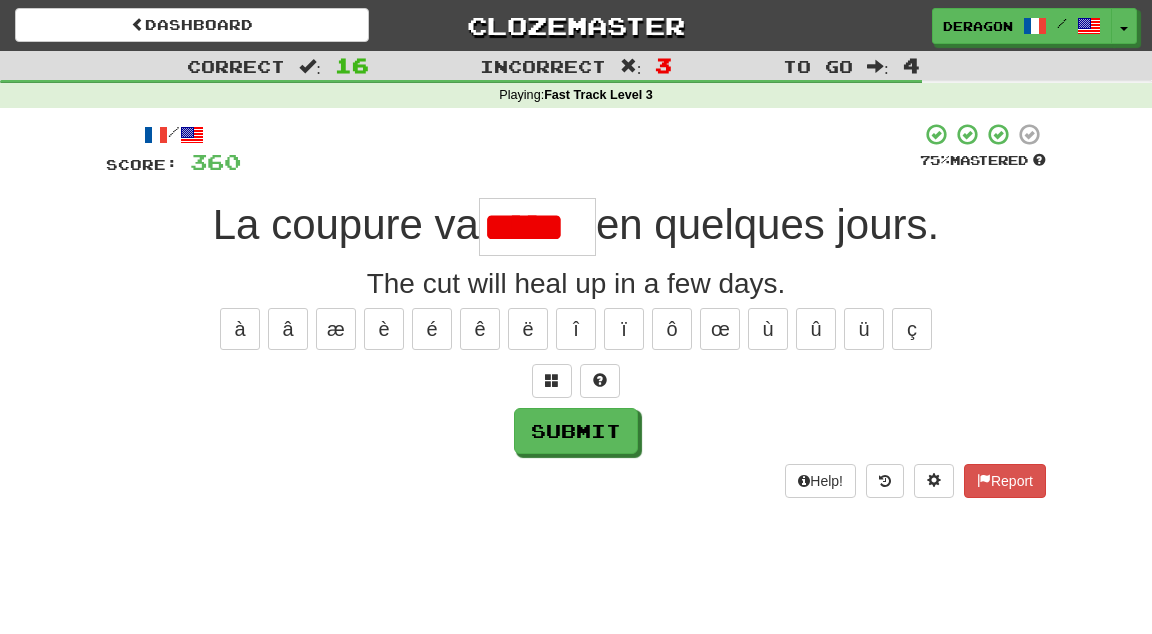 scroll, scrollTop: 0, scrollLeft: 0, axis: both 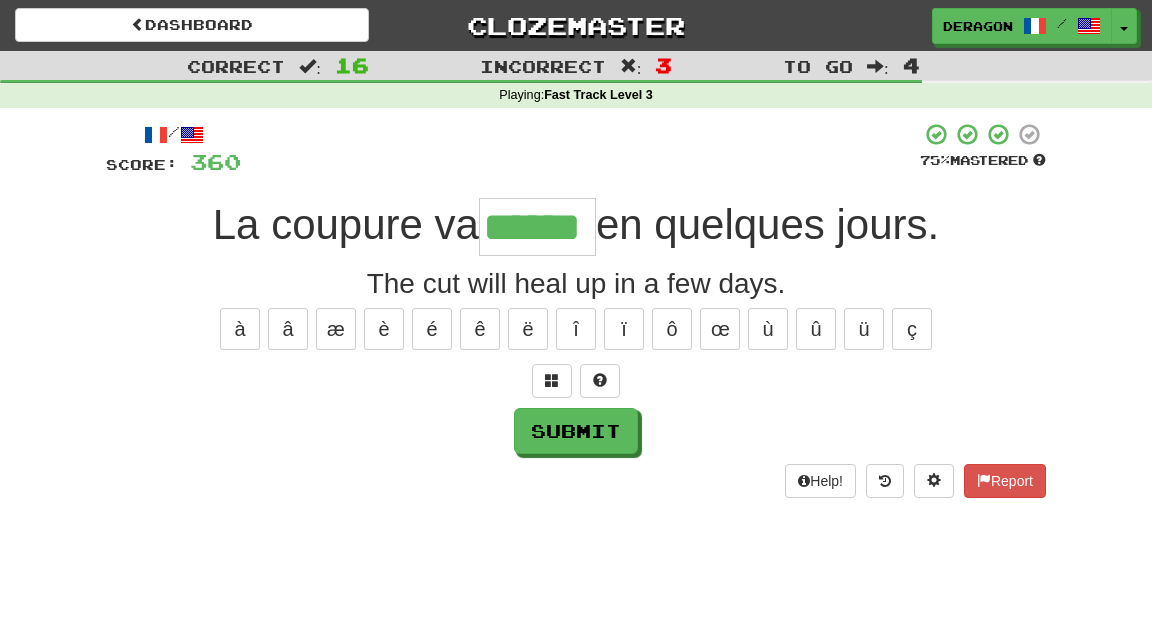 type on "******" 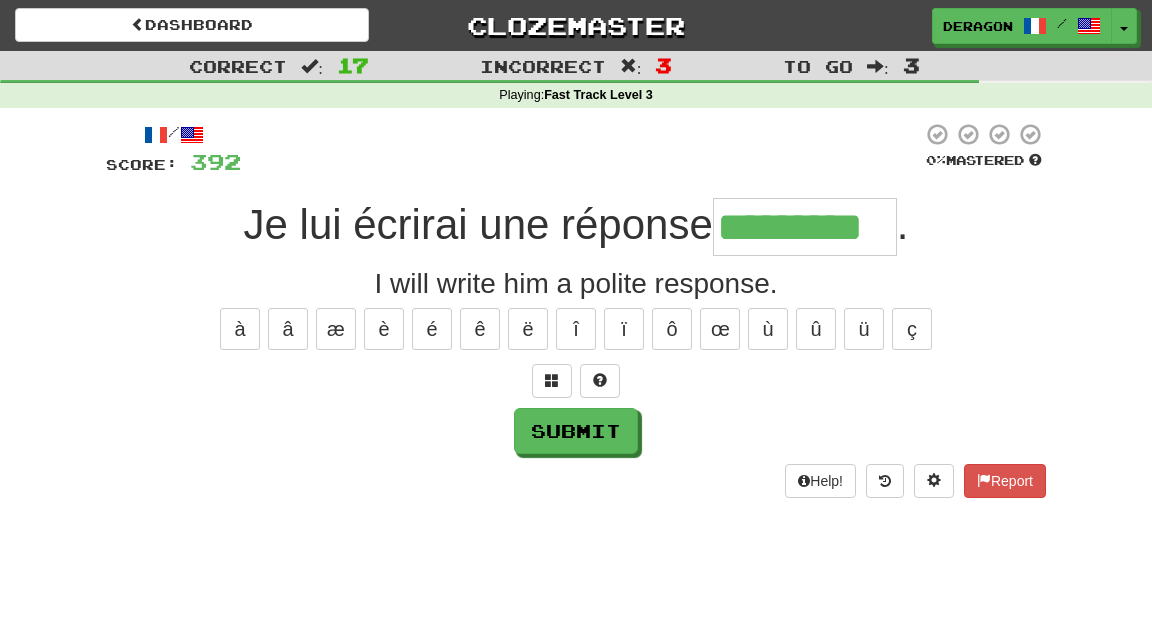 type on "*********" 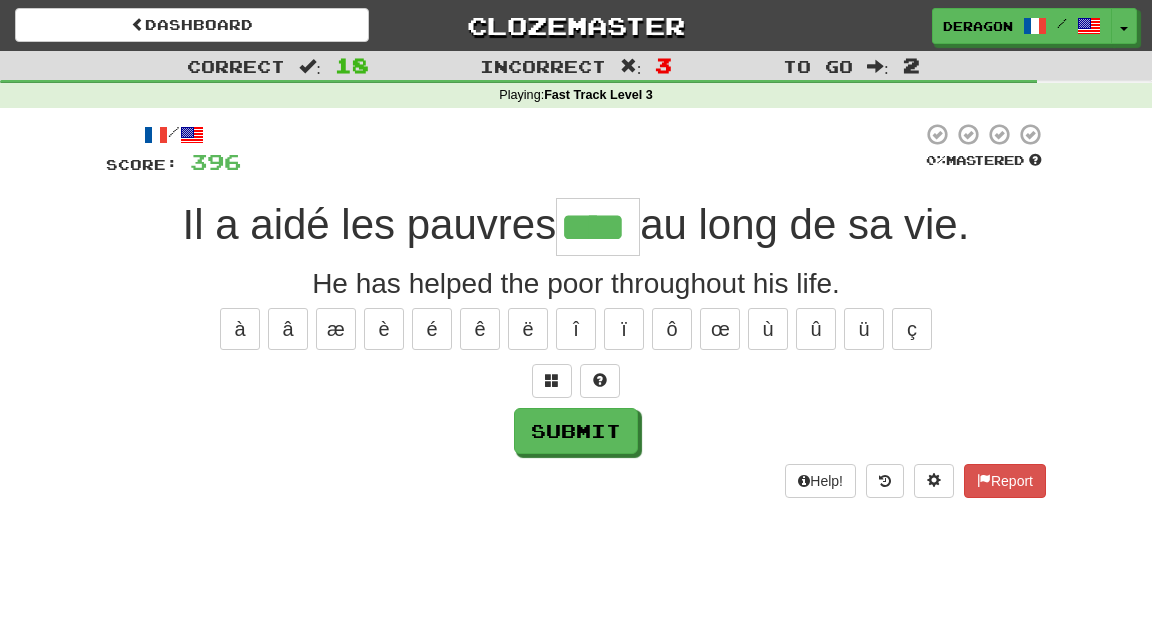type on "****" 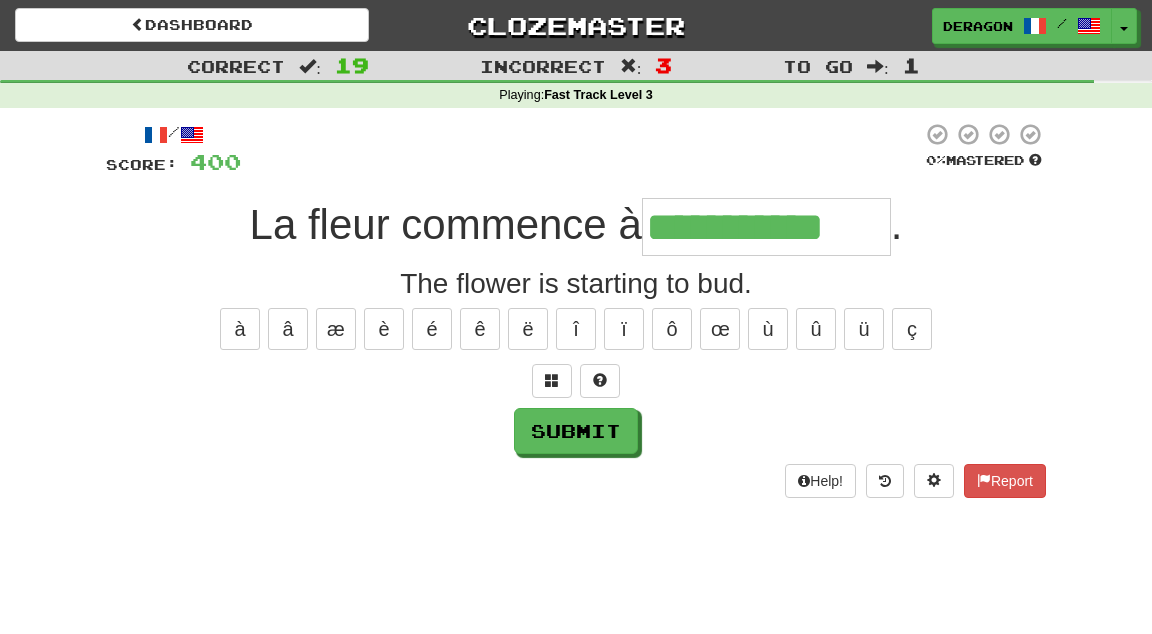 type on "**********" 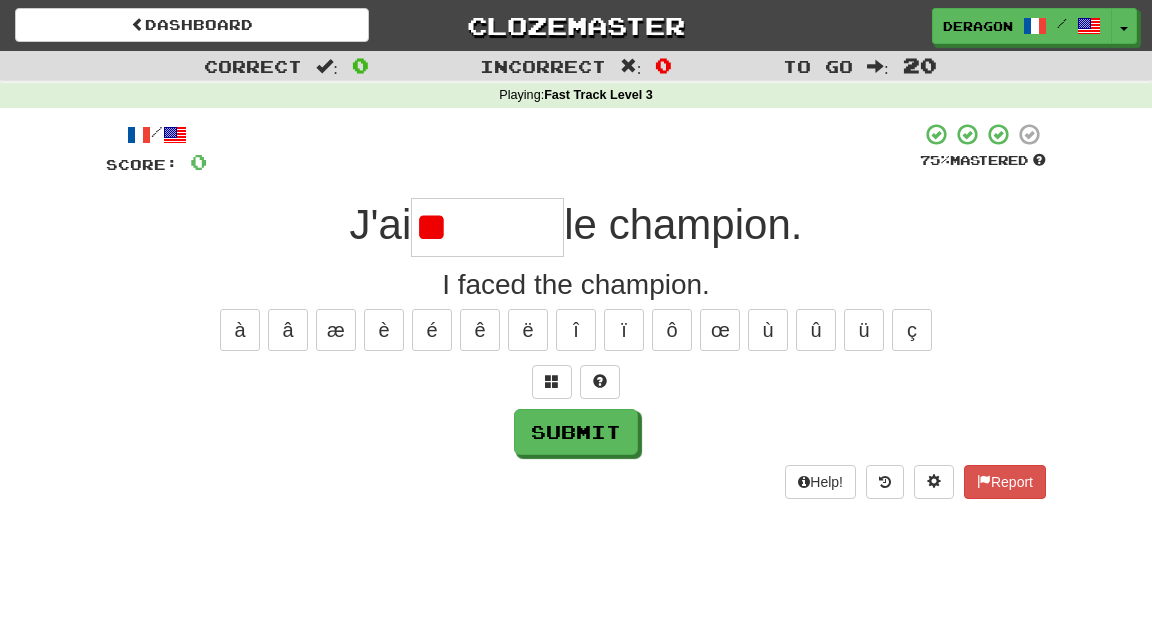 type on "*" 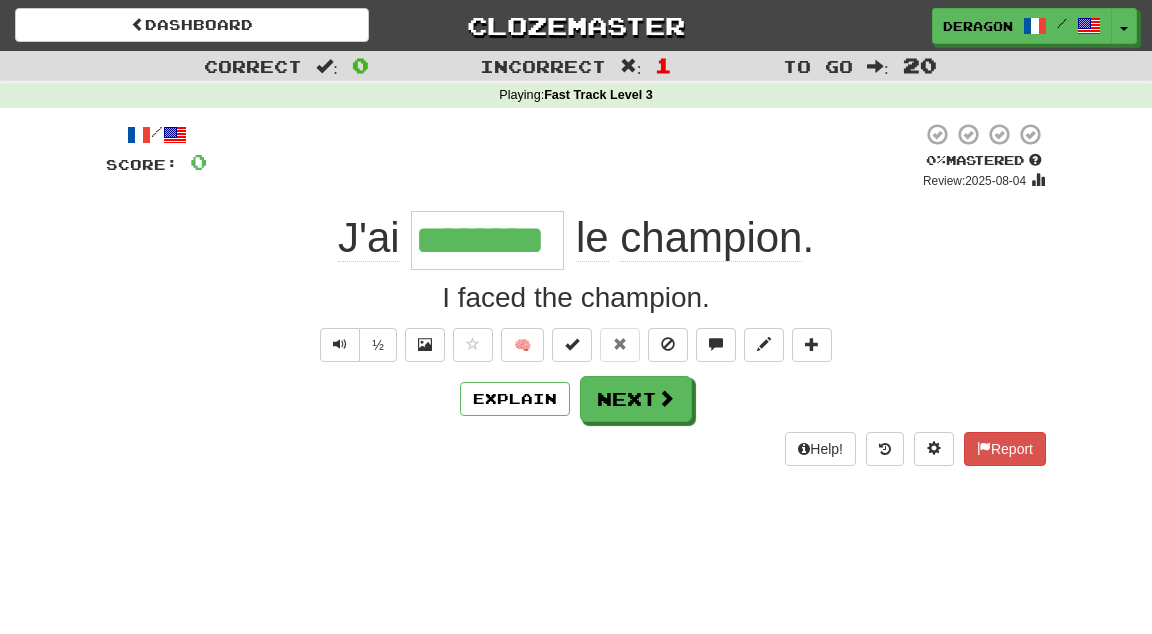 type on "********" 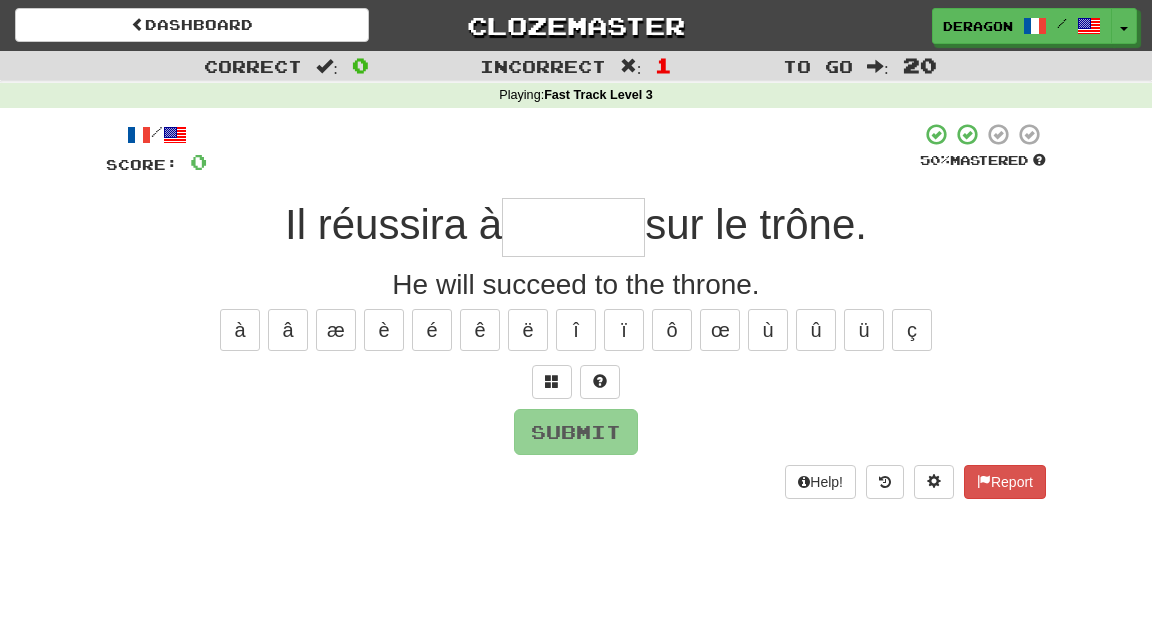 type on "*" 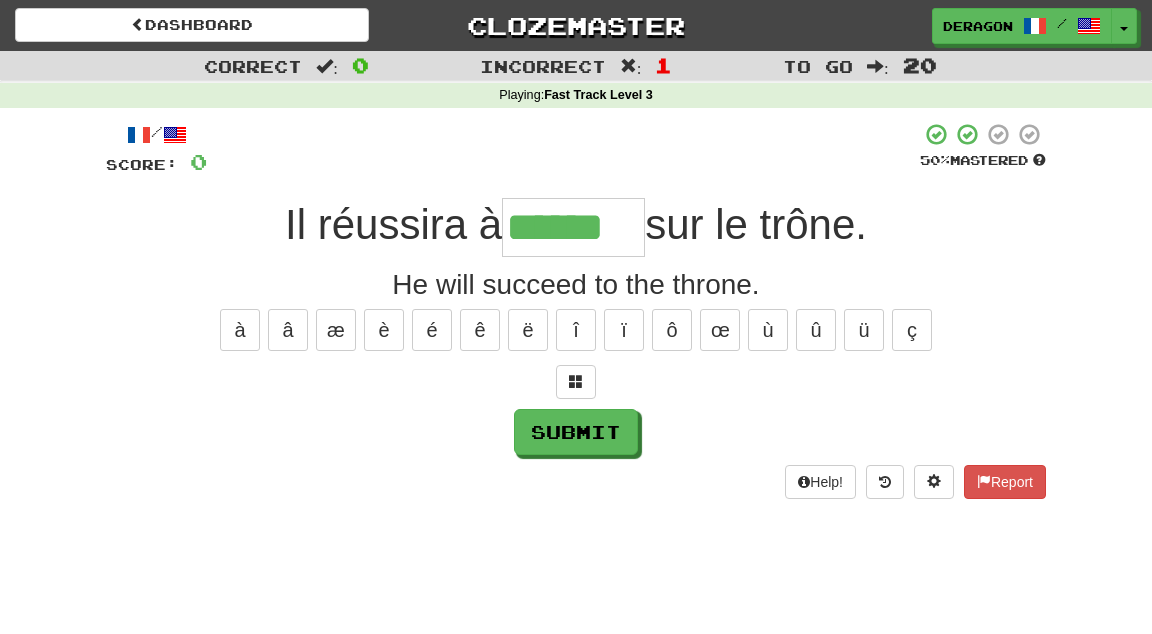 type on "******" 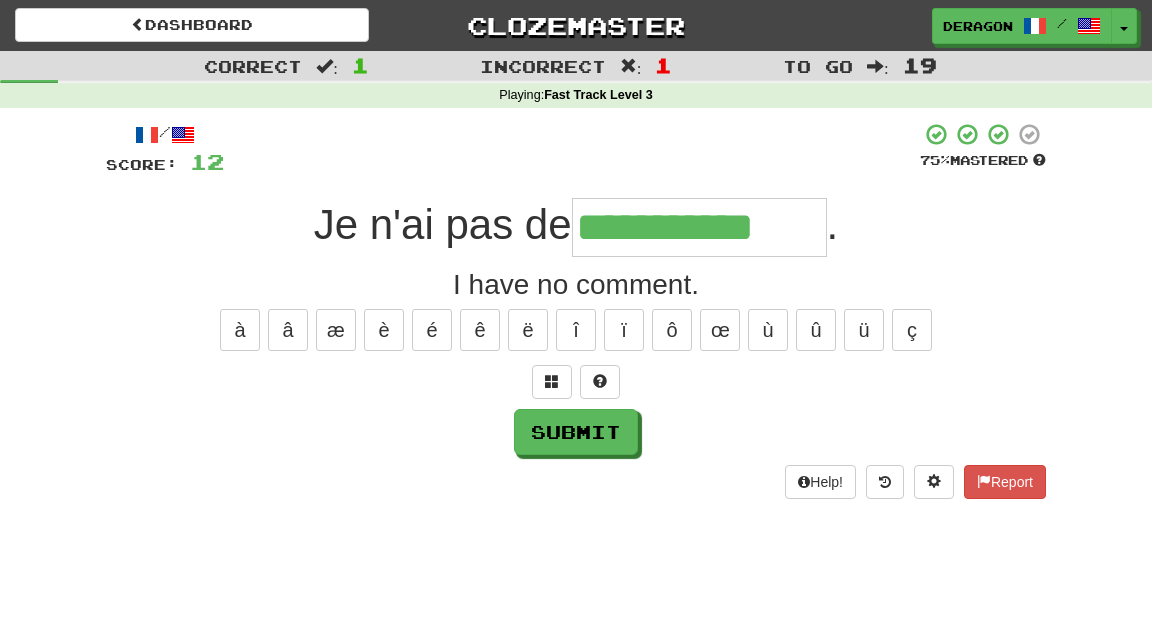 type on "**********" 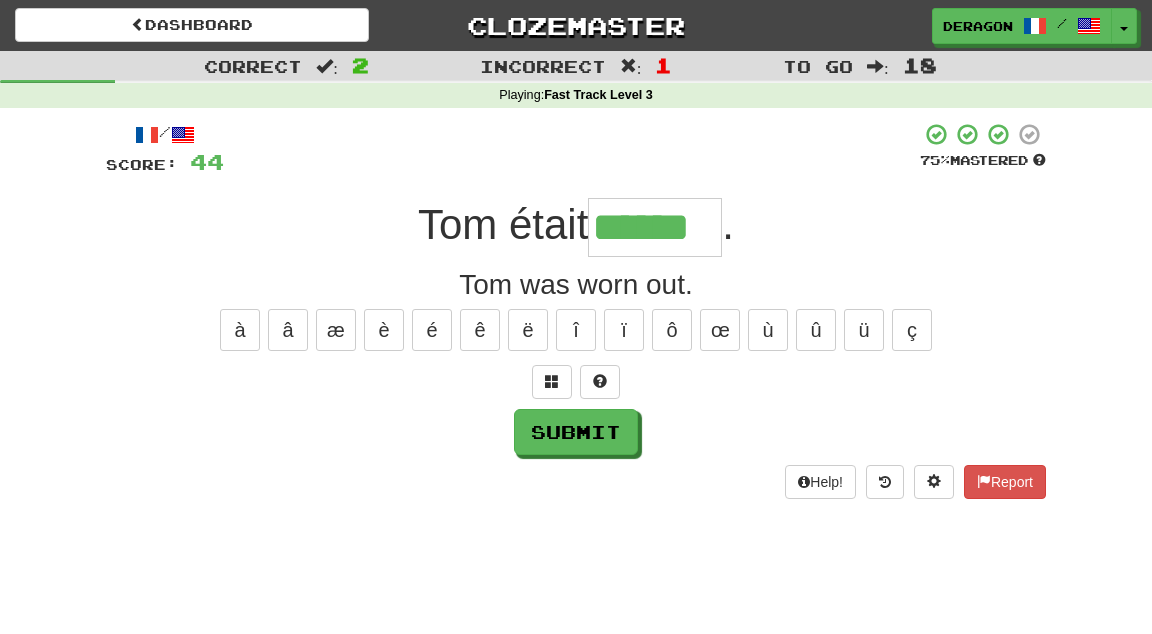 type on "******" 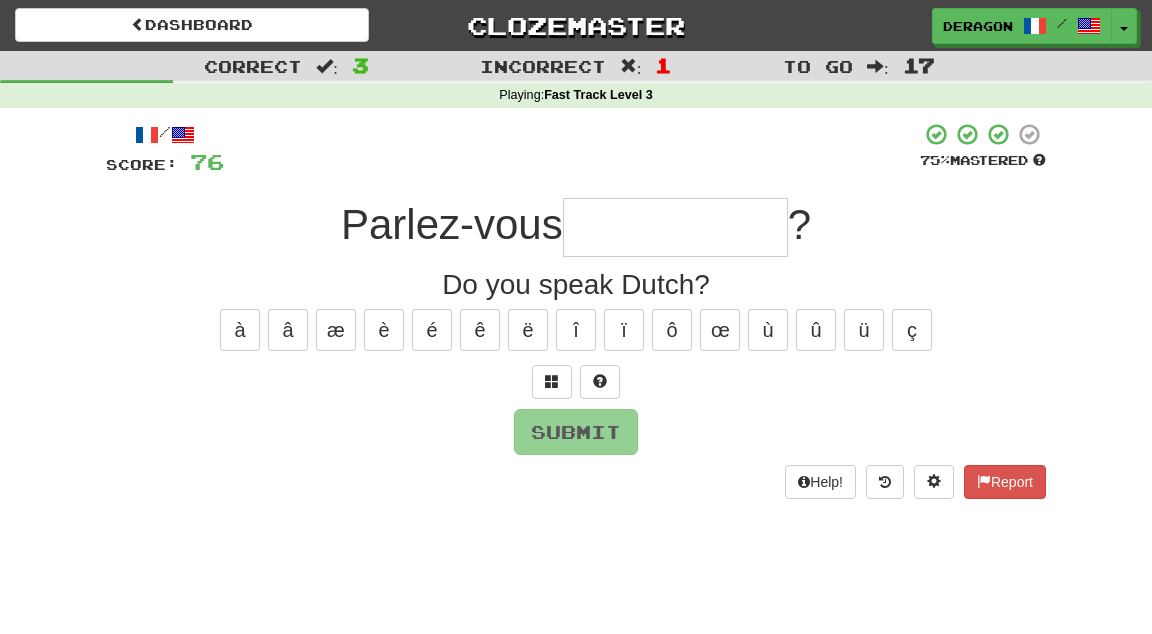 type on "*" 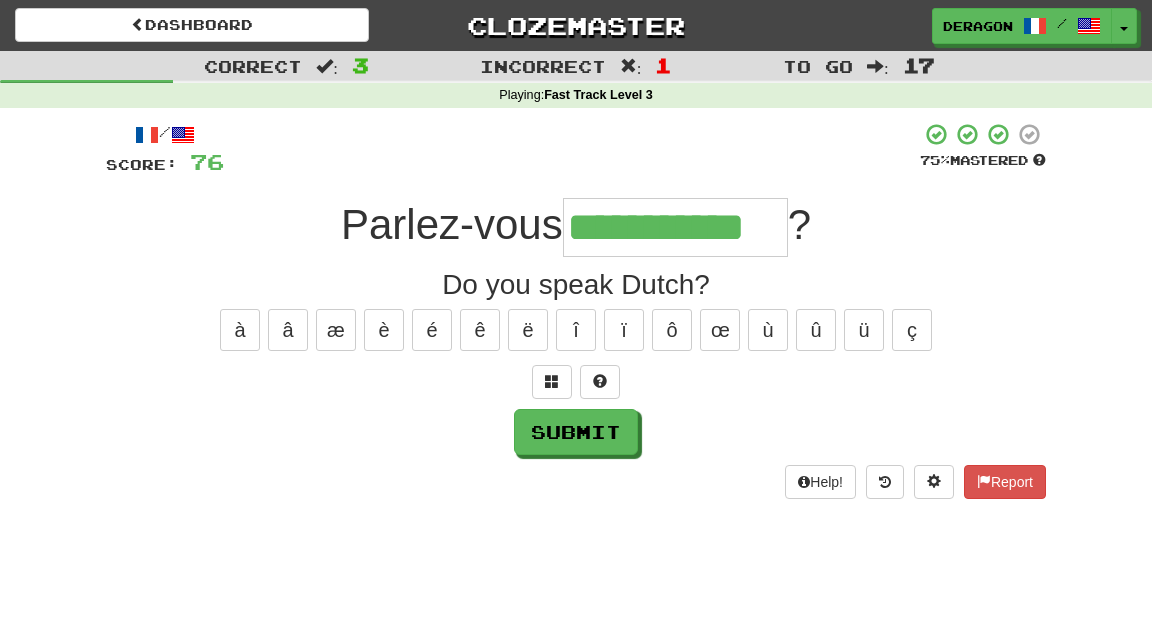 type on "**********" 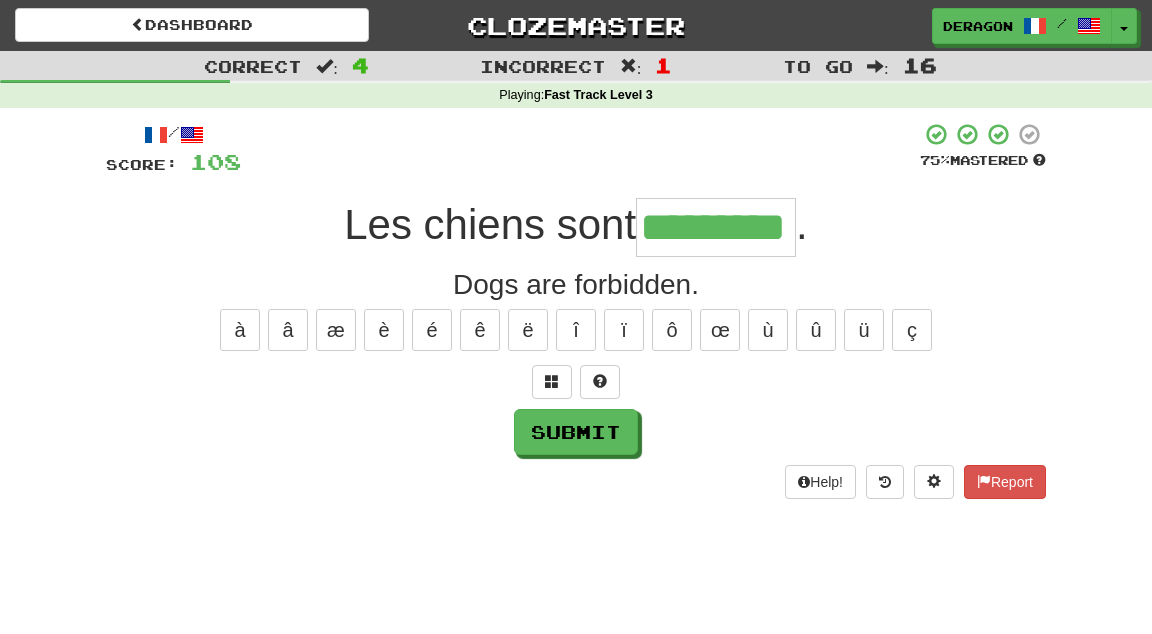 type on "*********" 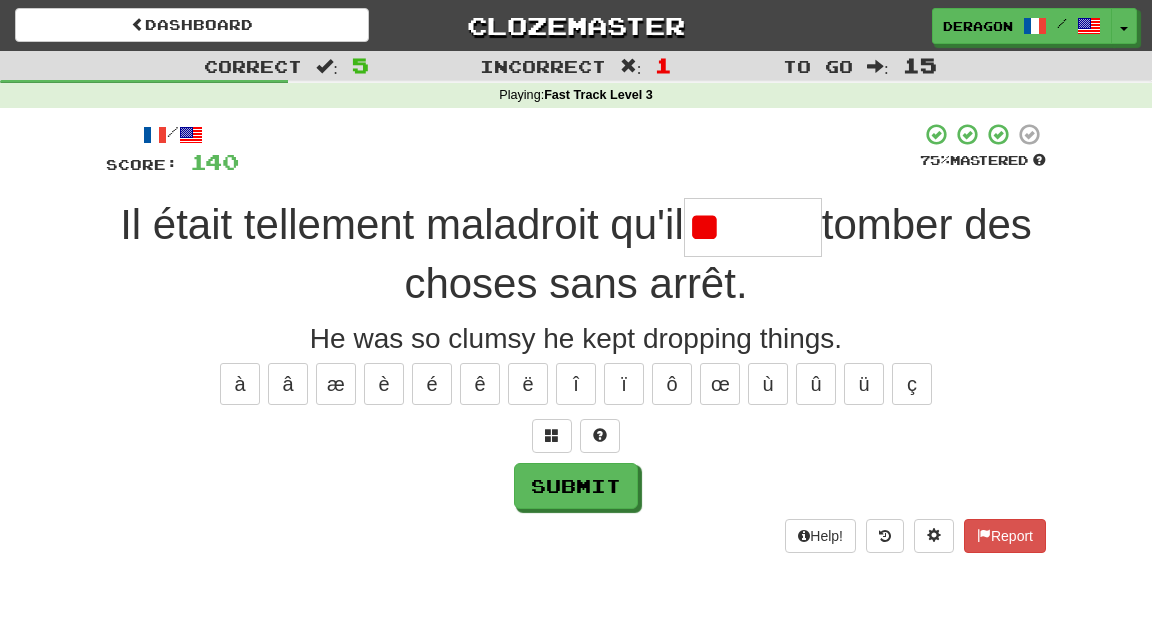 type on "*" 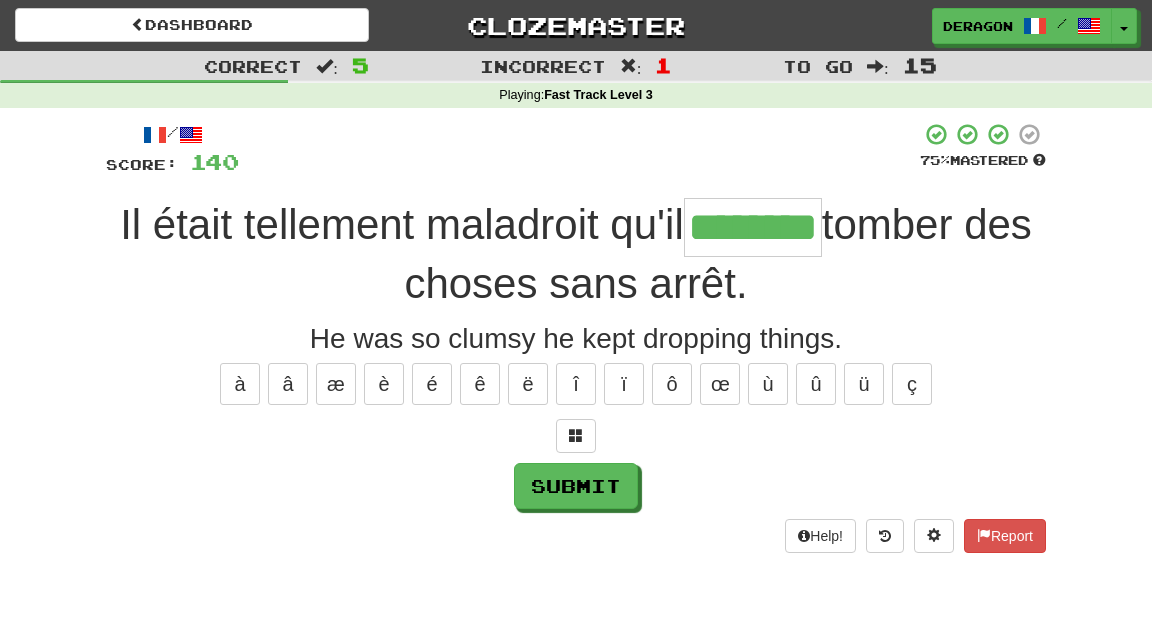 type on "********" 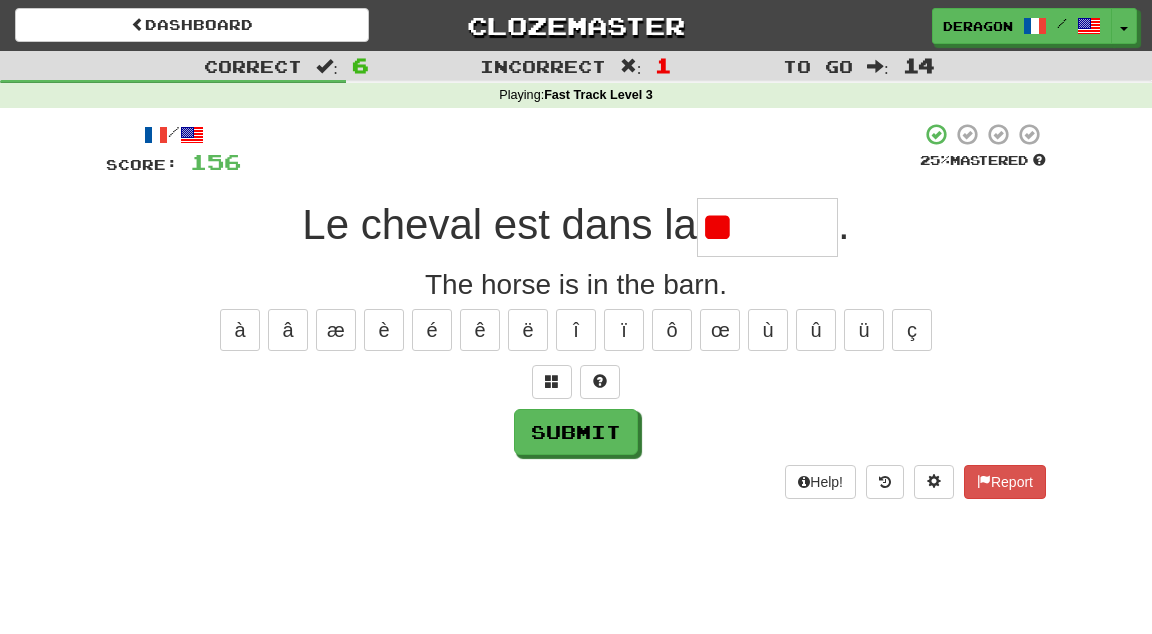type on "*" 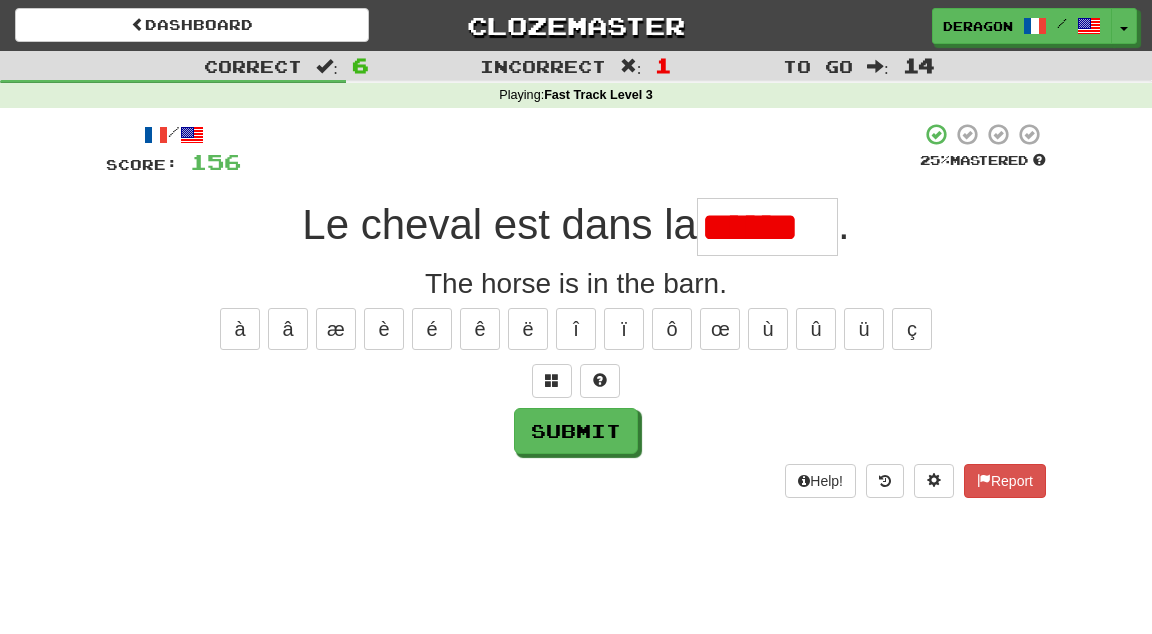 scroll, scrollTop: 0, scrollLeft: 0, axis: both 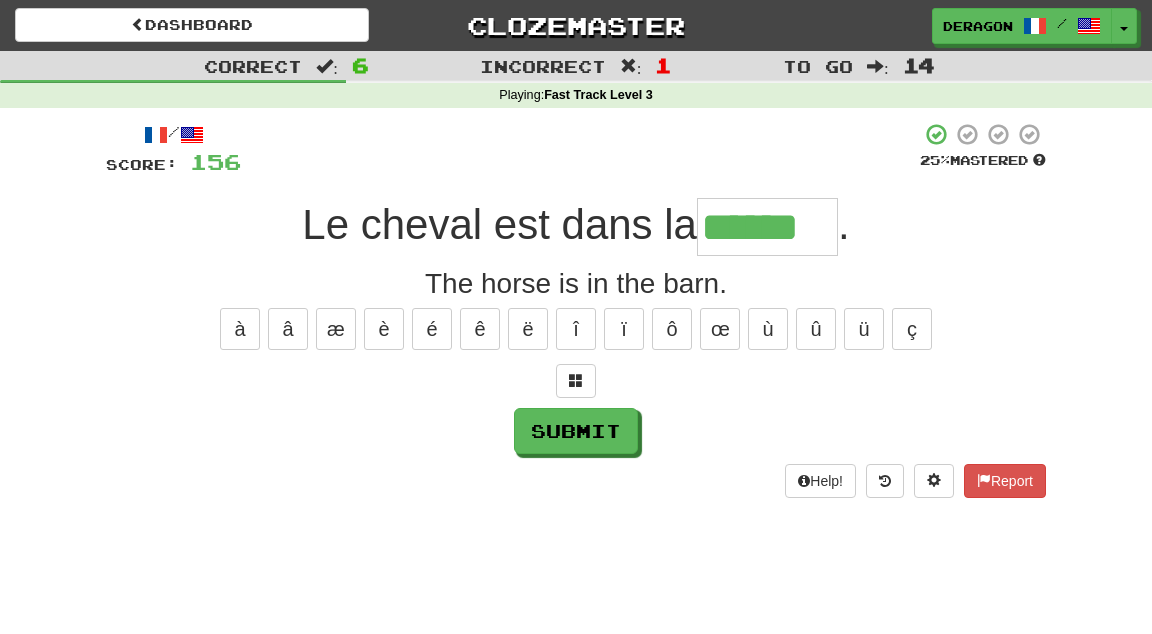 type on "******" 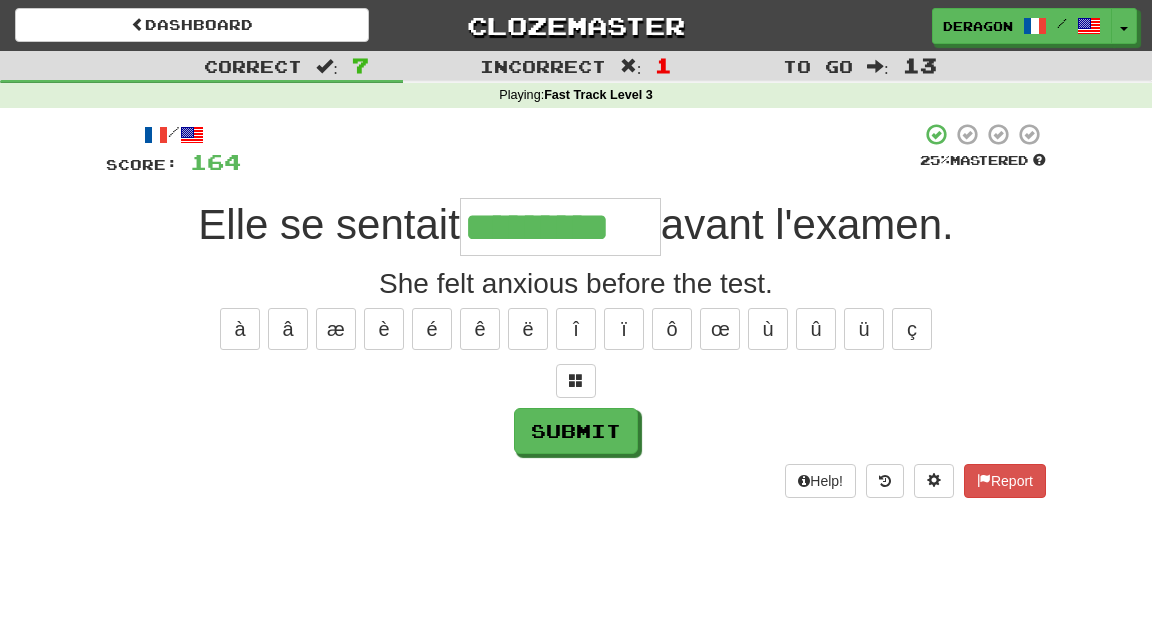 type on "*********" 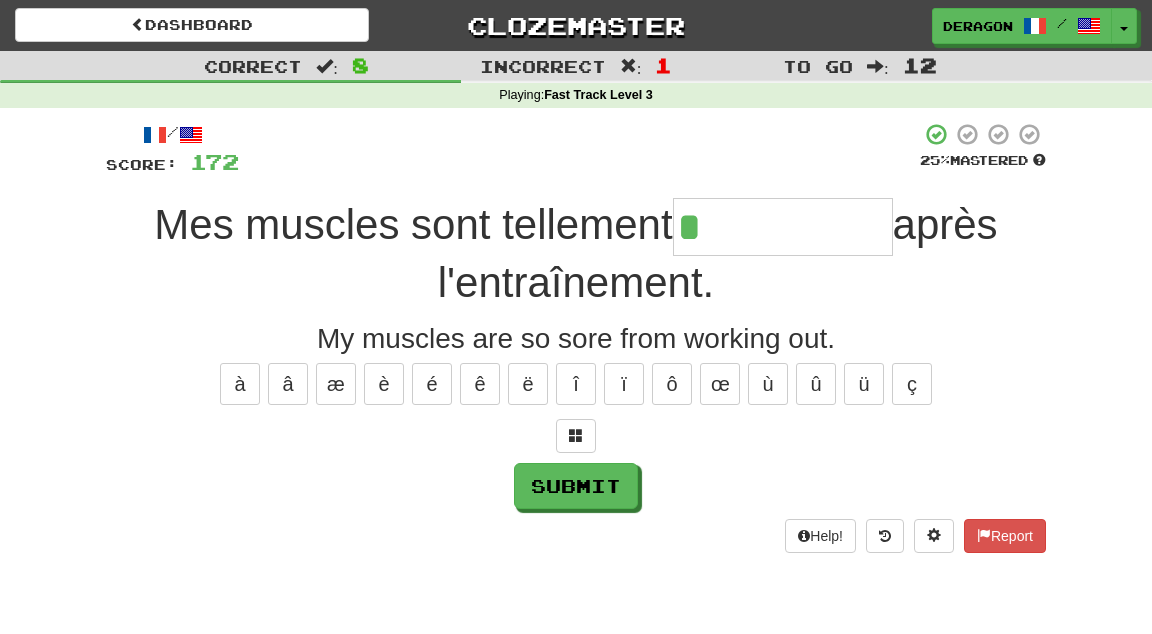 type on "**********" 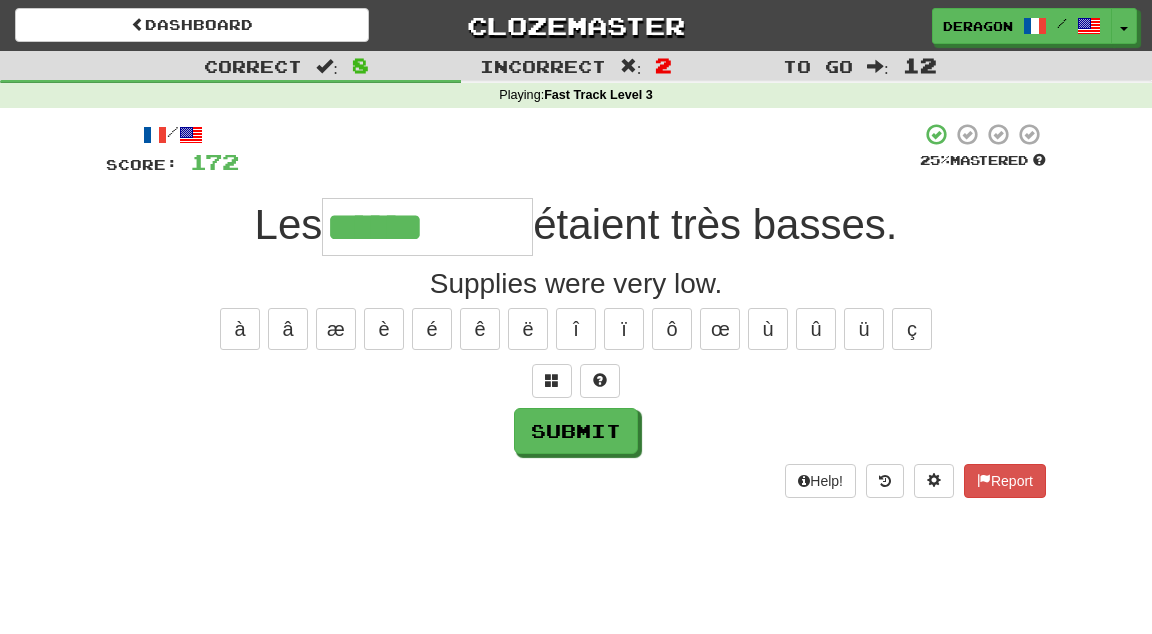 type on "**********" 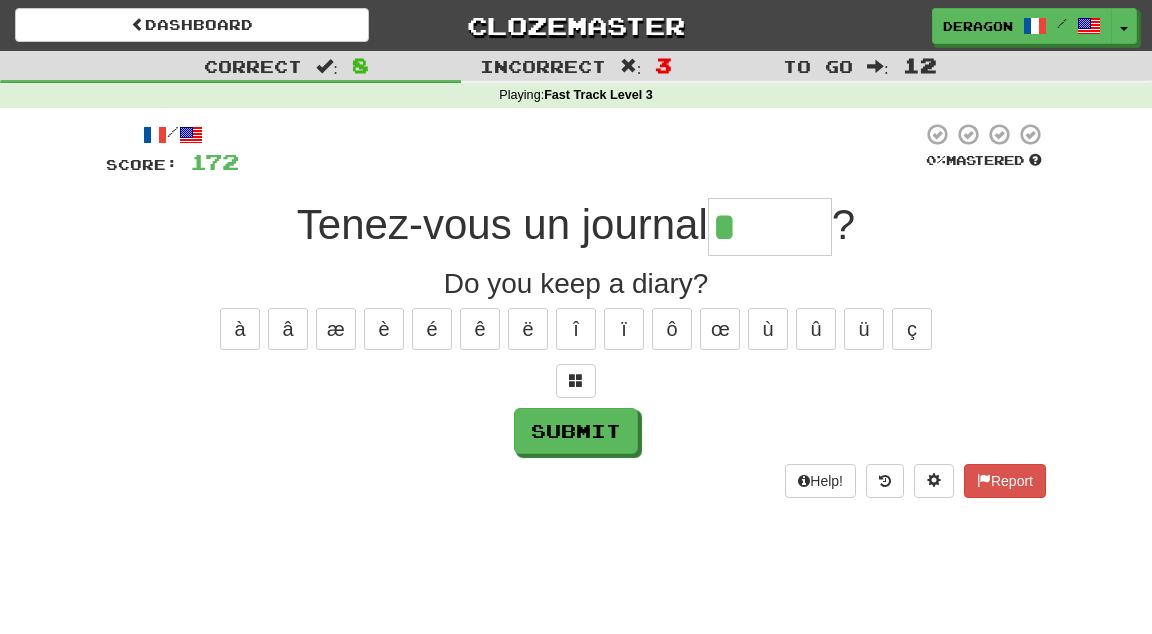 type on "******" 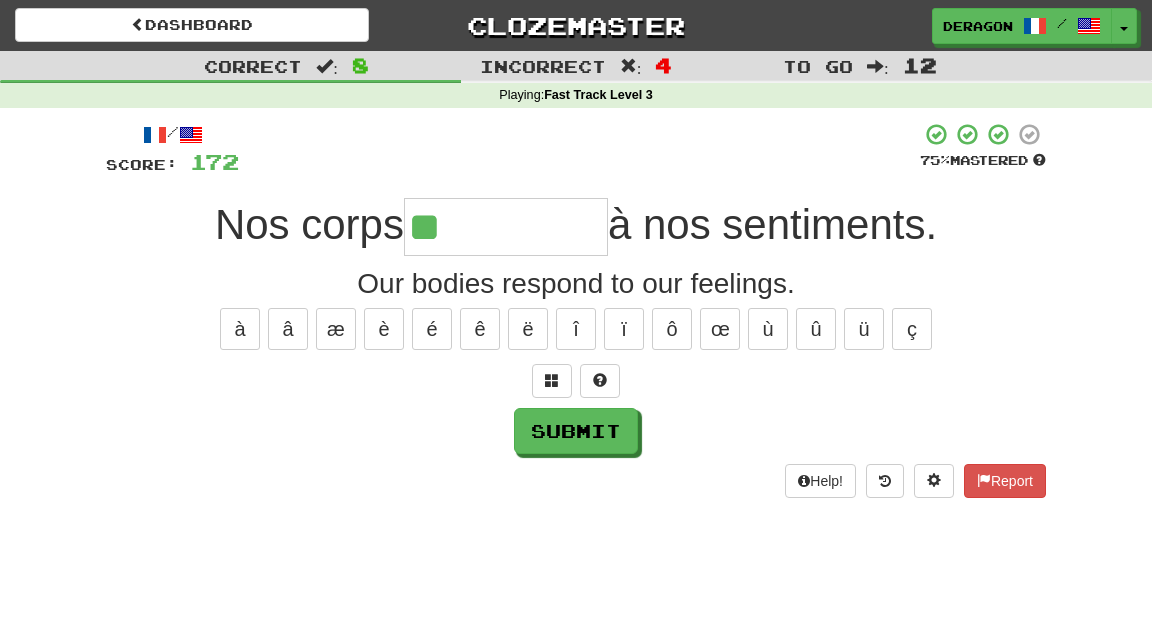 type on "**********" 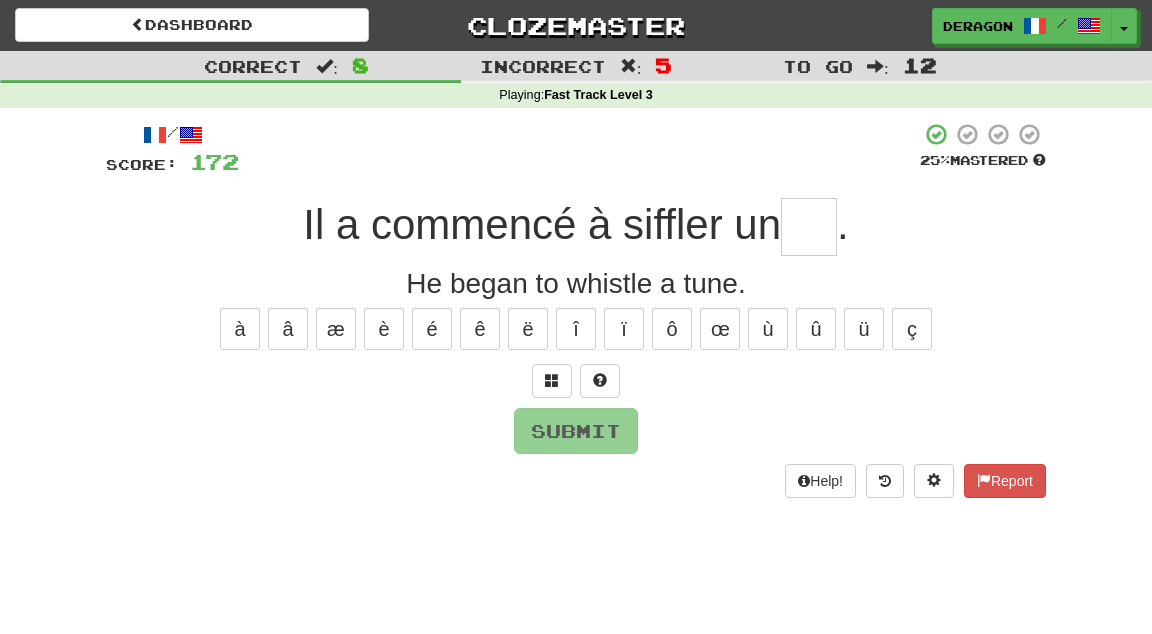 type on "*" 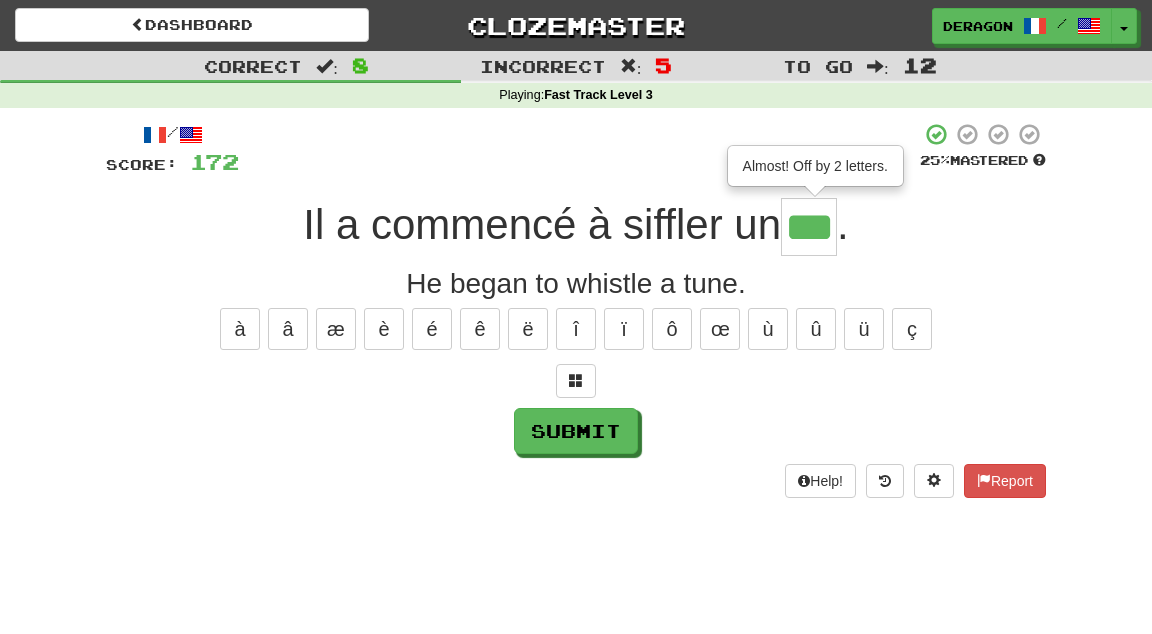 type on "***" 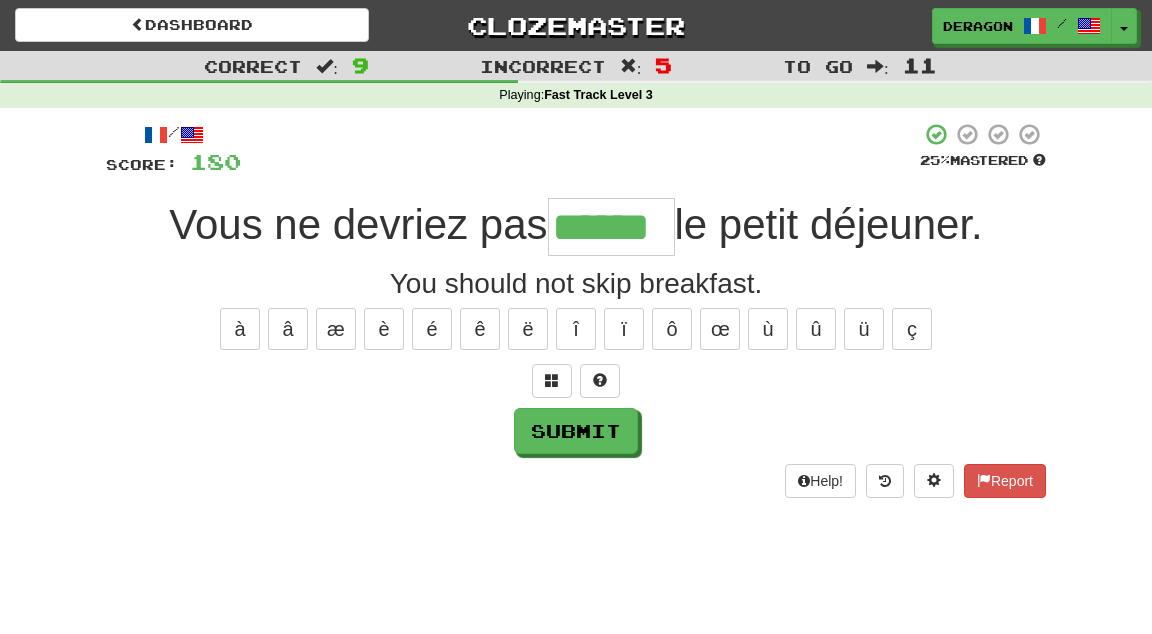 type on "******" 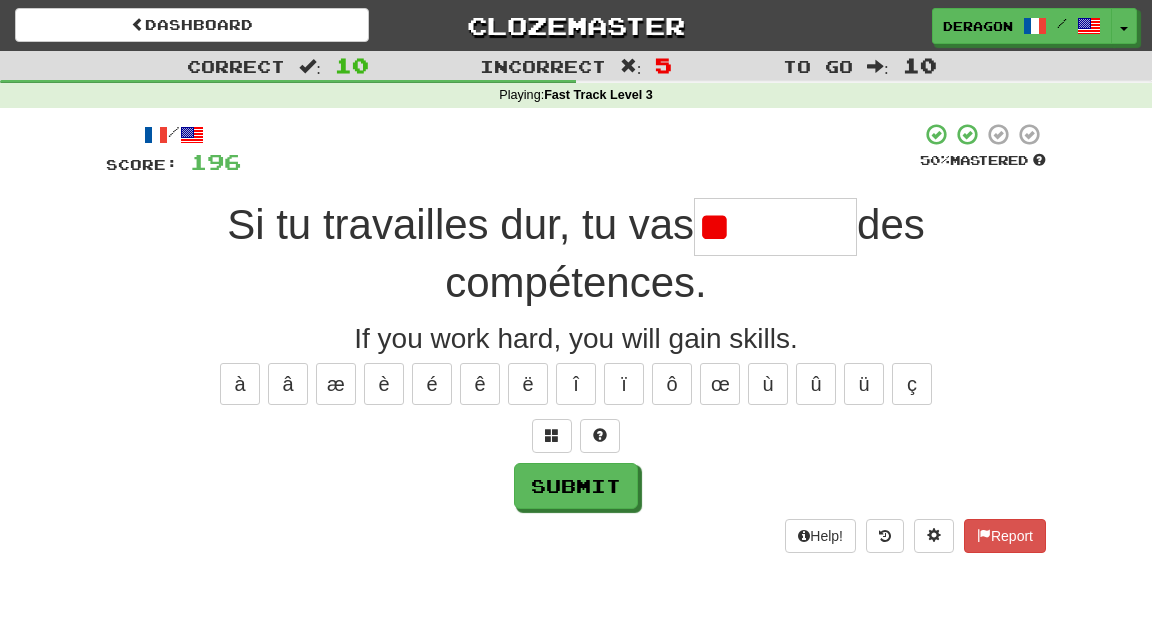 type on "*" 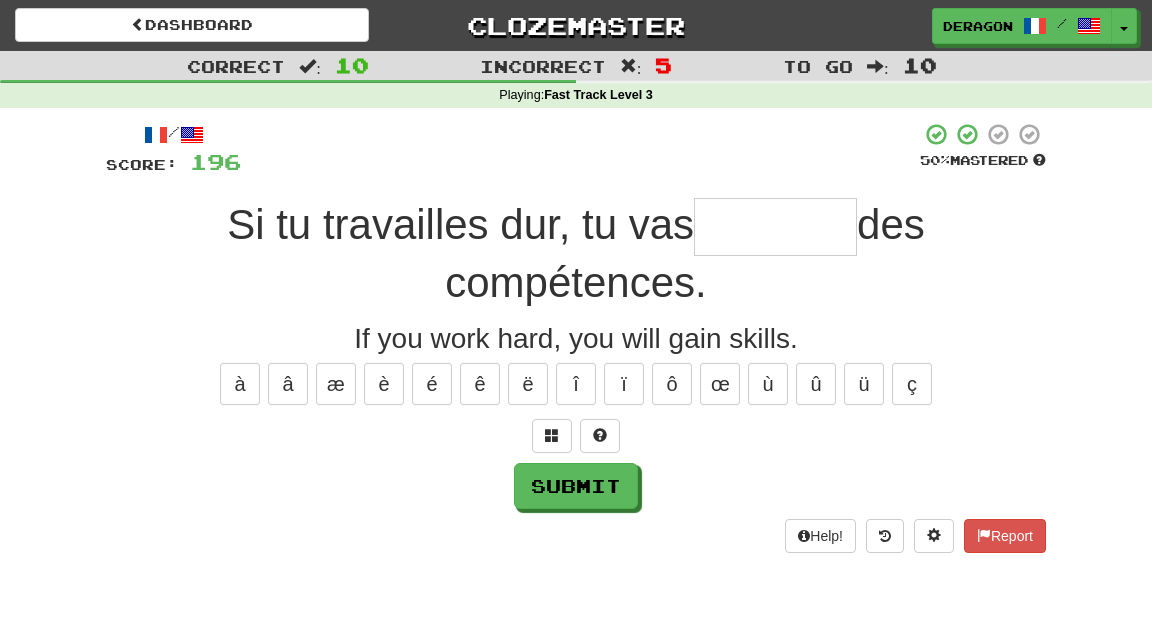 type on "*" 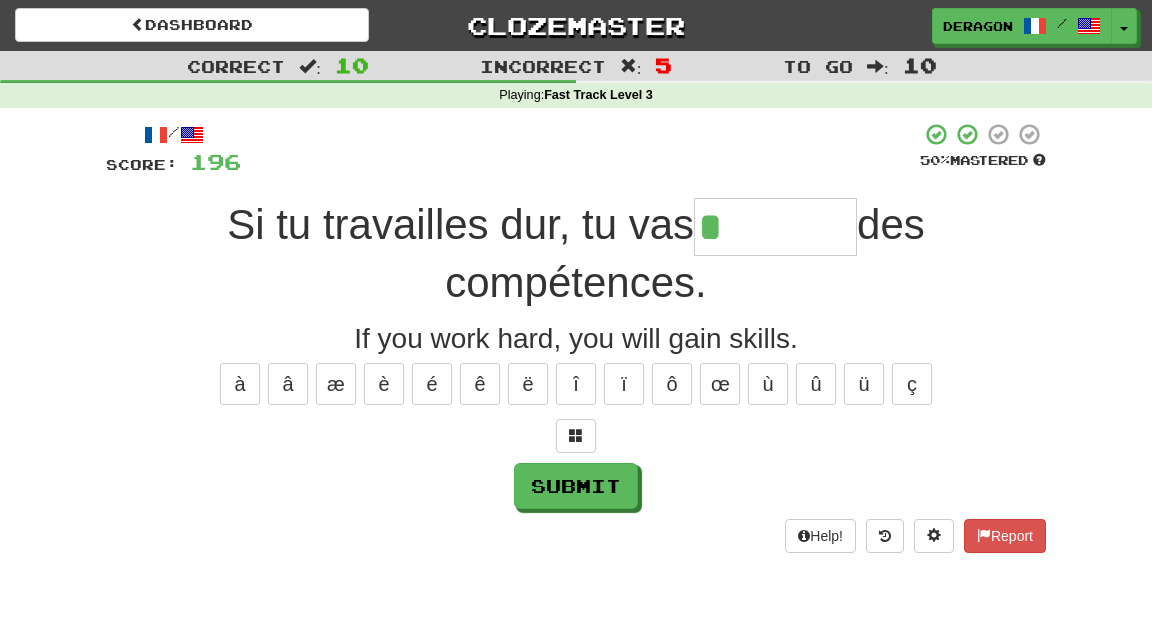 type on "********" 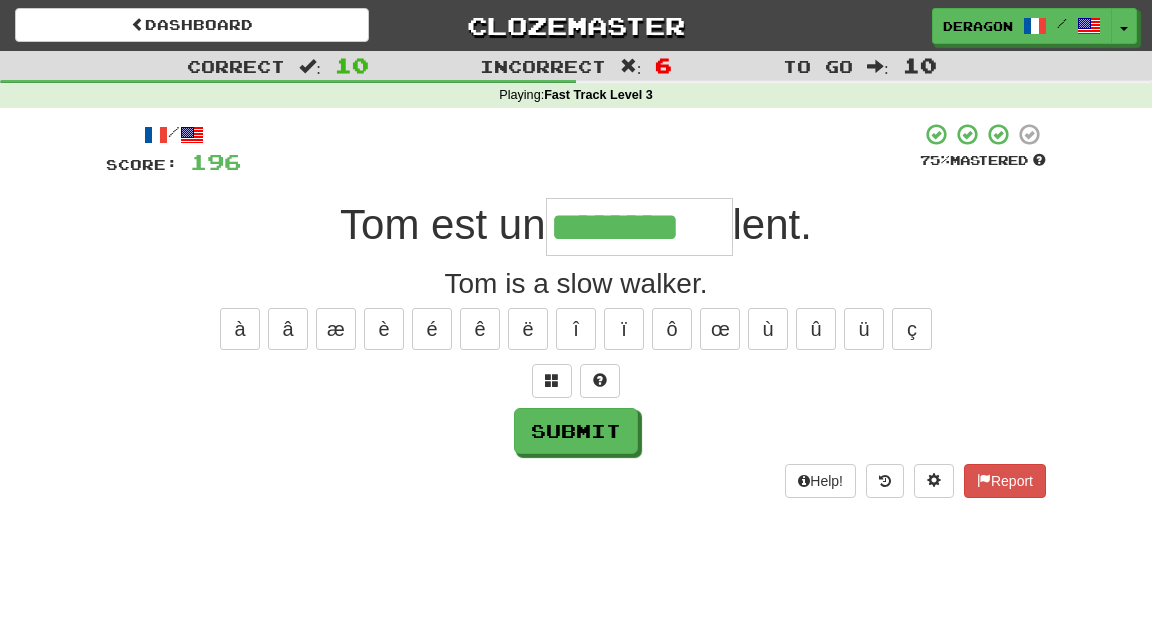 type on "********" 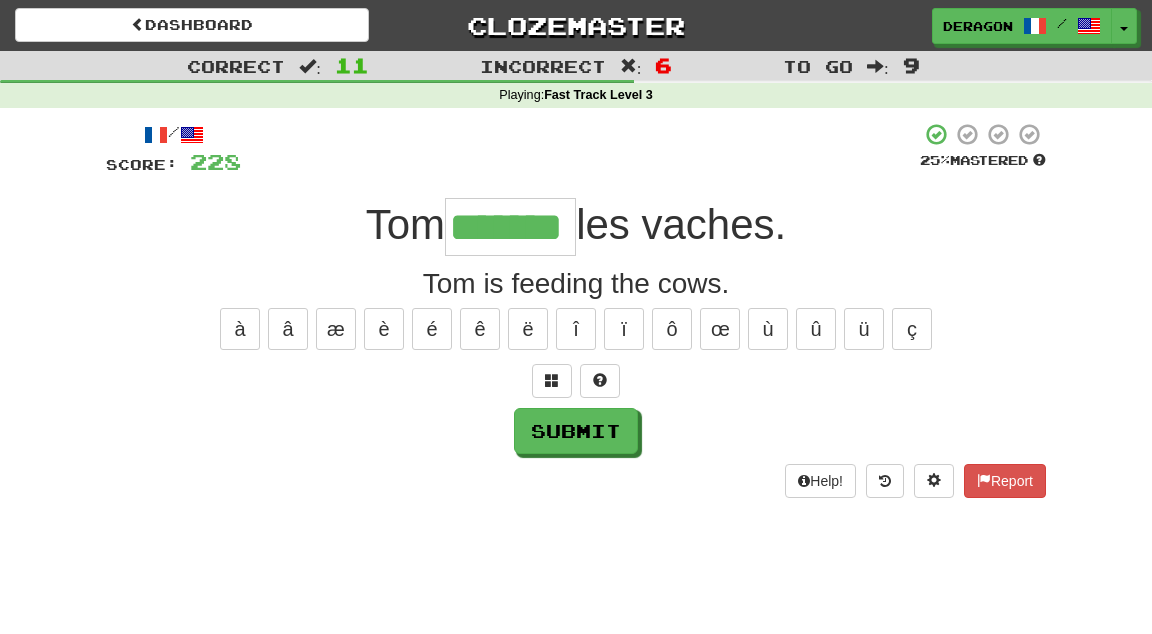 type on "*******" 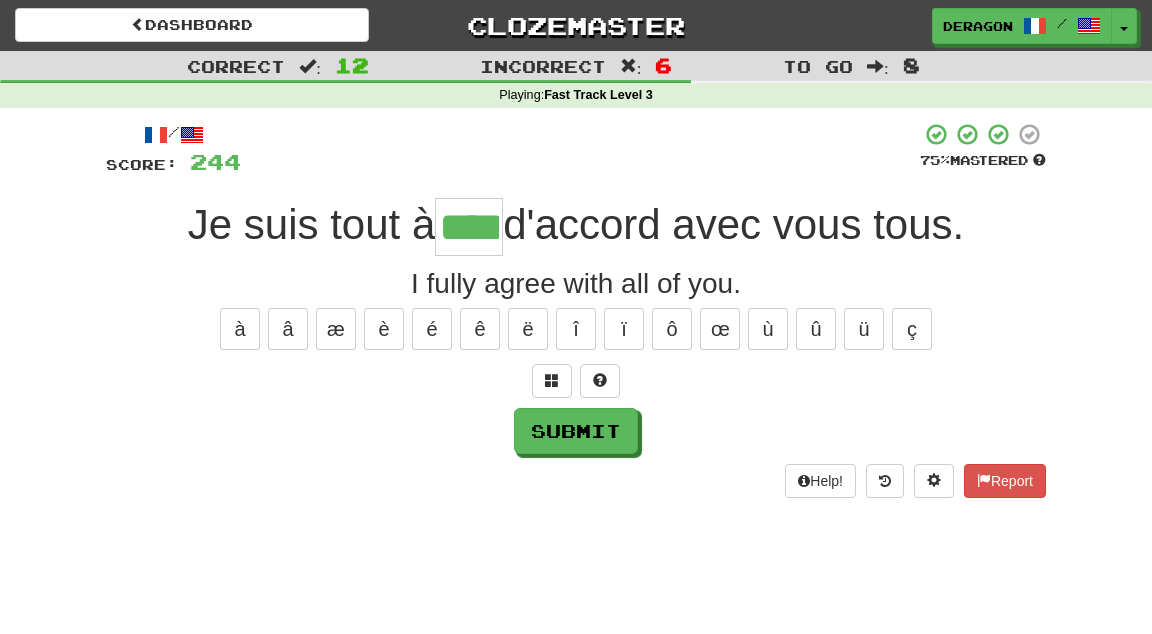 type on "****" 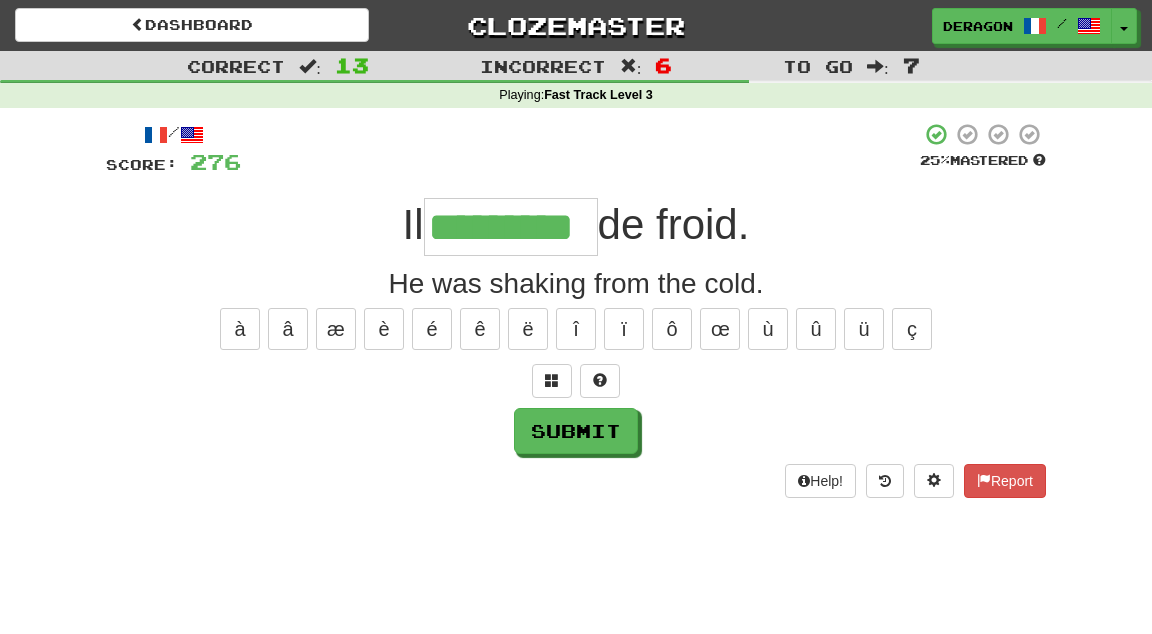type on "*********" 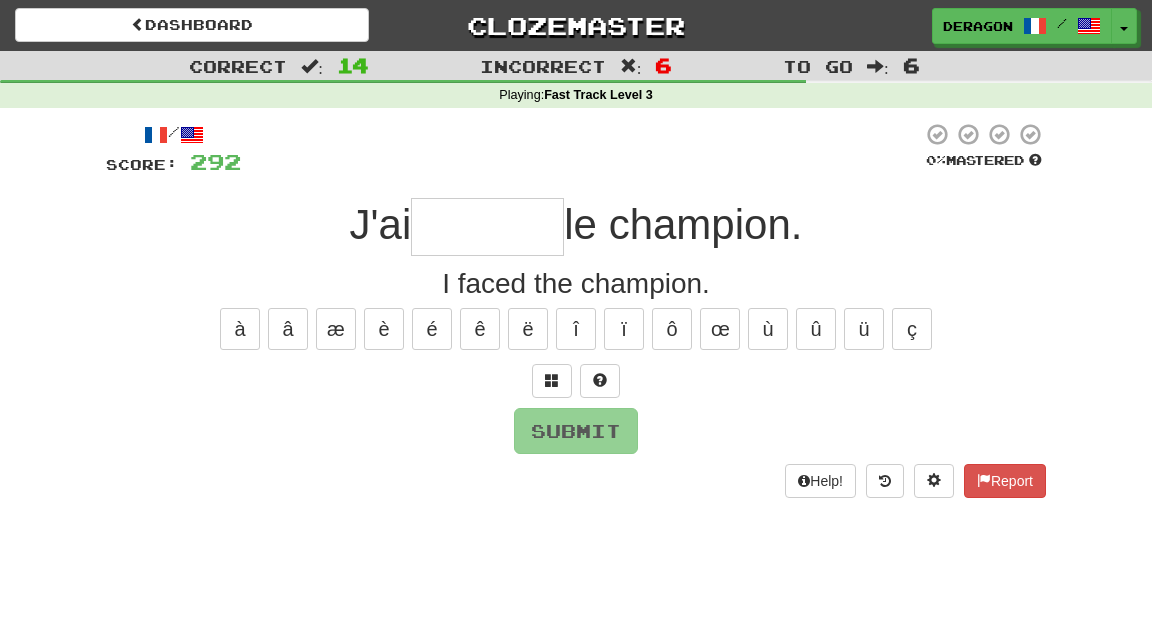 type on "*" 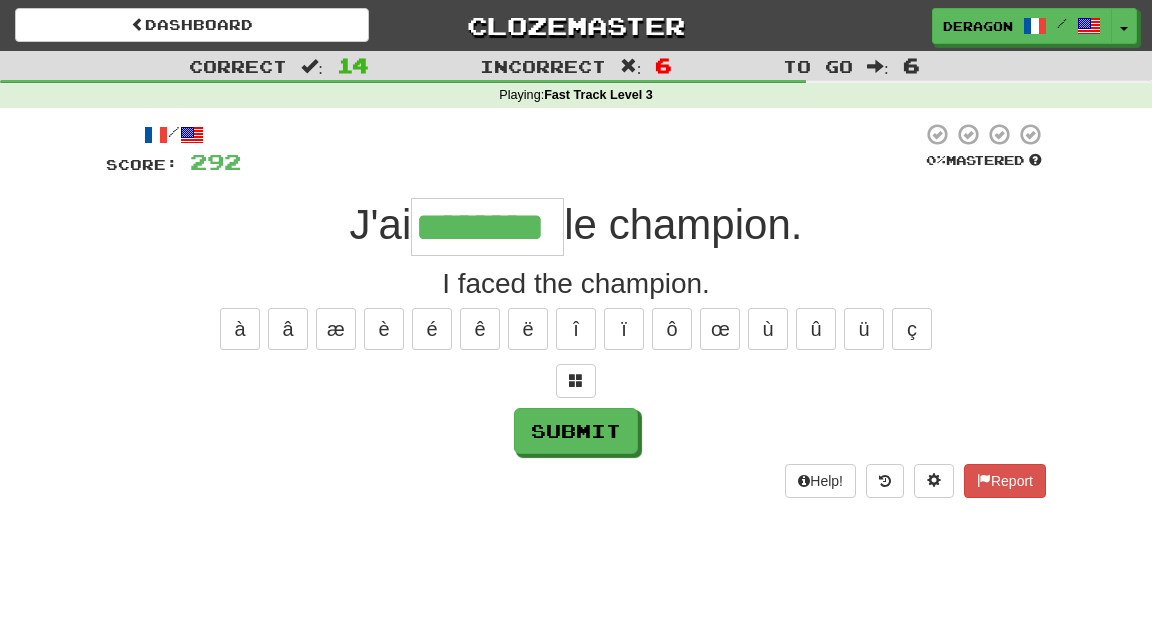 type on "********" 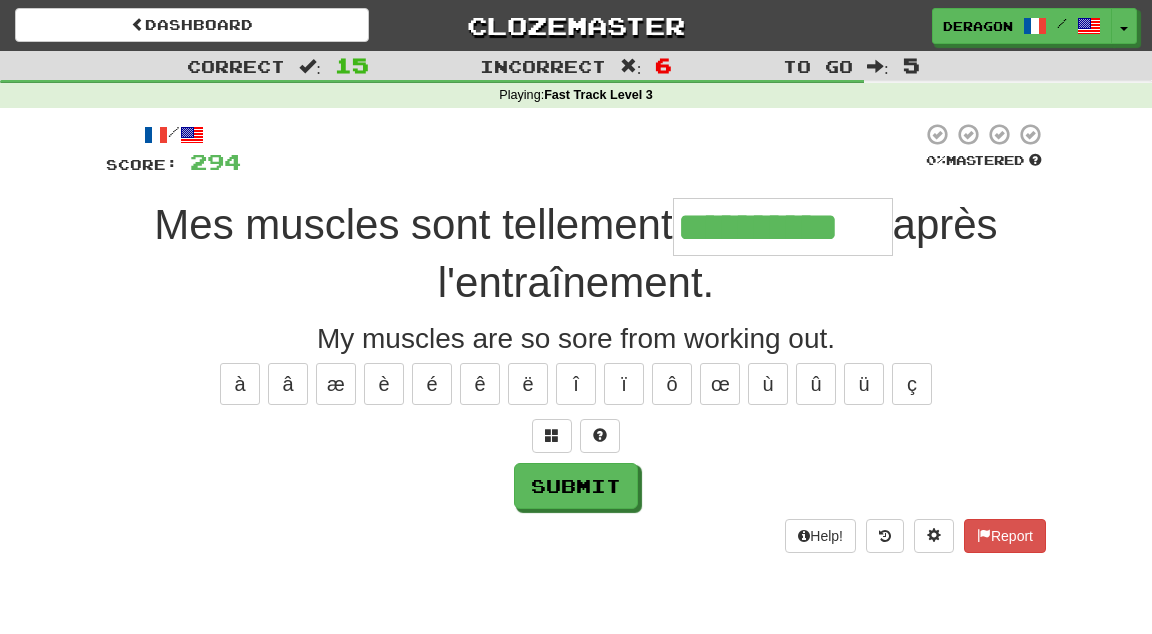 type on "**********" 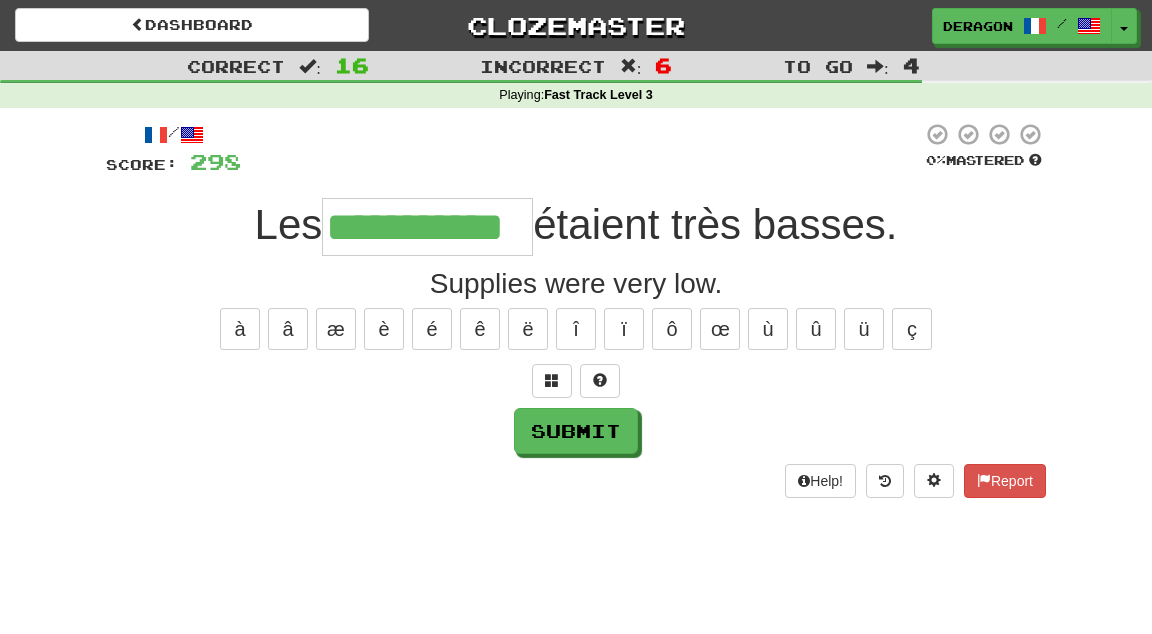 type on "**********" 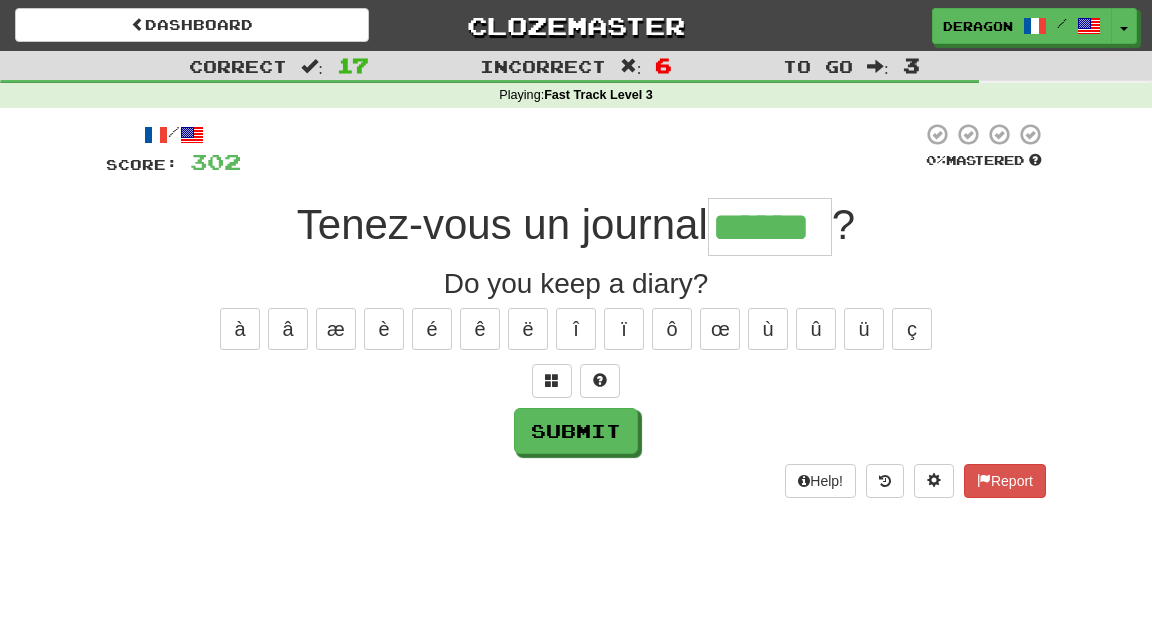 type on "******" 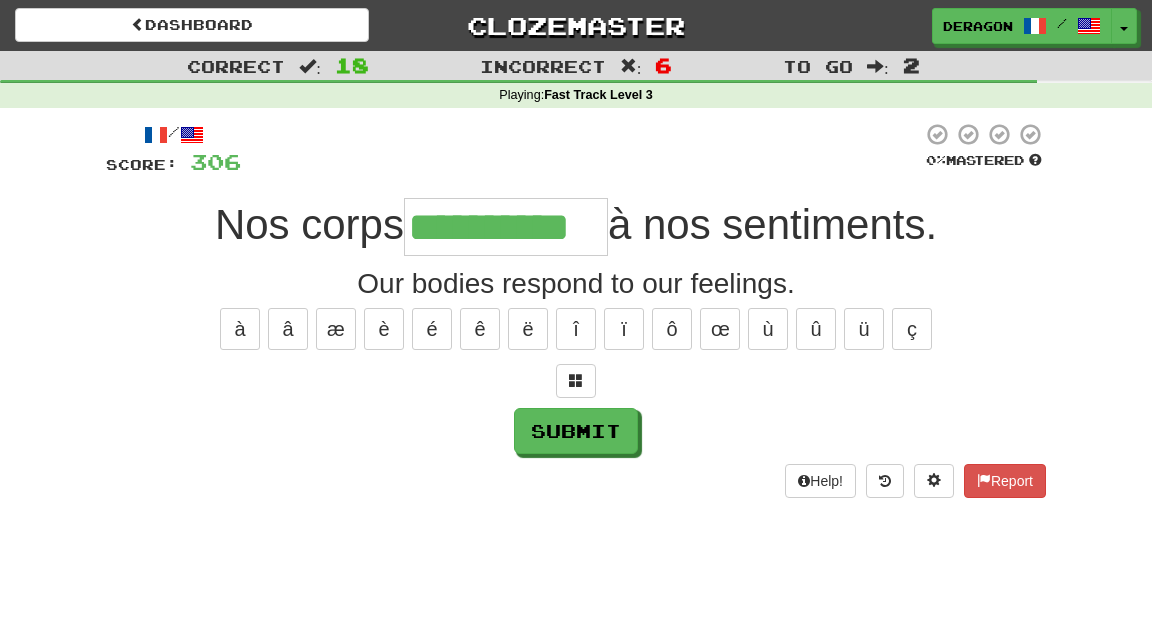 type on "**********" 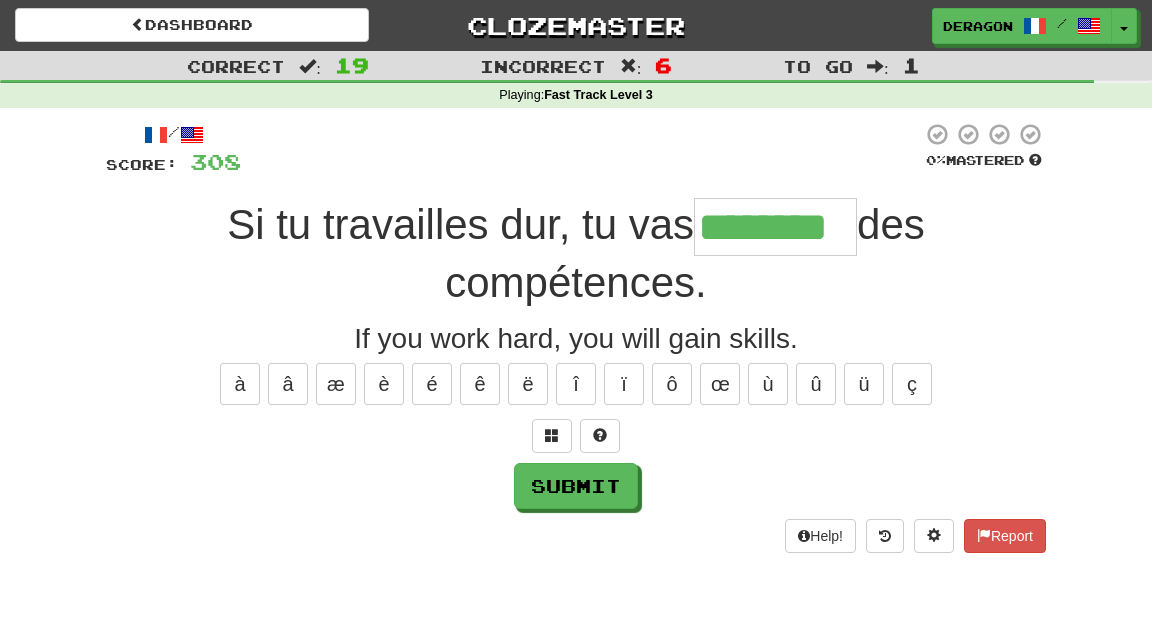 type on "********" 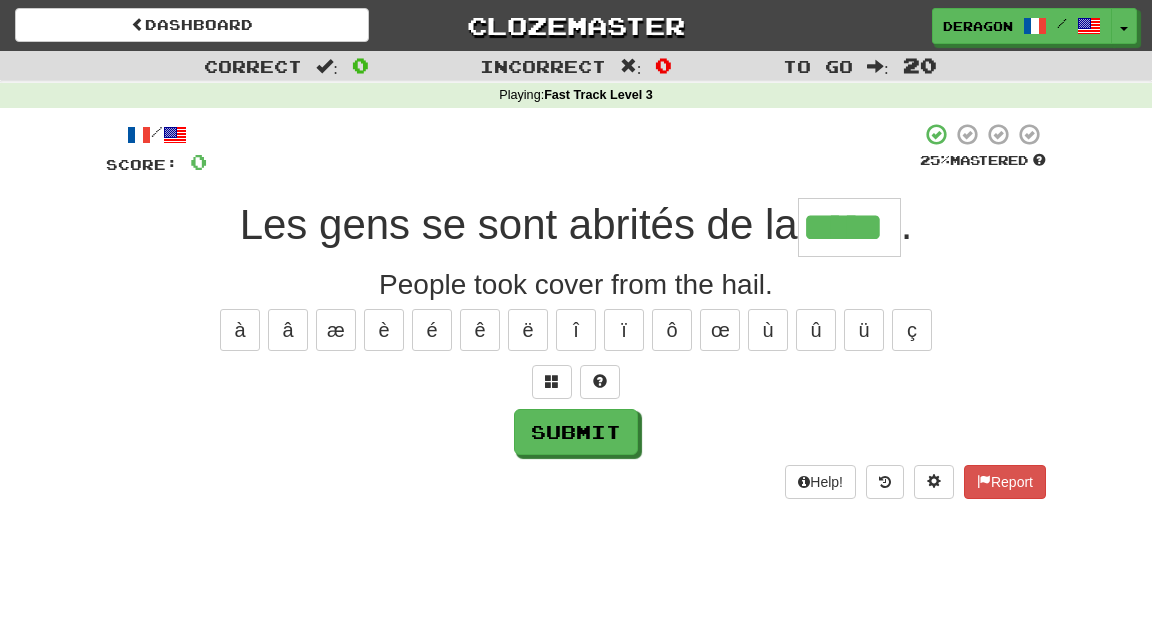 type on "*****" 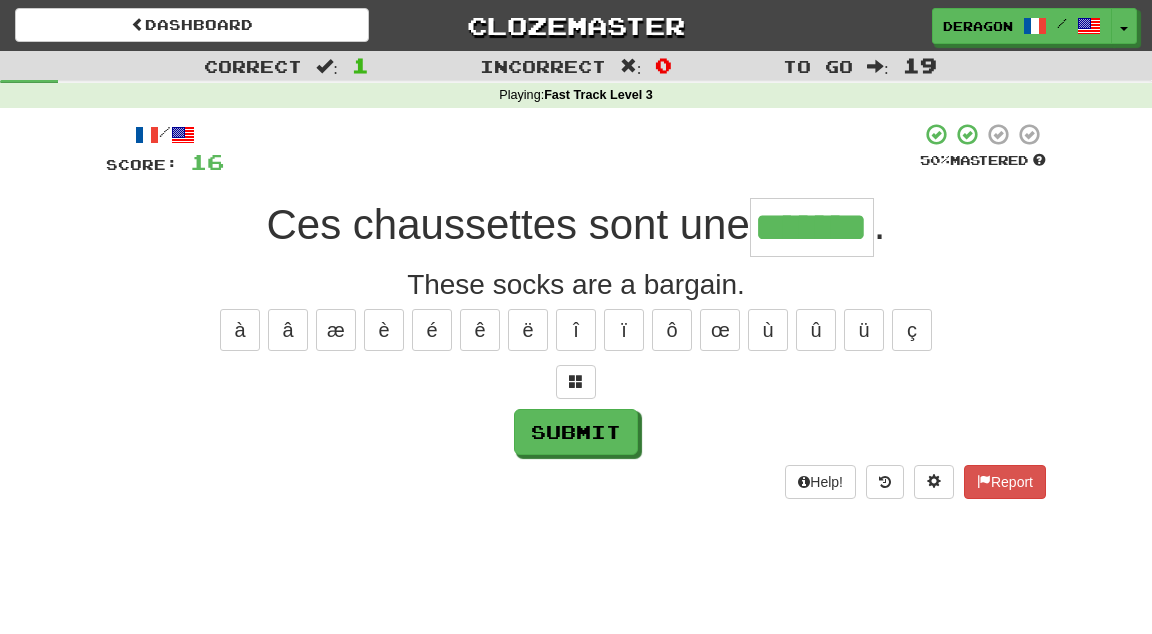 type on "*******" 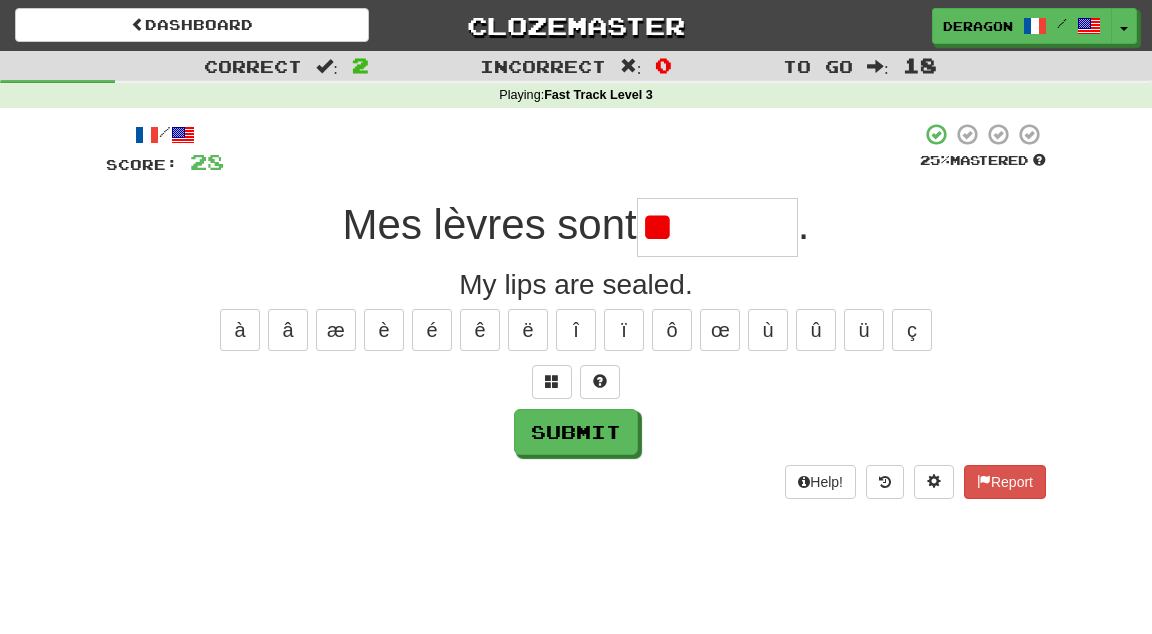 type on "*" 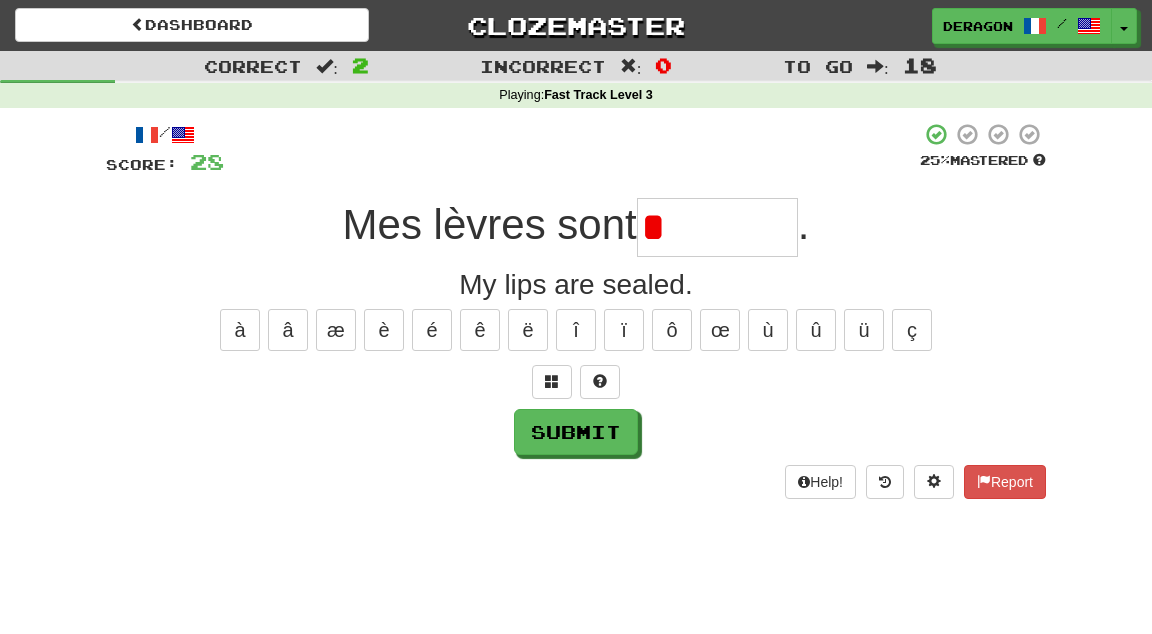 type on "*" 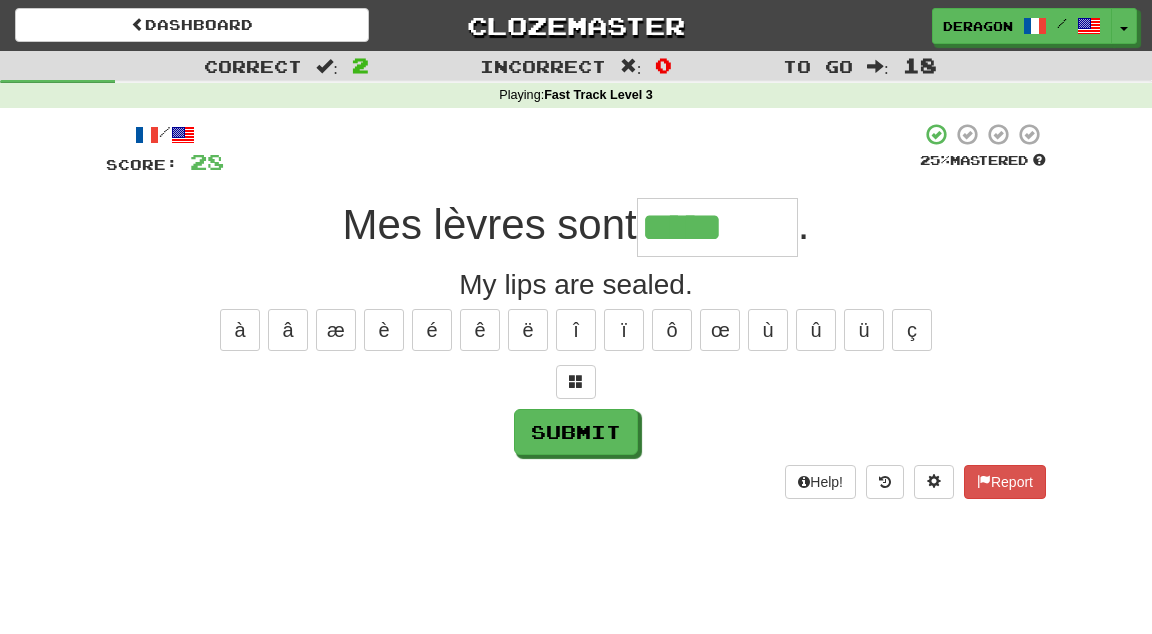 type on "********" 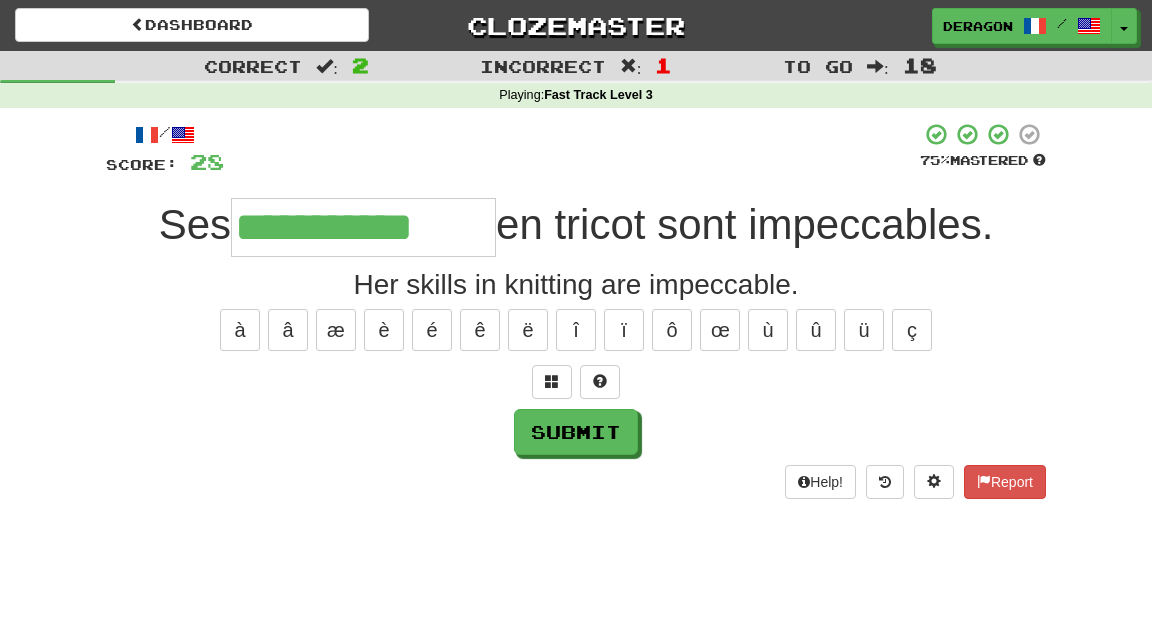 type on "**********" 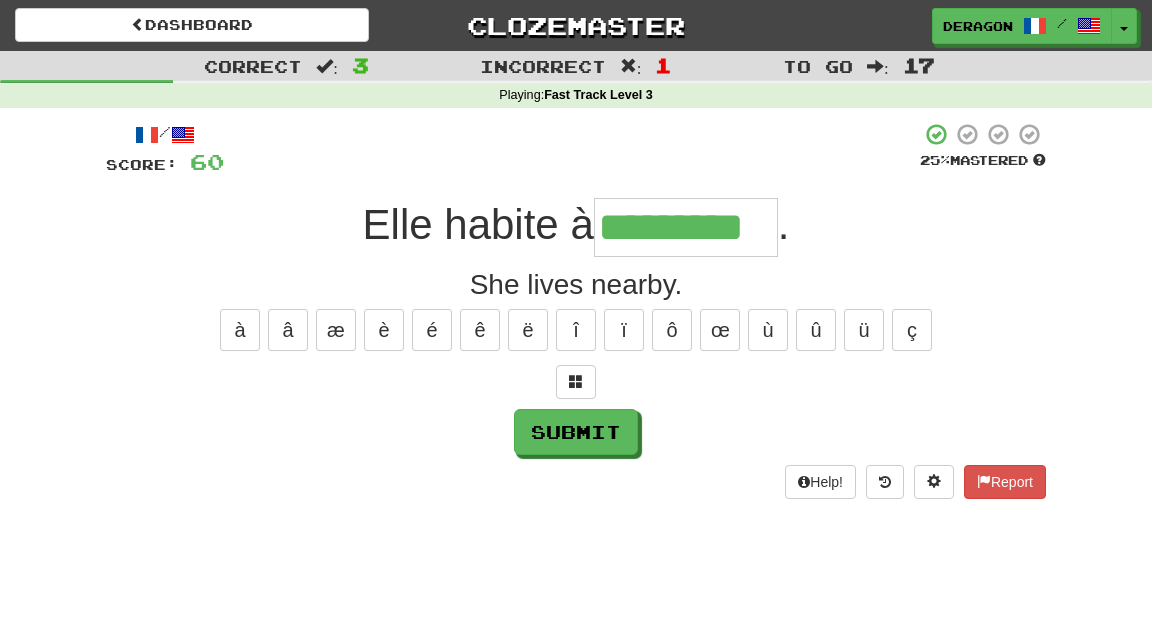 type on "*********" 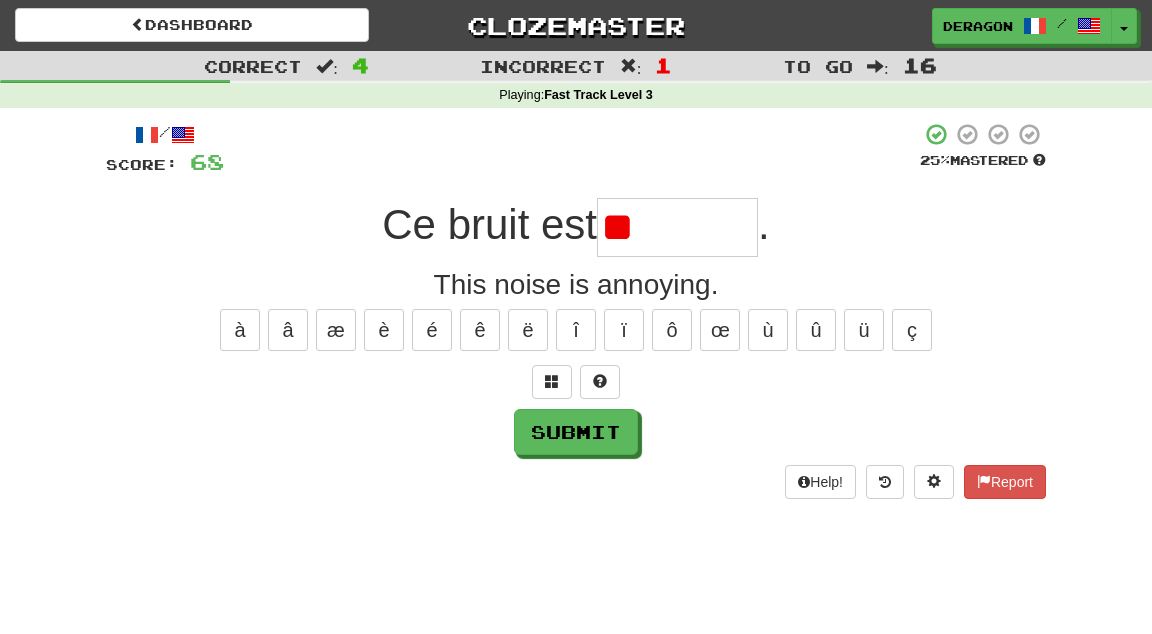type on "*" 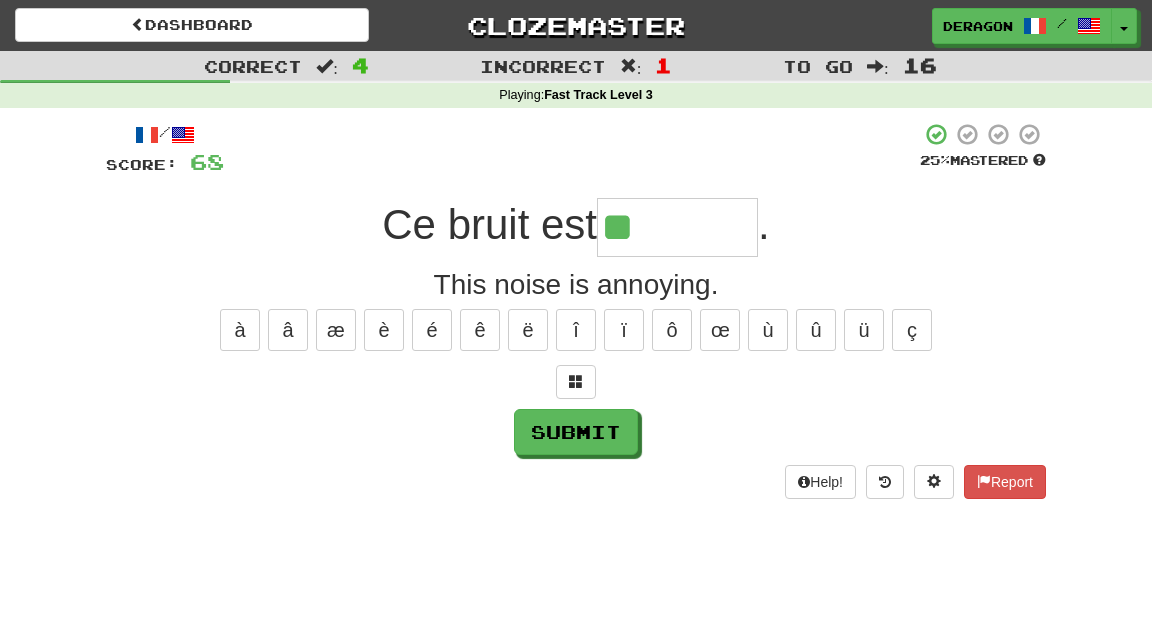 type on "*******" 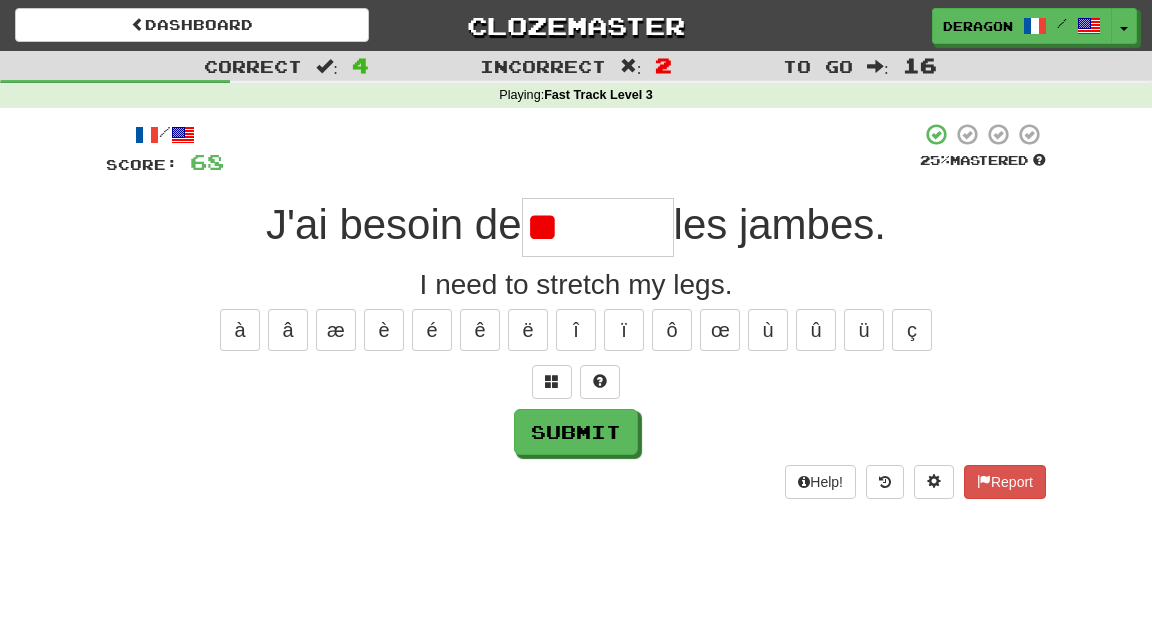 type on "*" 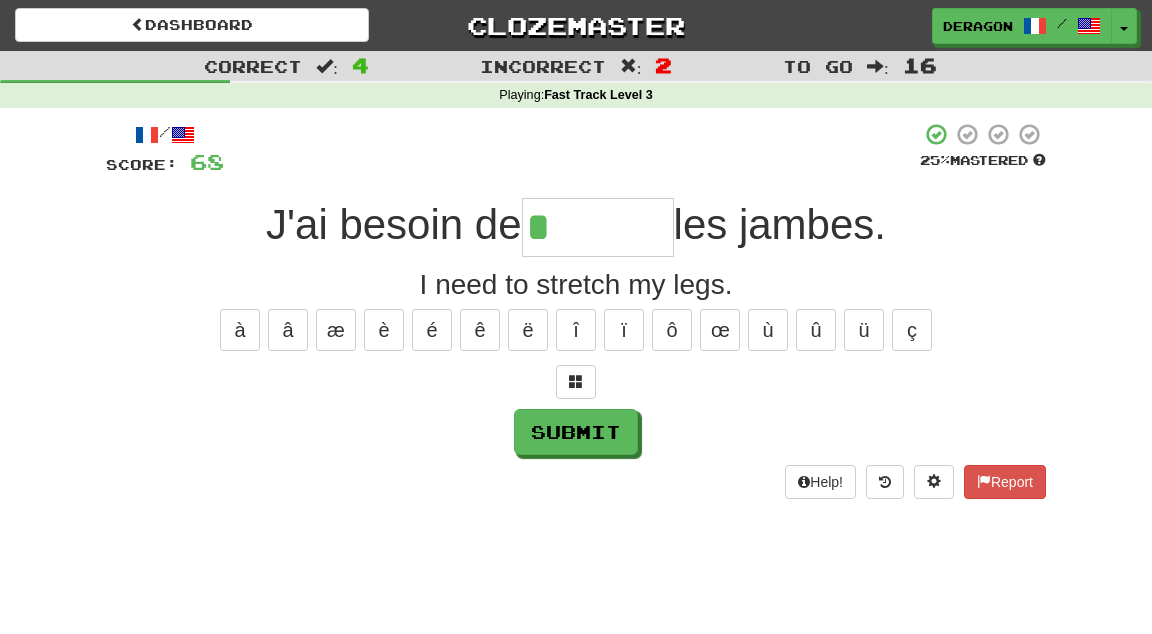 type on "********" 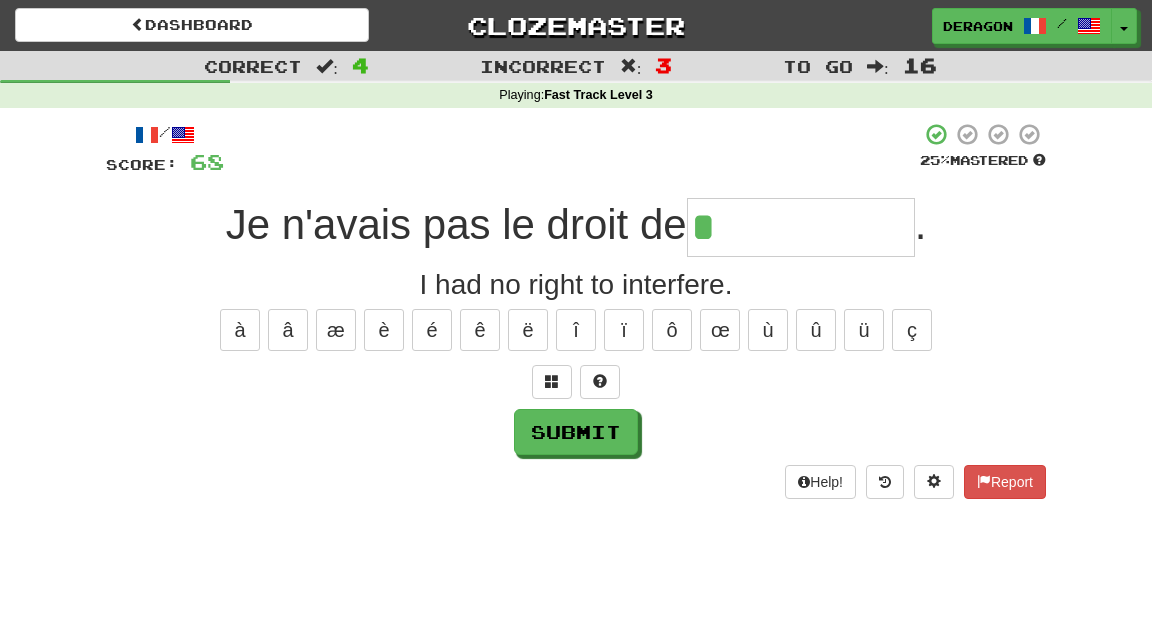 type on "**********" 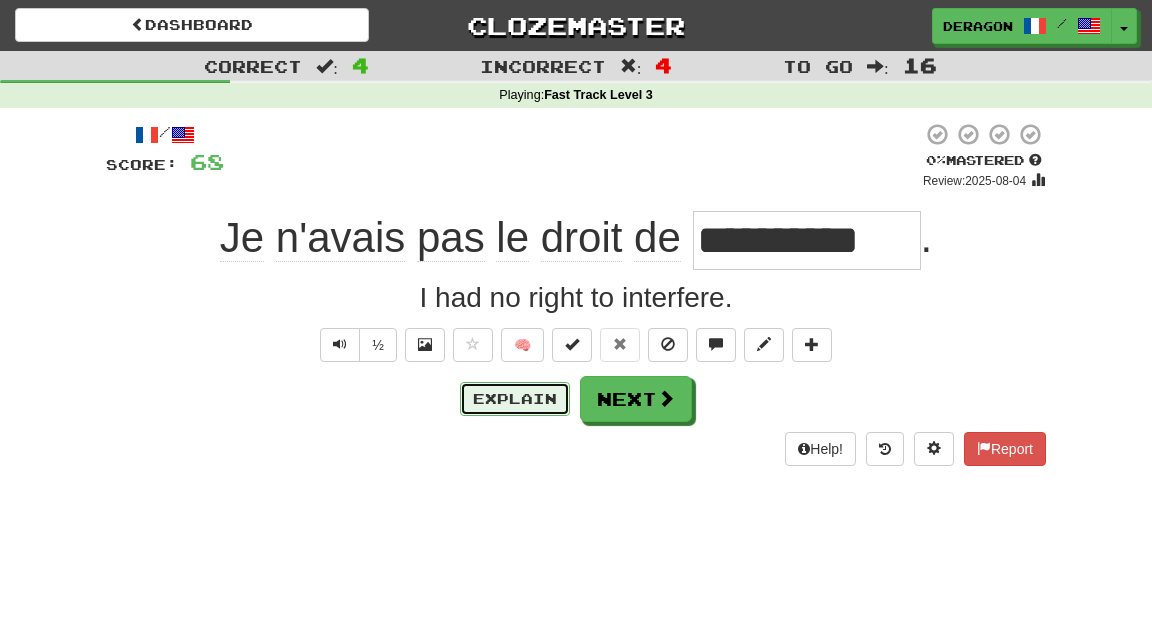 click on "Explain" at bounding box center [515, 399] 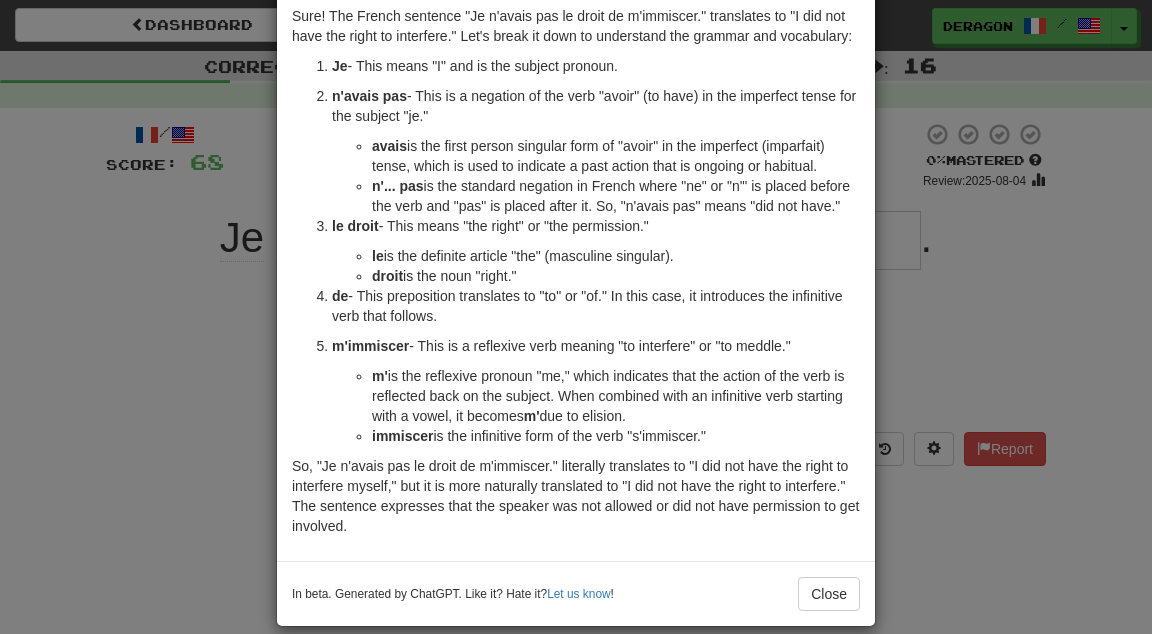 scroll, scrollTop: 0, scrollLeft: 0, axis: both 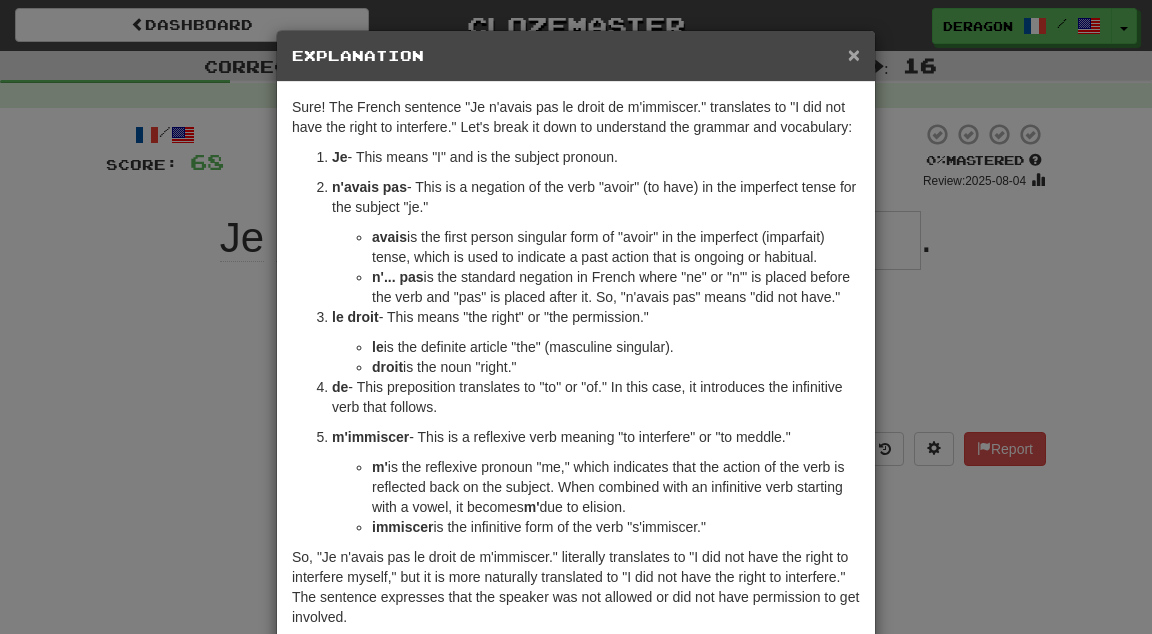 click on "×" at bounding box center (854, 54) 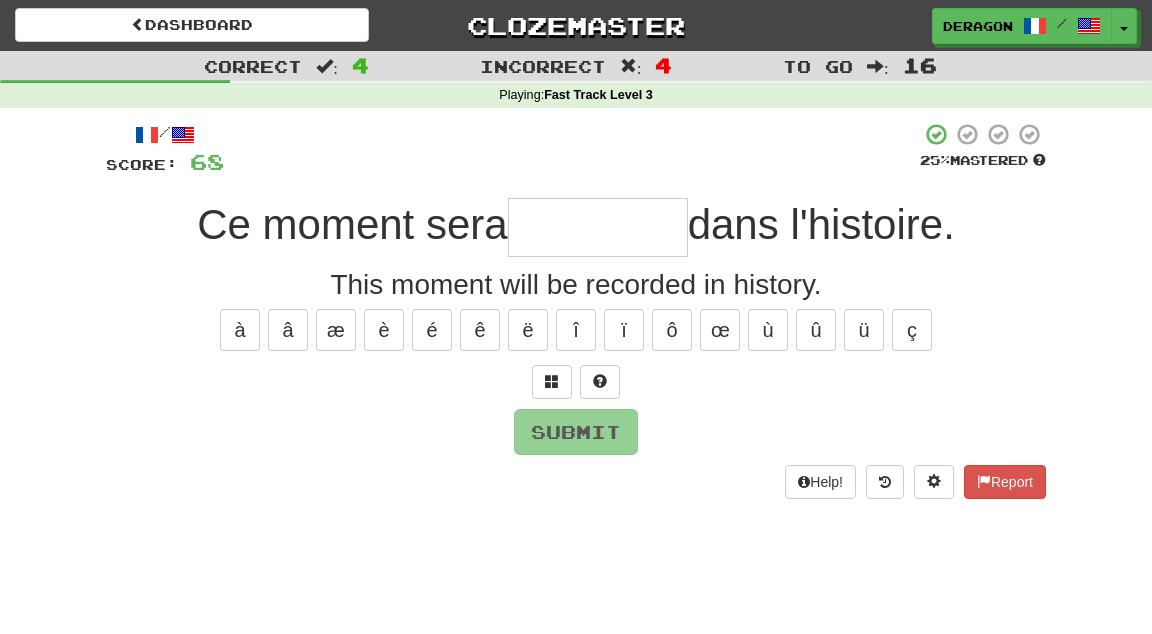 type on "*" 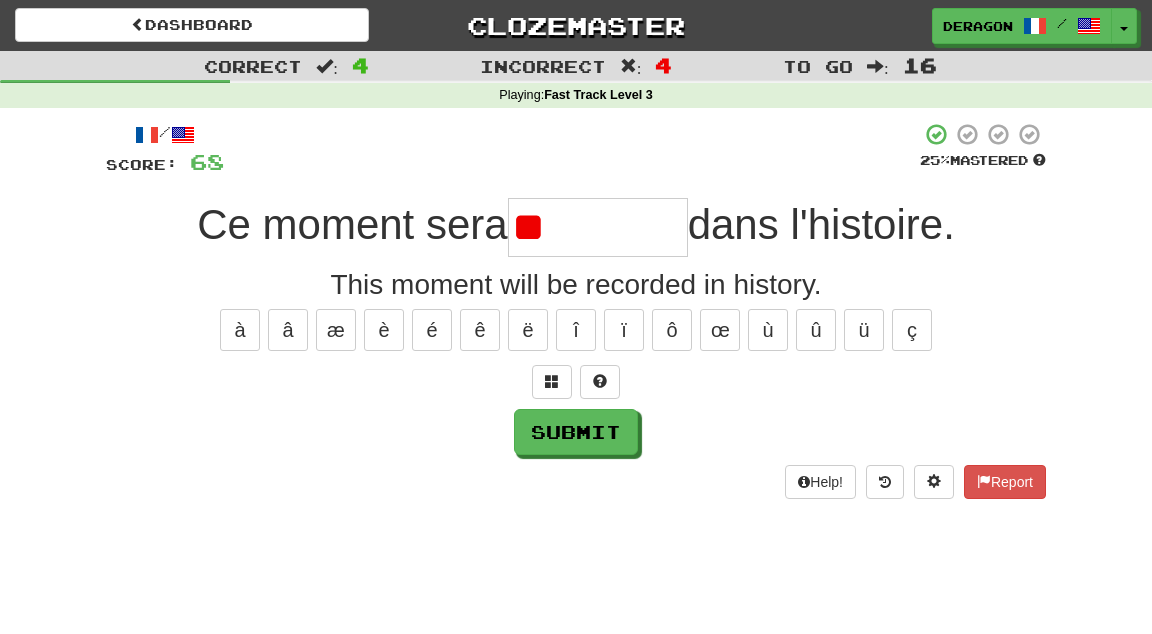 type on "*" 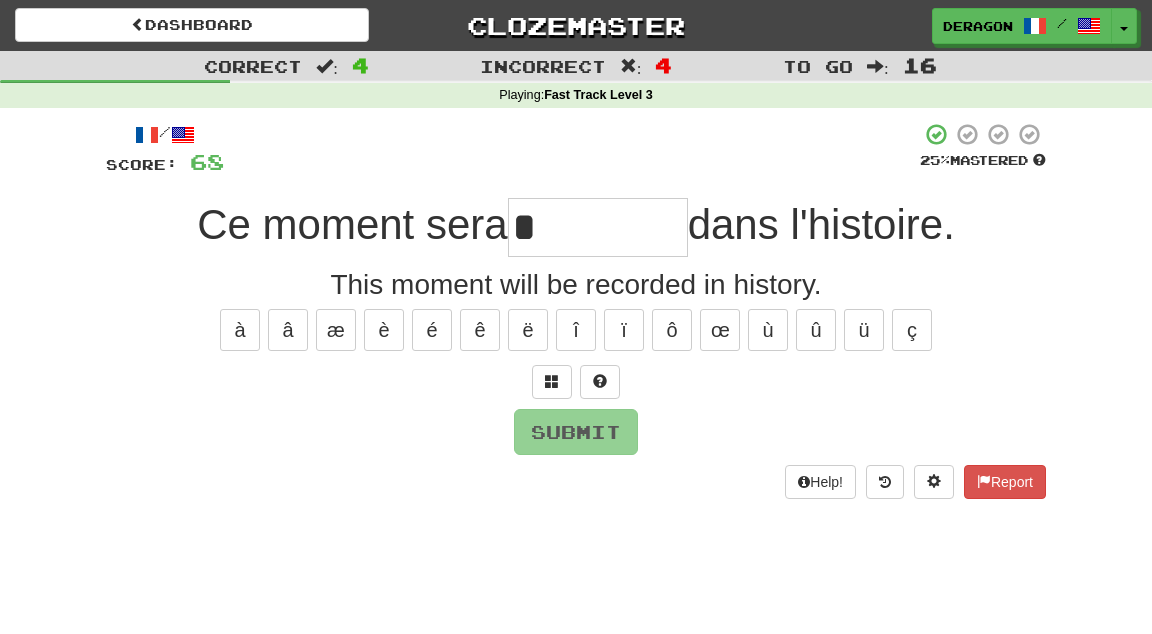 type on "*" 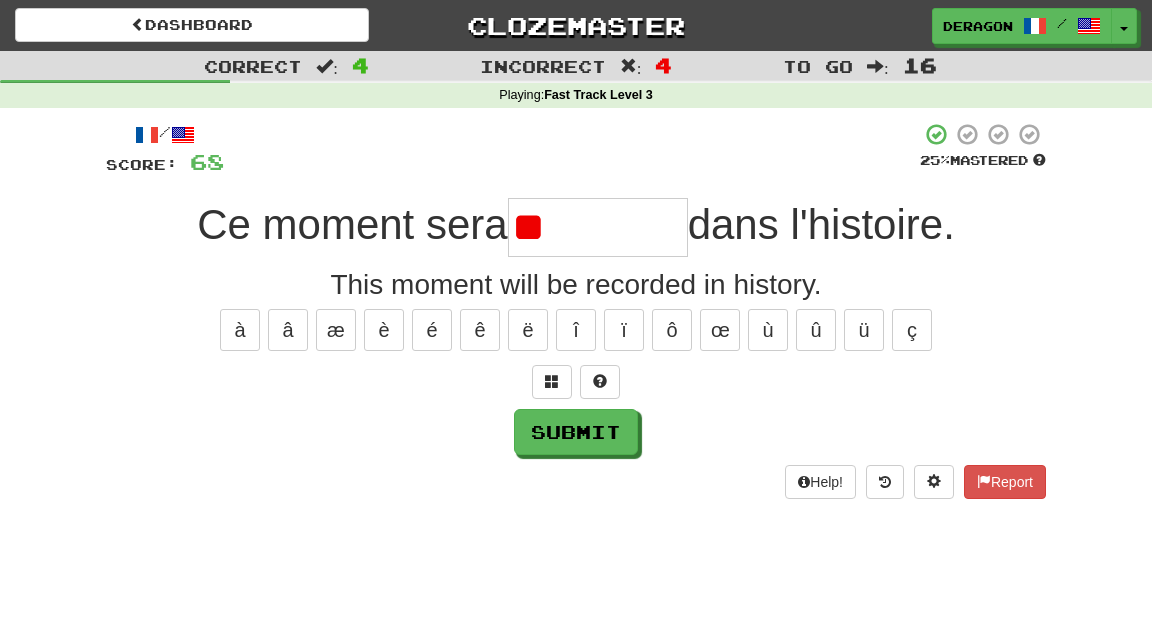 type on "*" 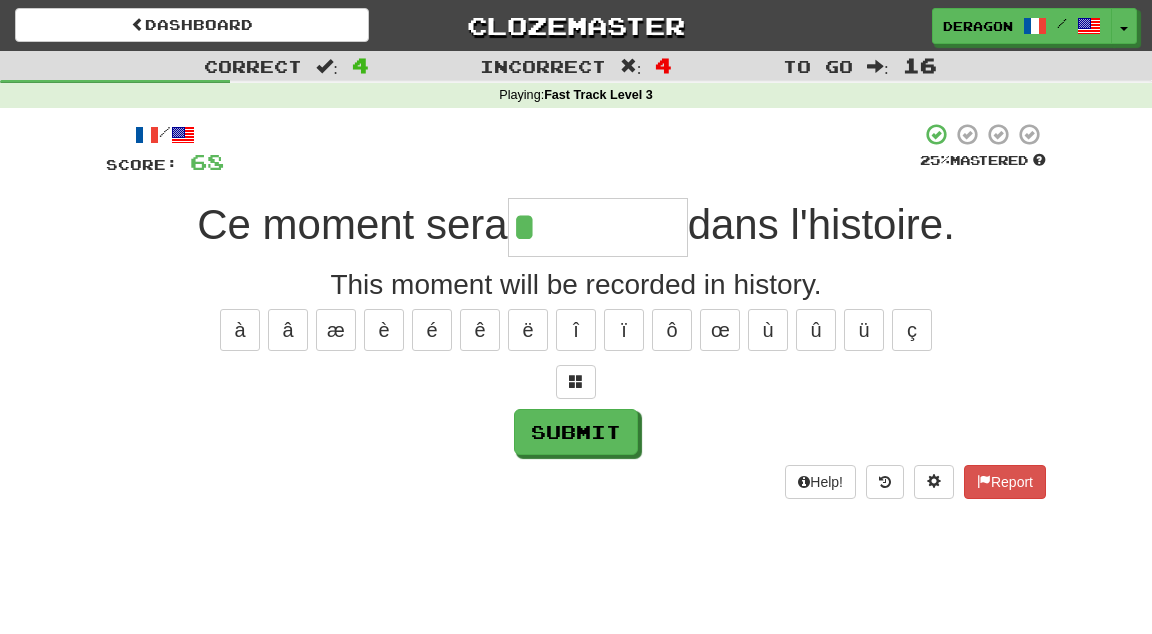 type on "********" 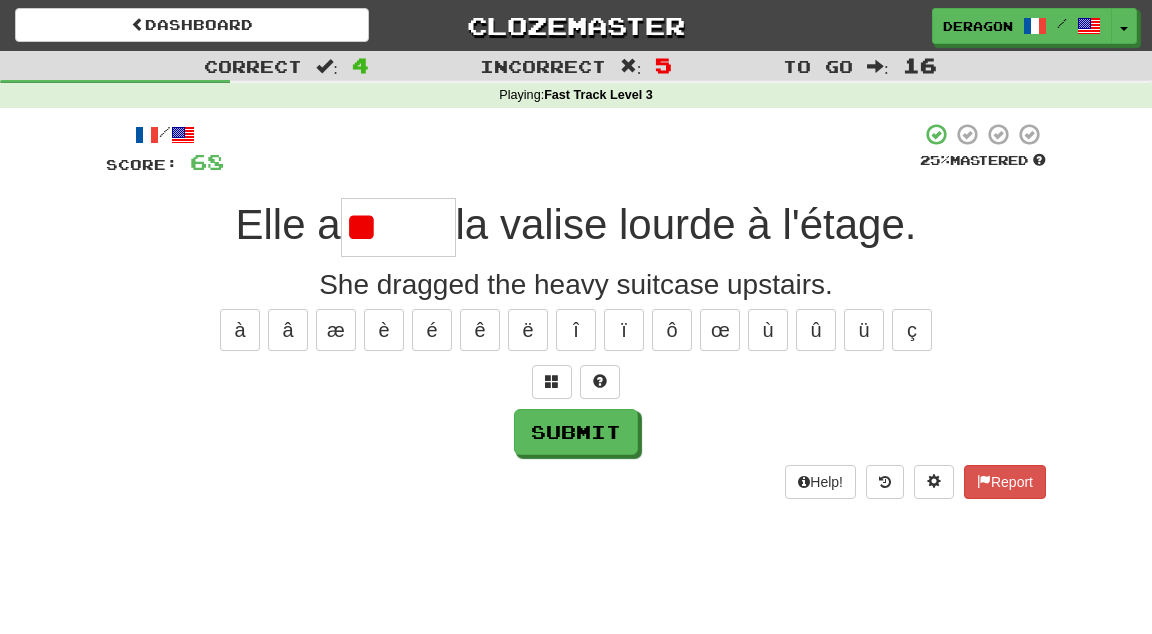 type on "*" 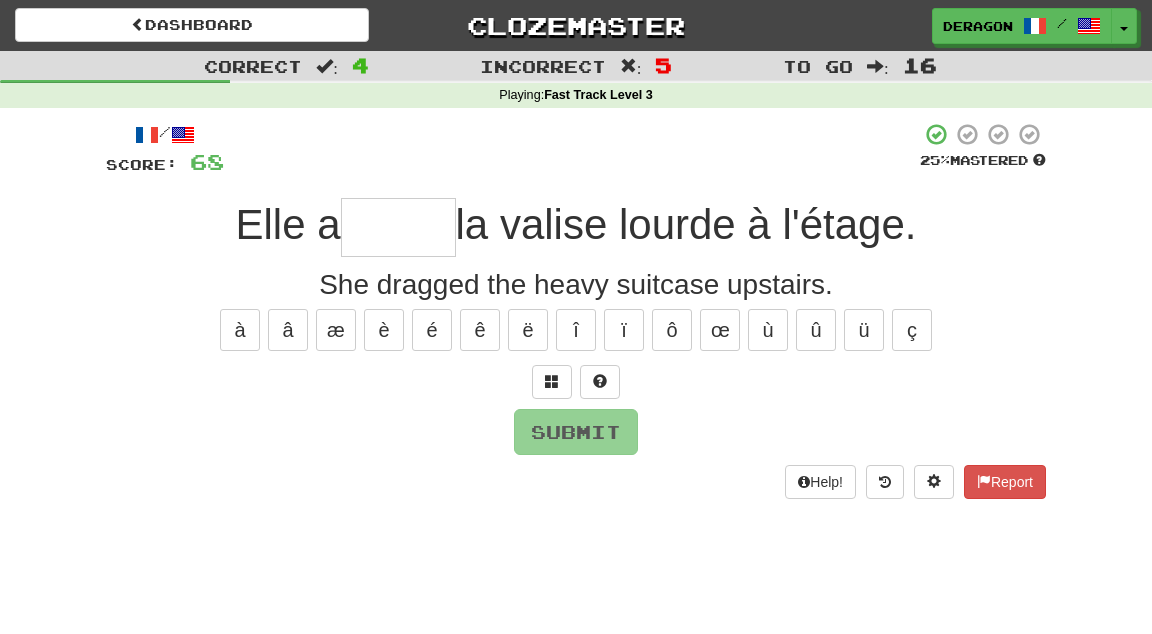 type on "*" 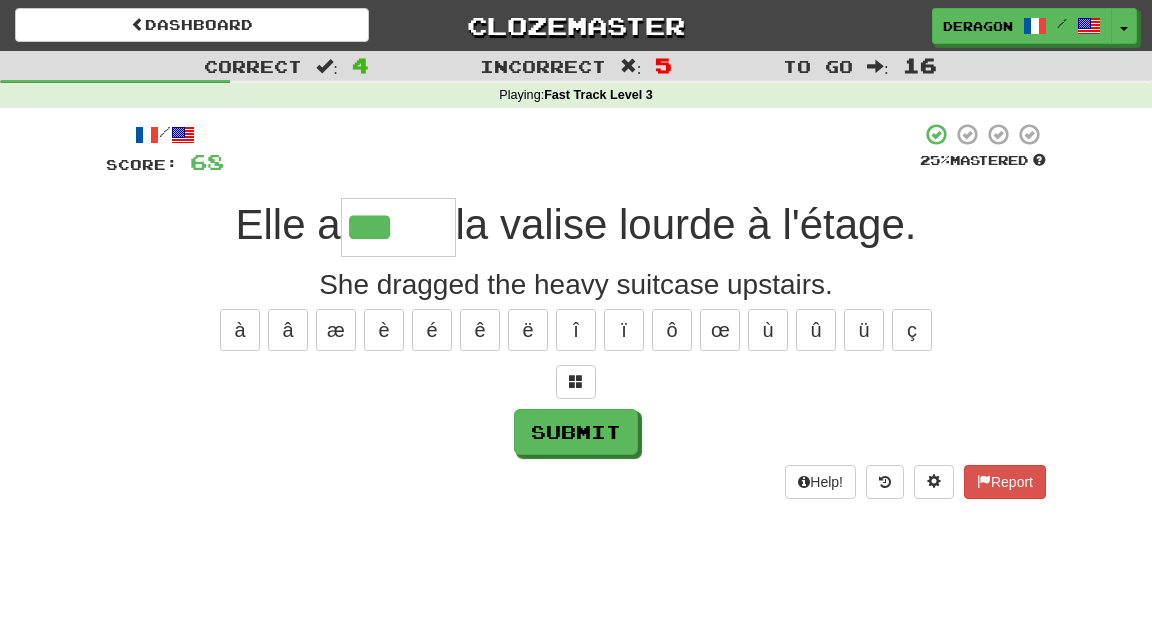 type on "******" 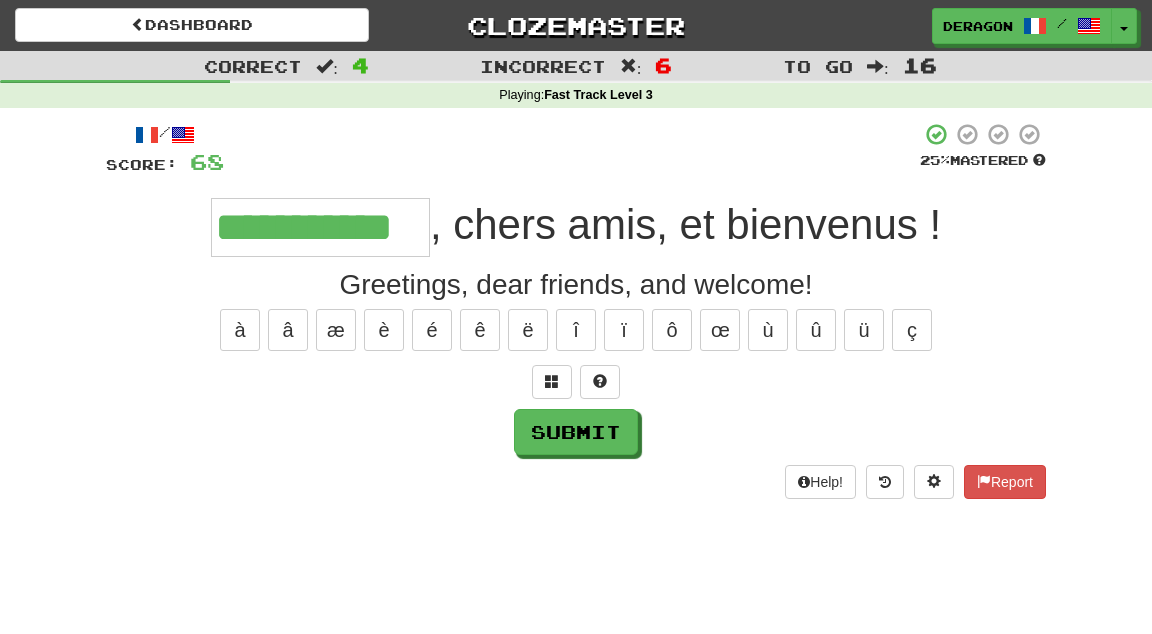 type on "**********" 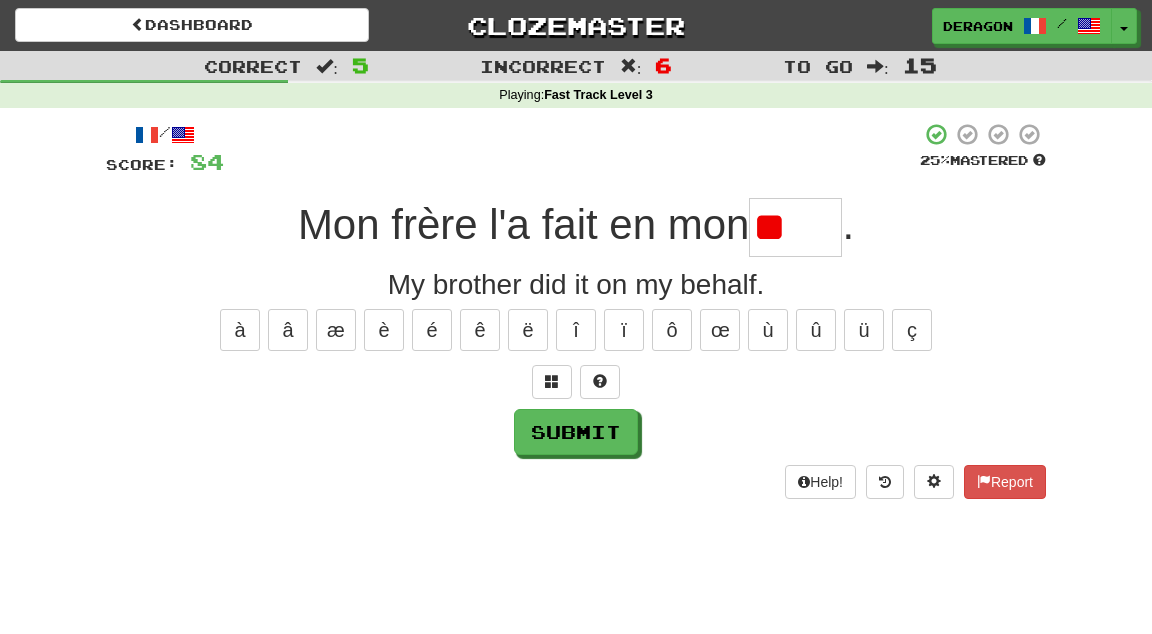 type on "*" 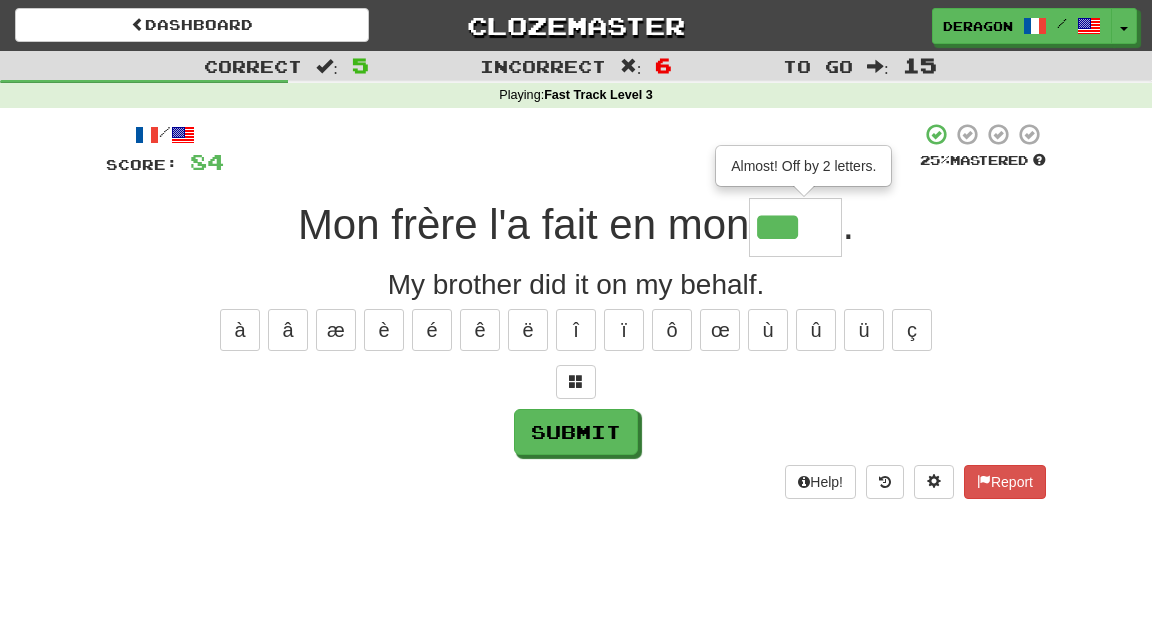 type on "***" 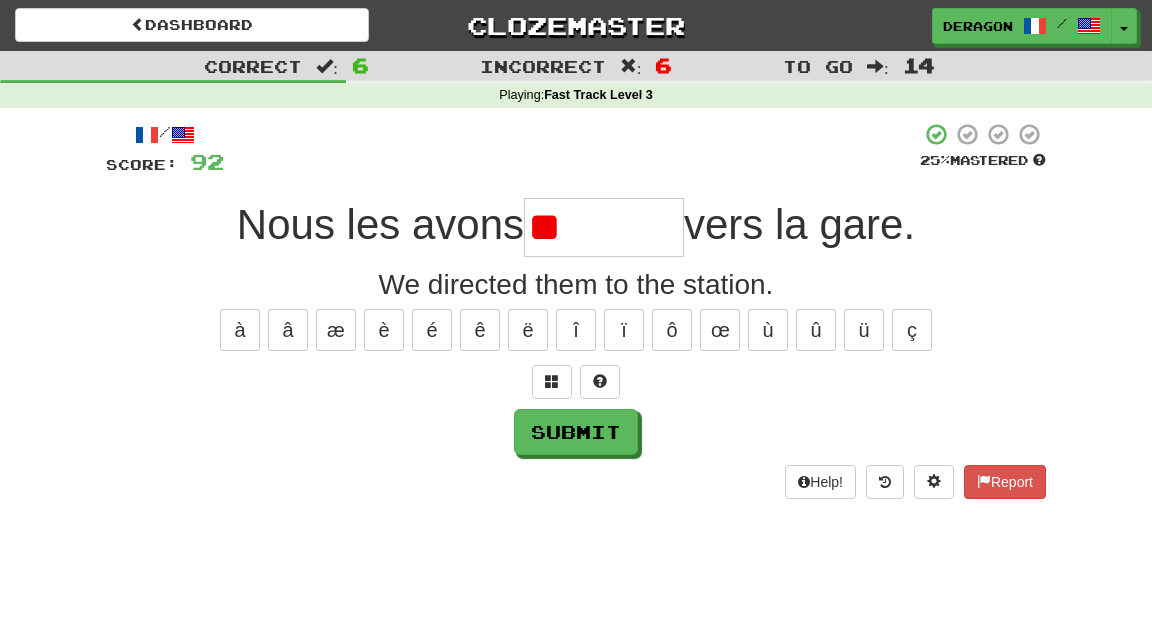 type on "*" 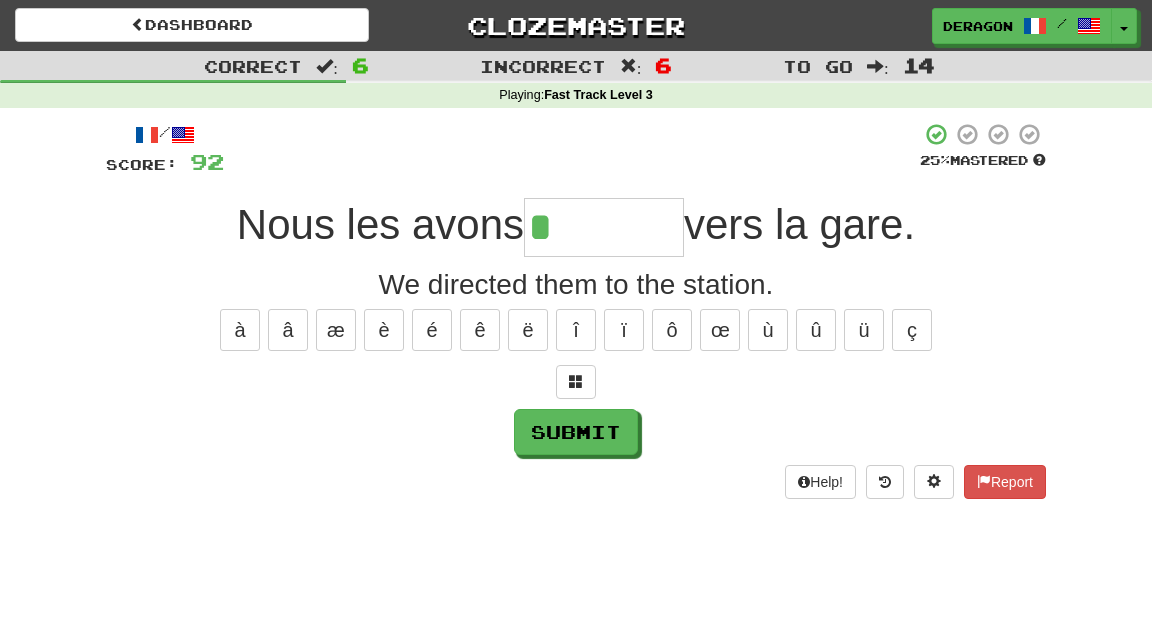 type on "********" 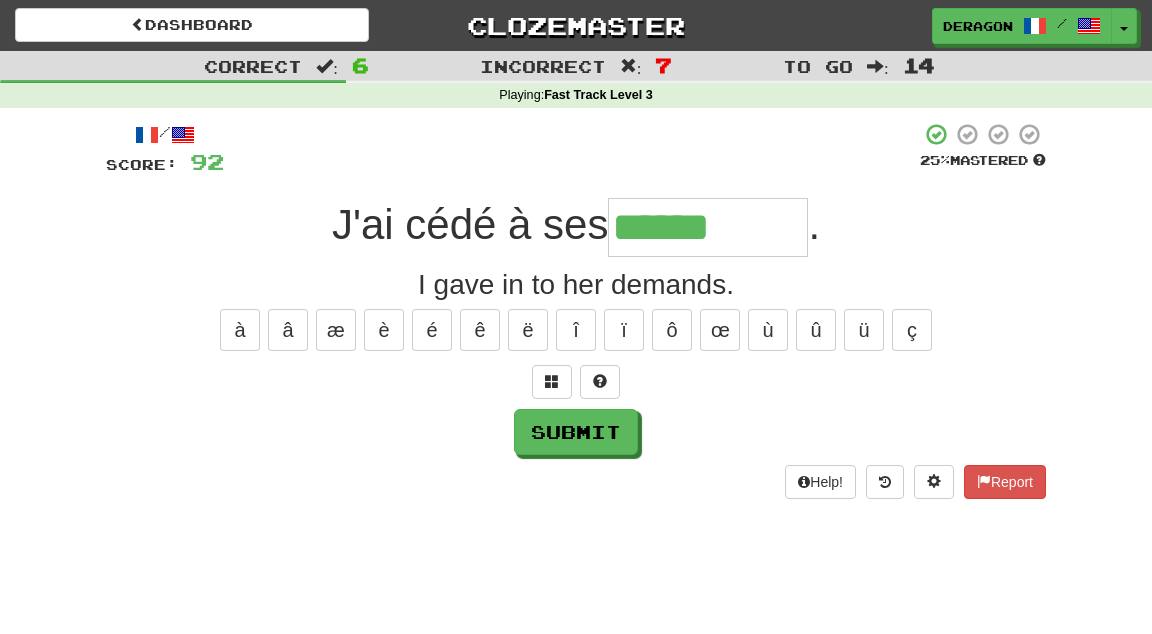 type on "*********" 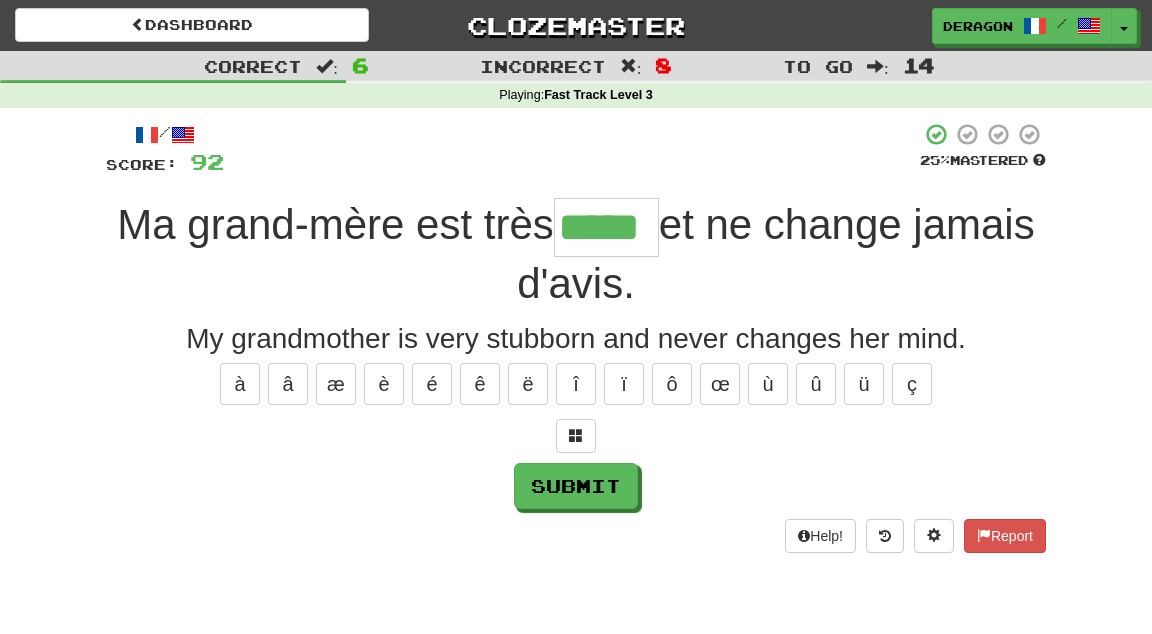 type on "*****" 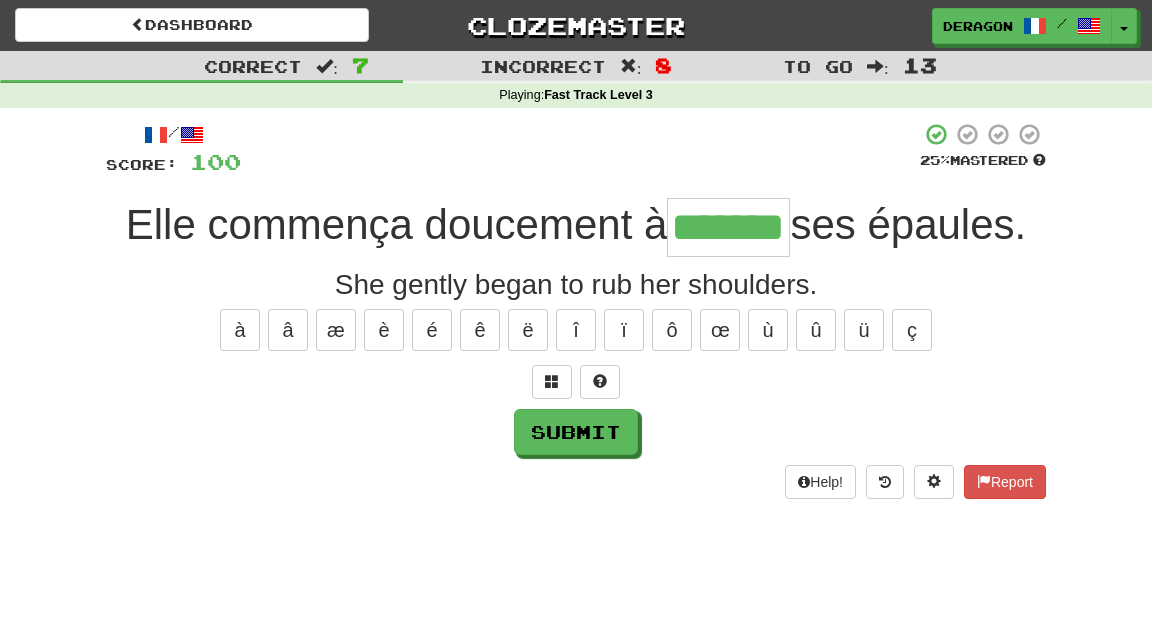 type on "*******" 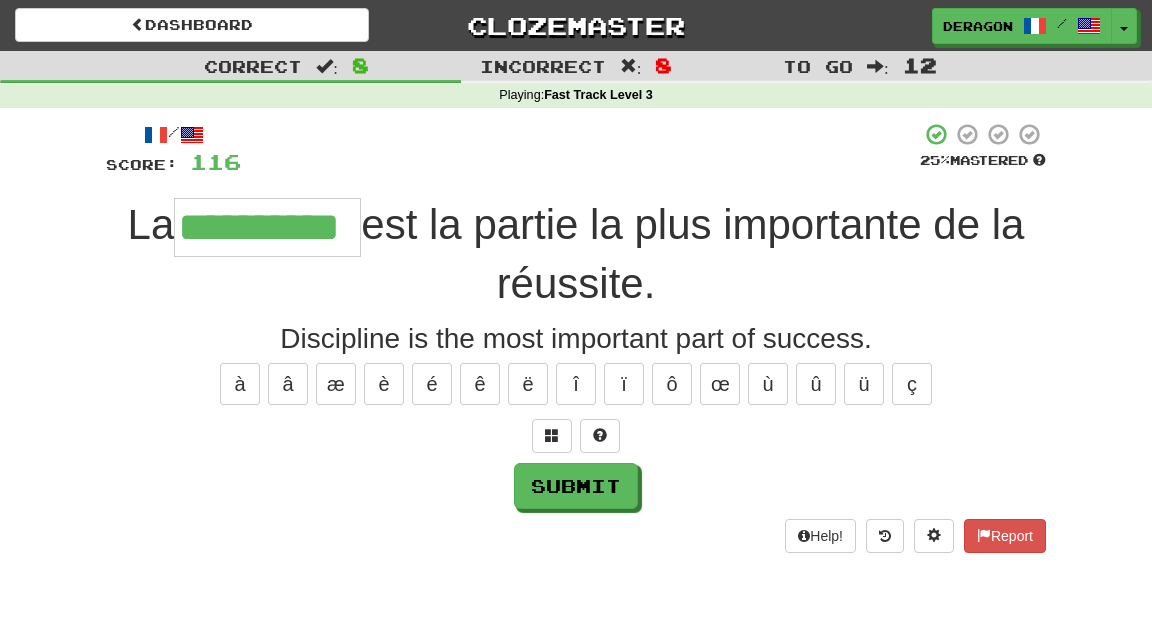type on "**********" 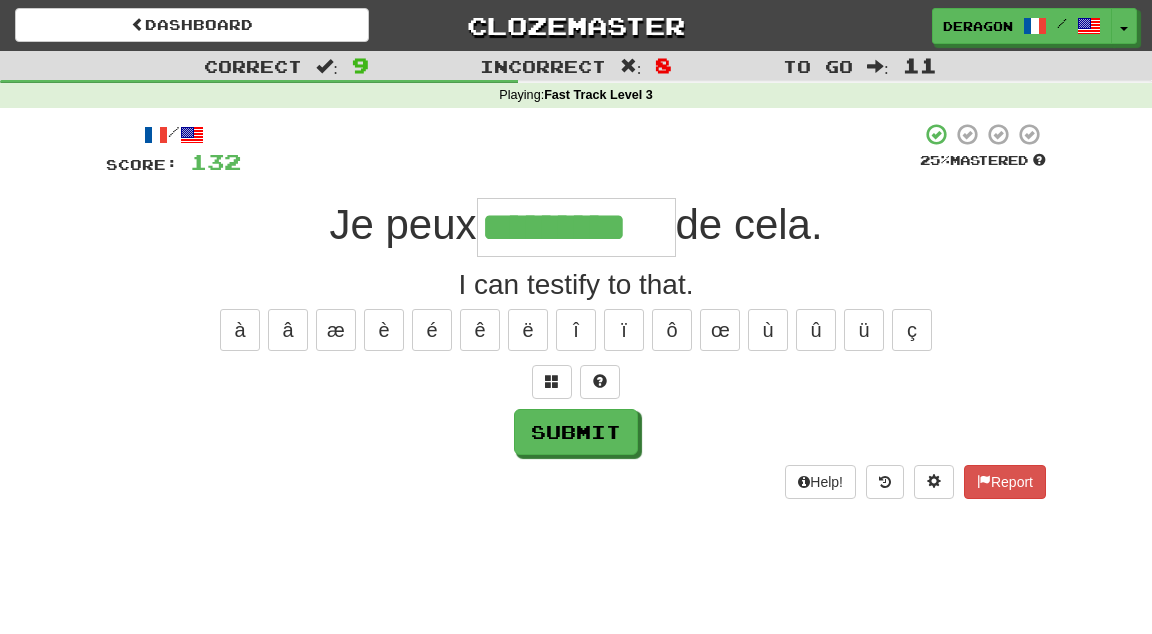 type on "*********" 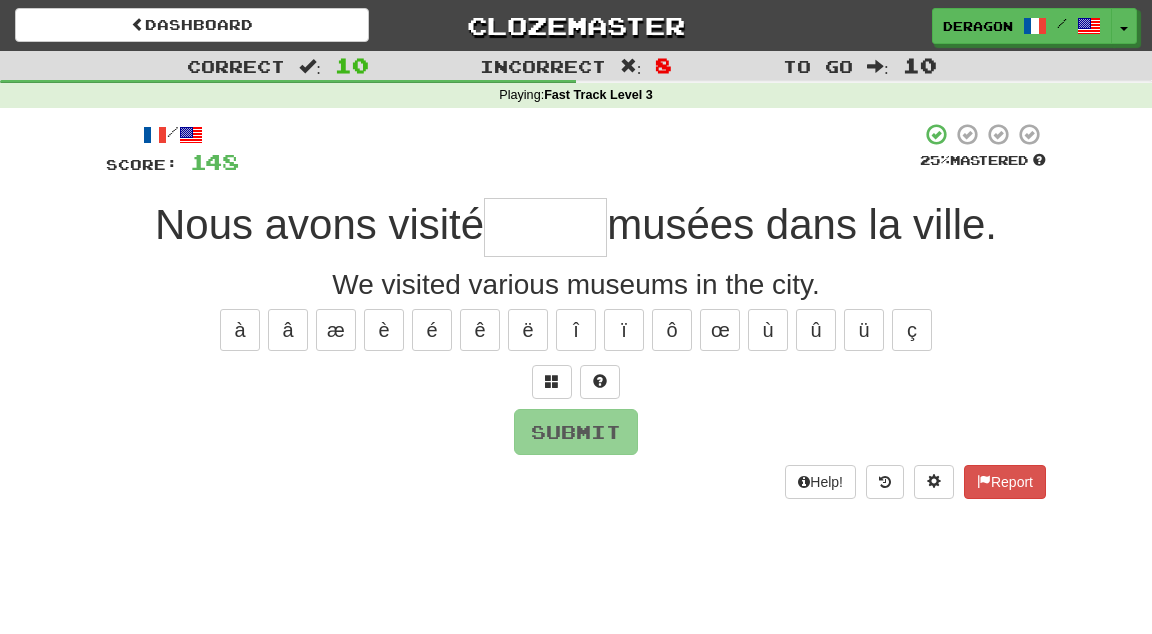 type on "*" 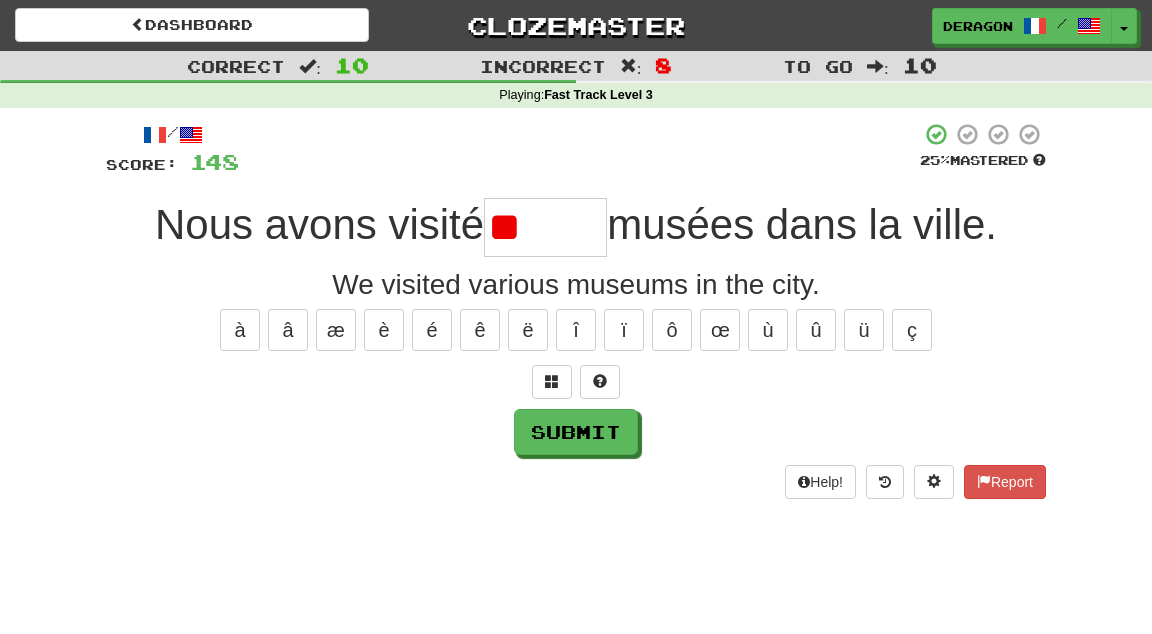 type on "*" 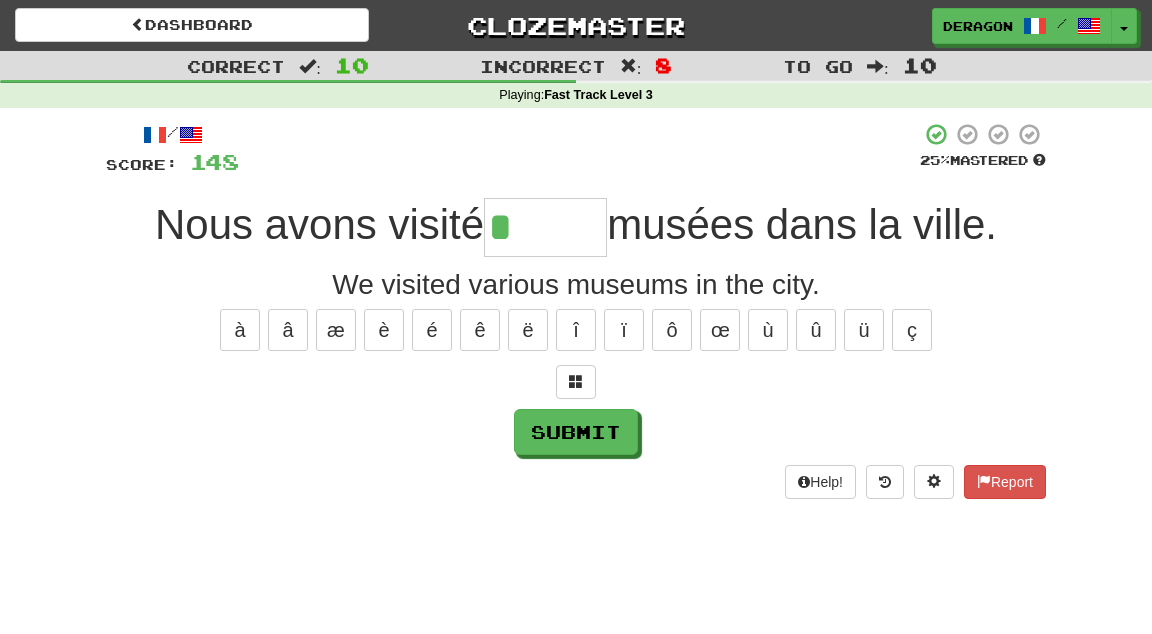 type on "******" 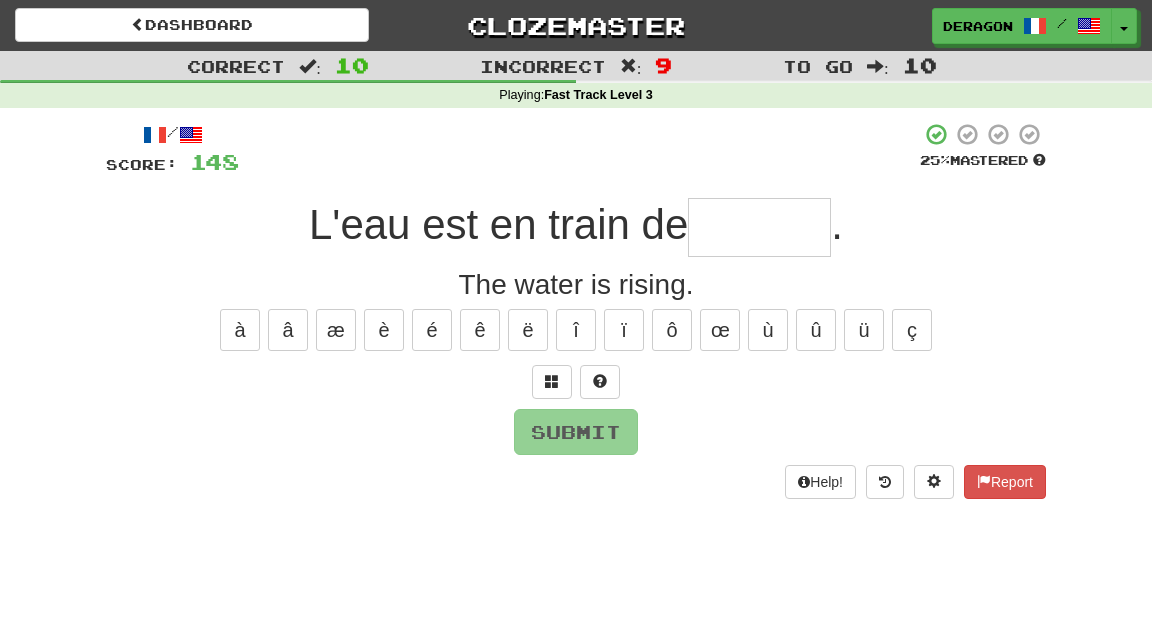 type on "*" 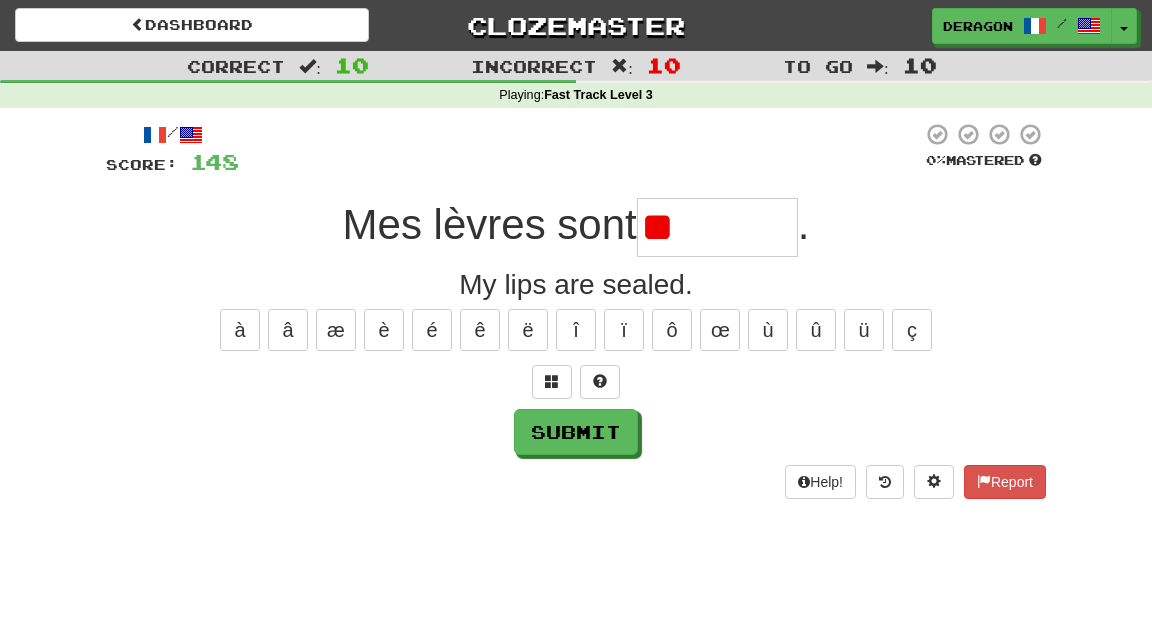type on "*" 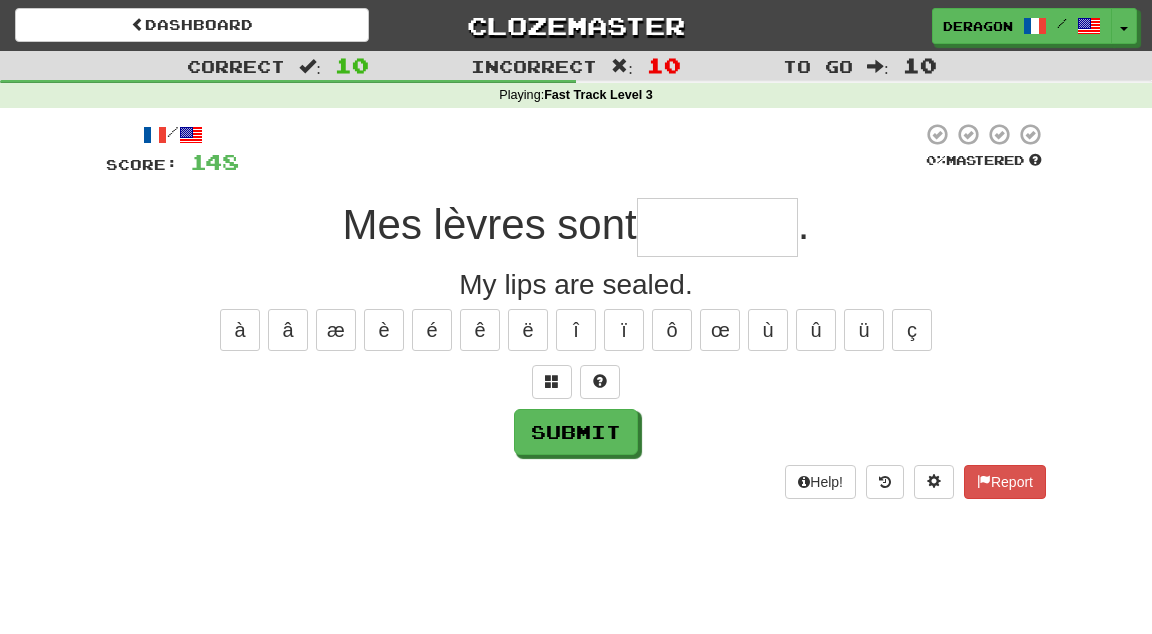 type on "*" 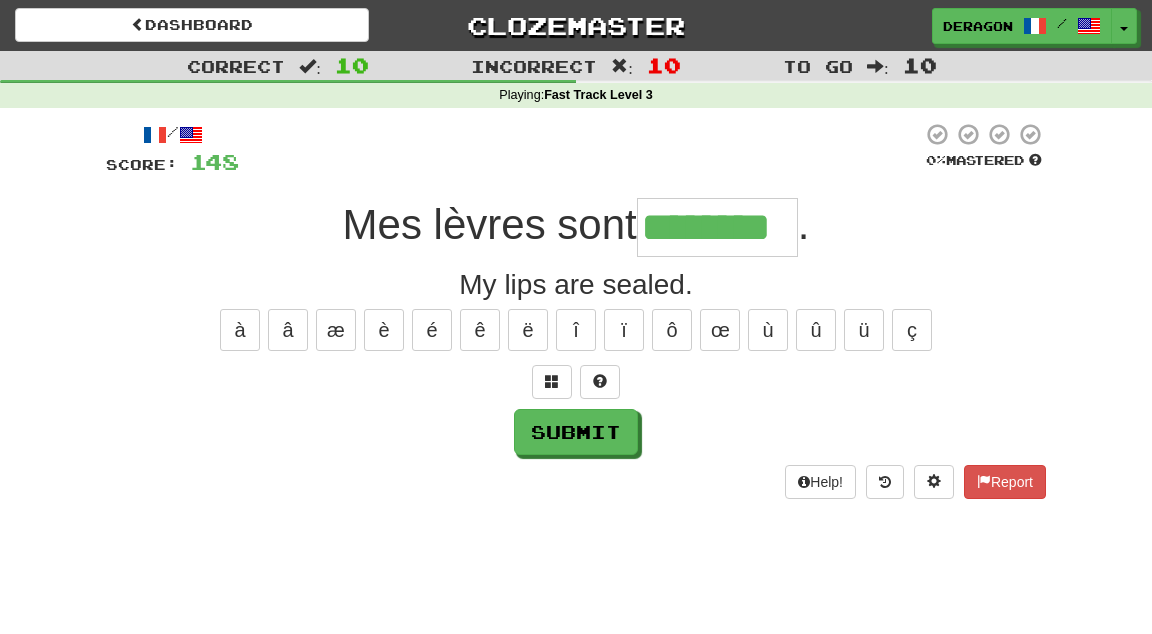 type on "********" 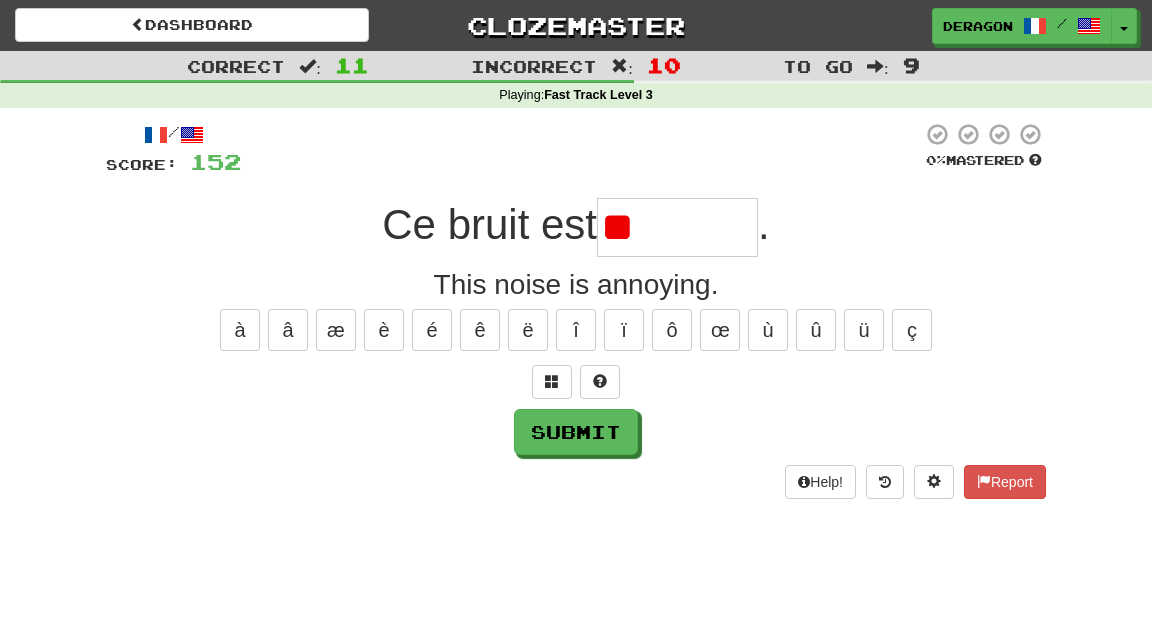 type on "*" 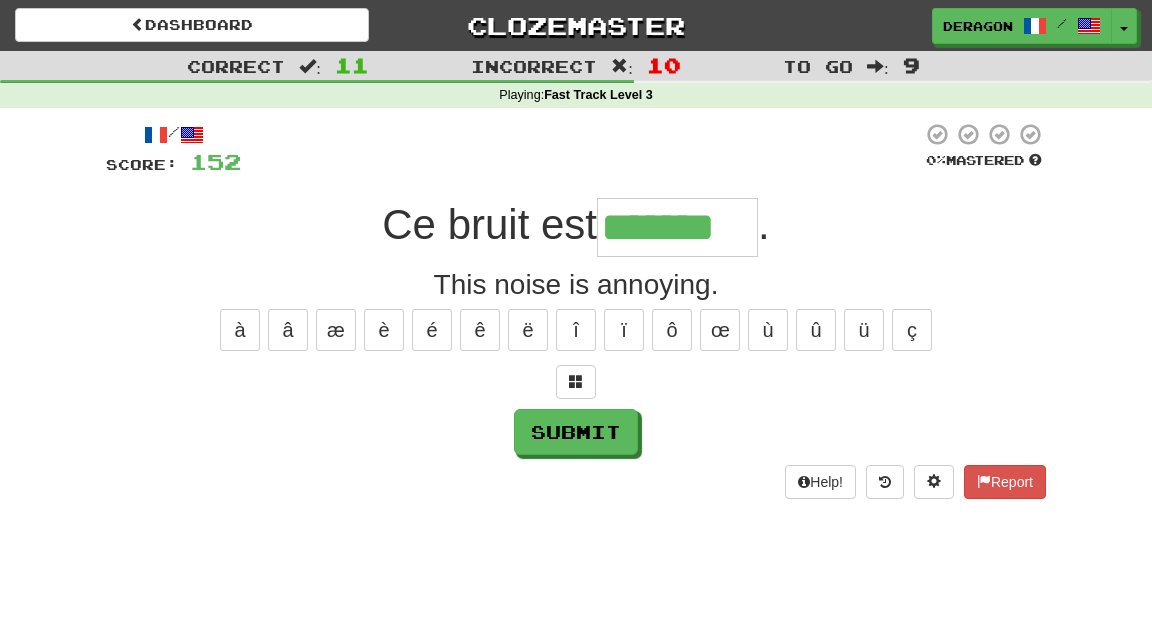 type on "*******" 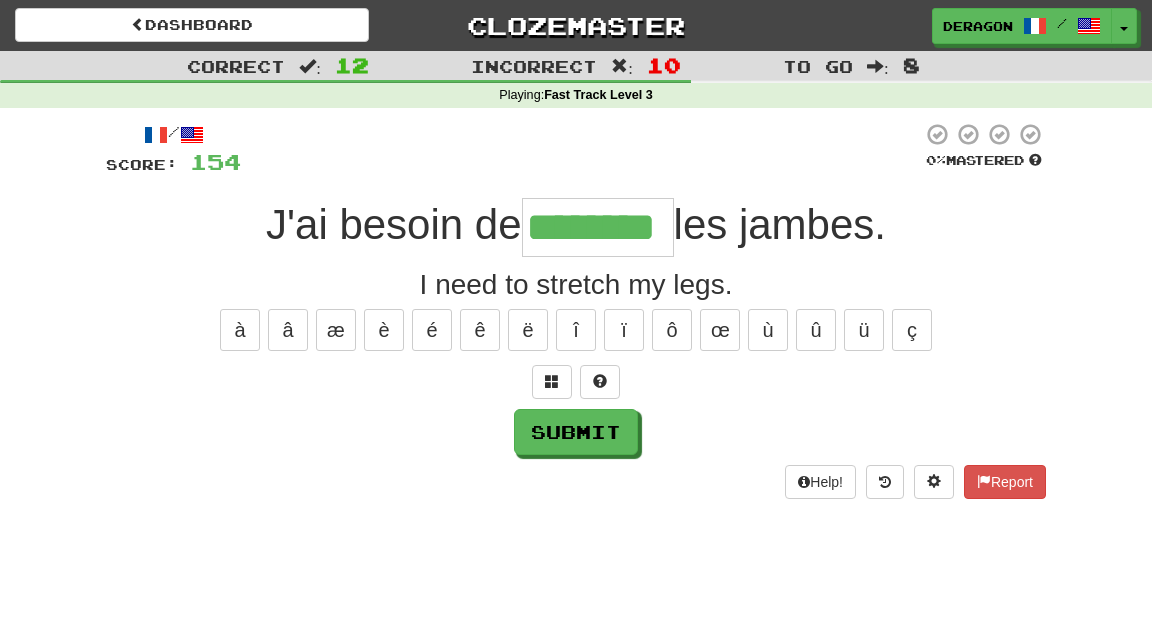 type on "********" 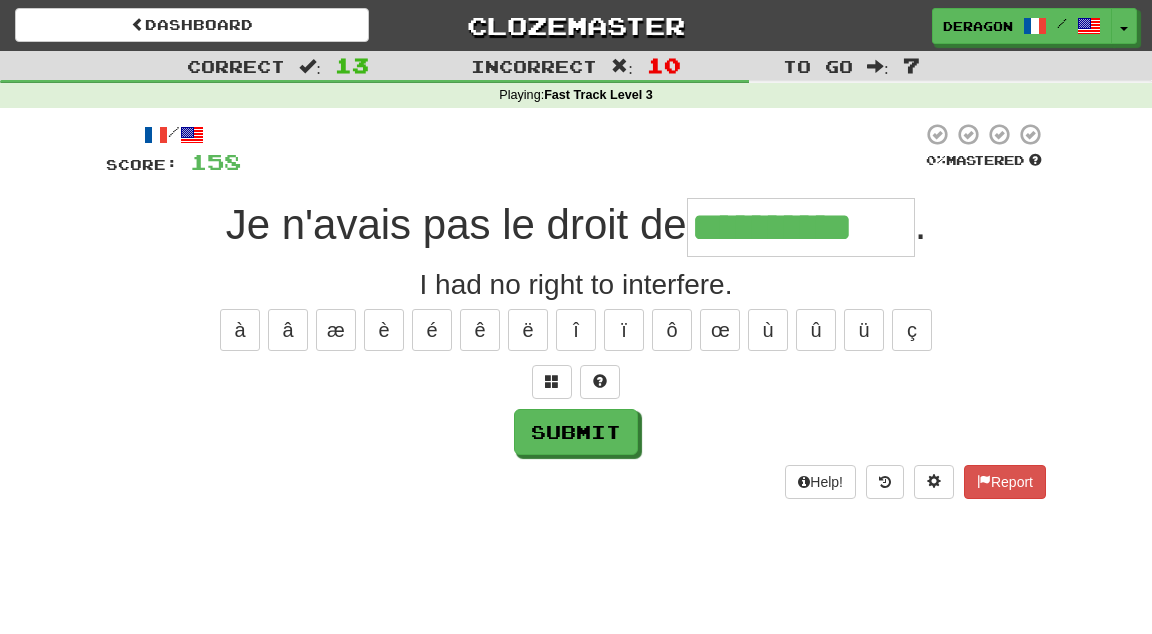 type on "**********" 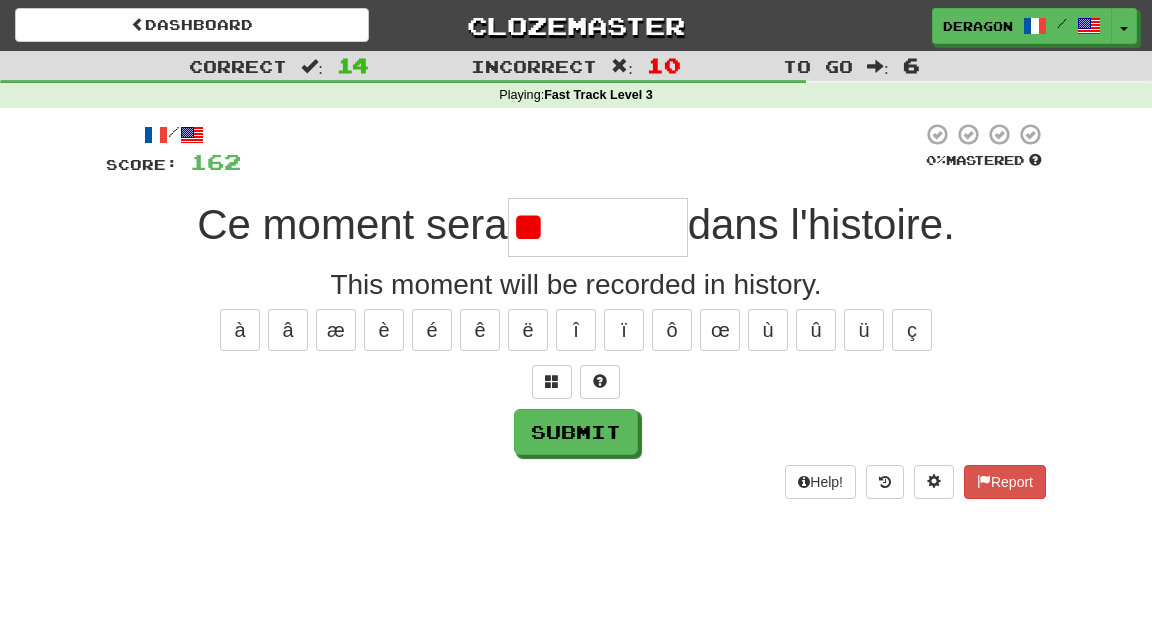 type on "*" 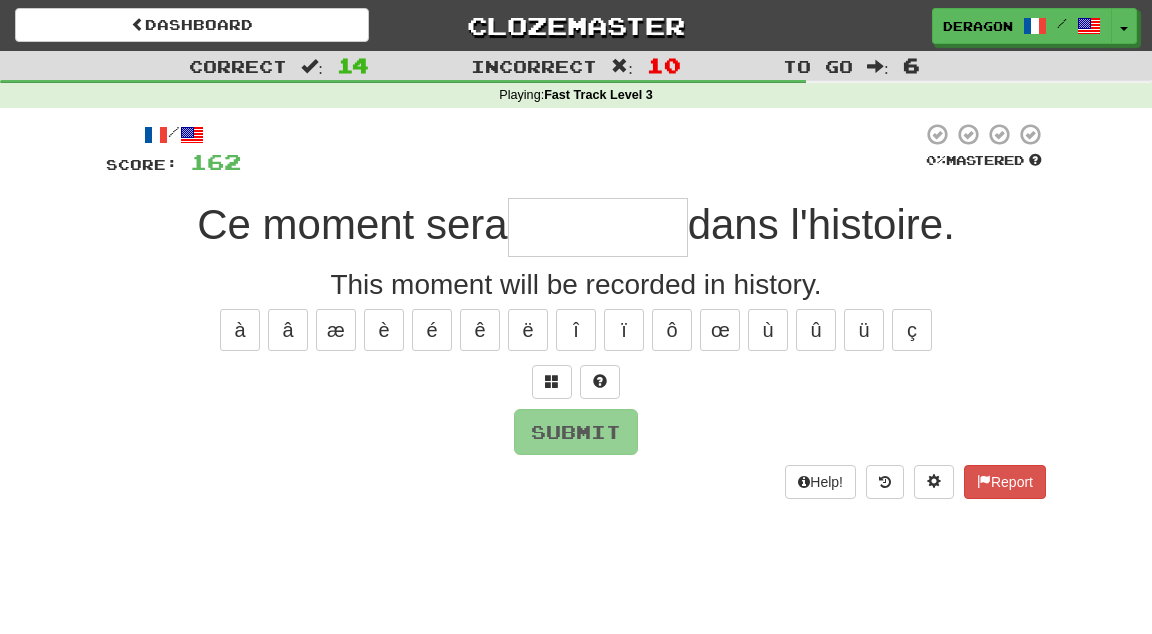 type on "*" 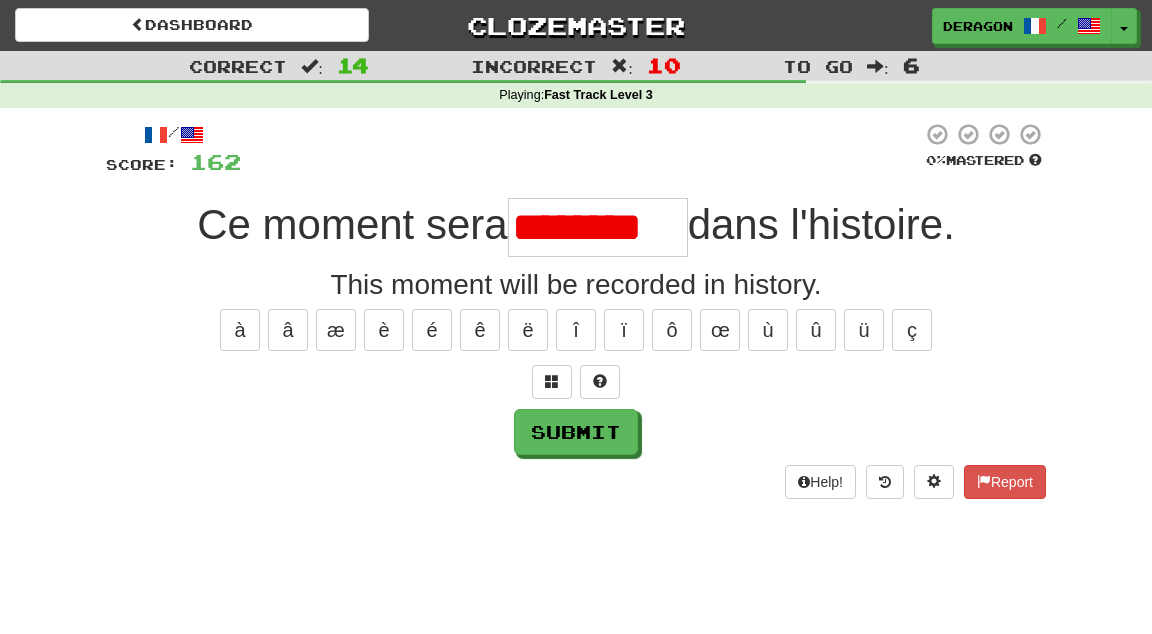 type on "********" 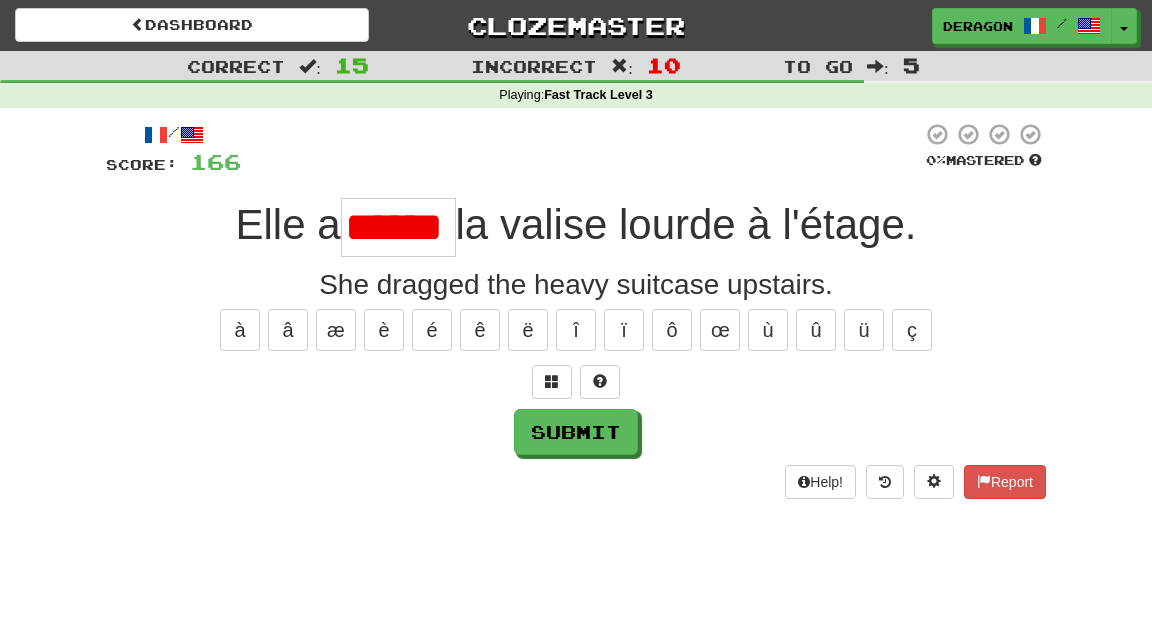 type on "******" 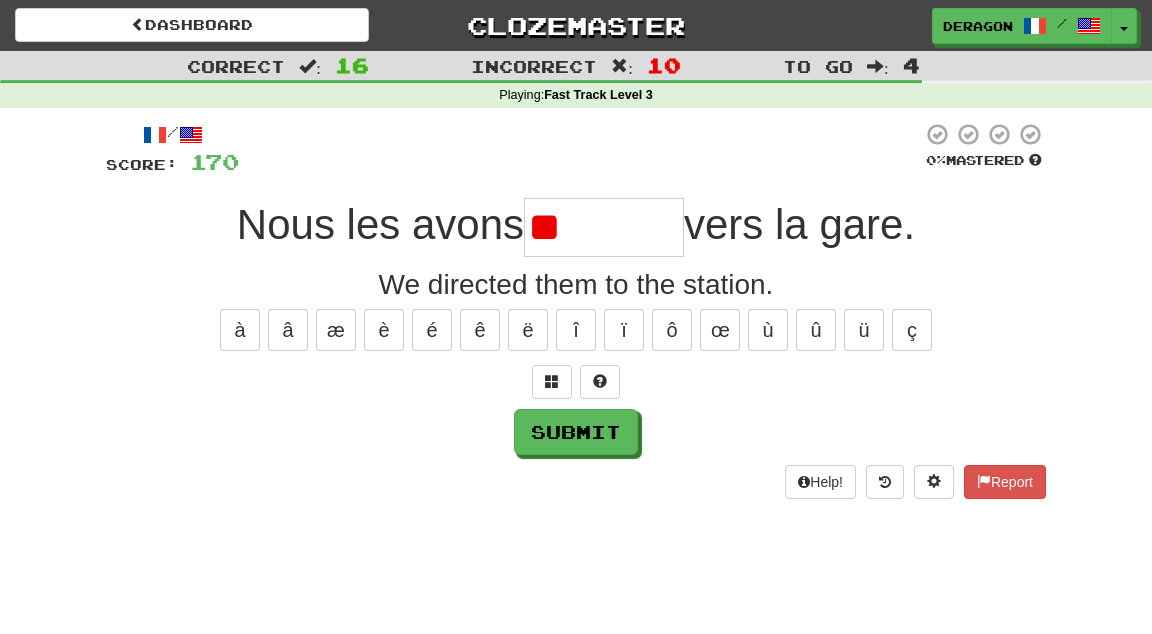 type on "*" 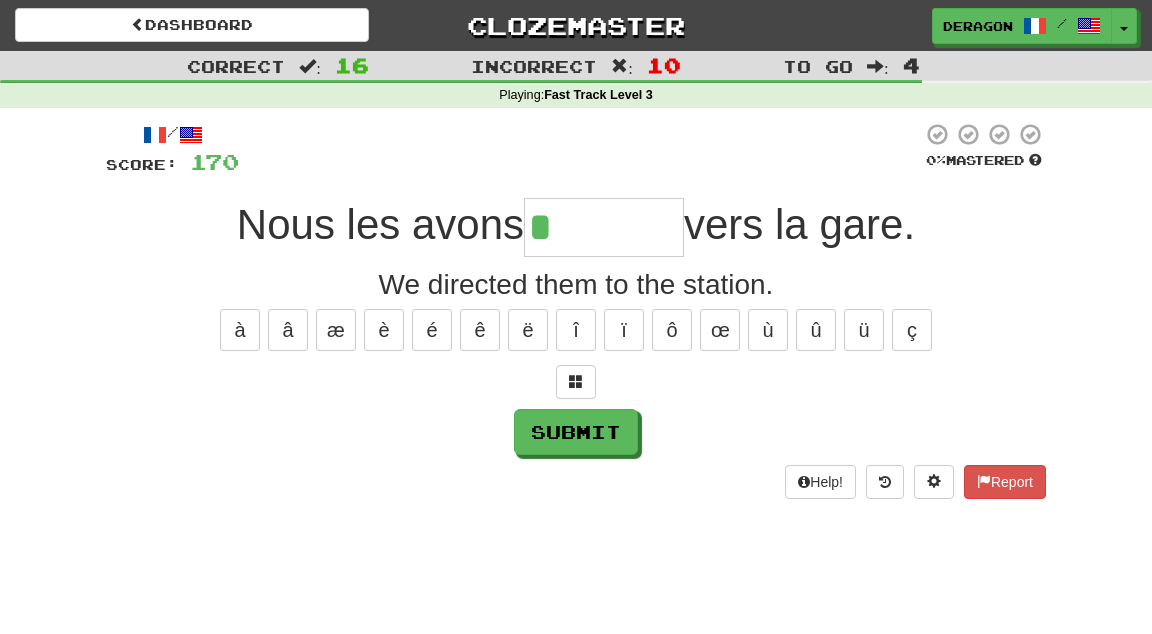 type on "********" 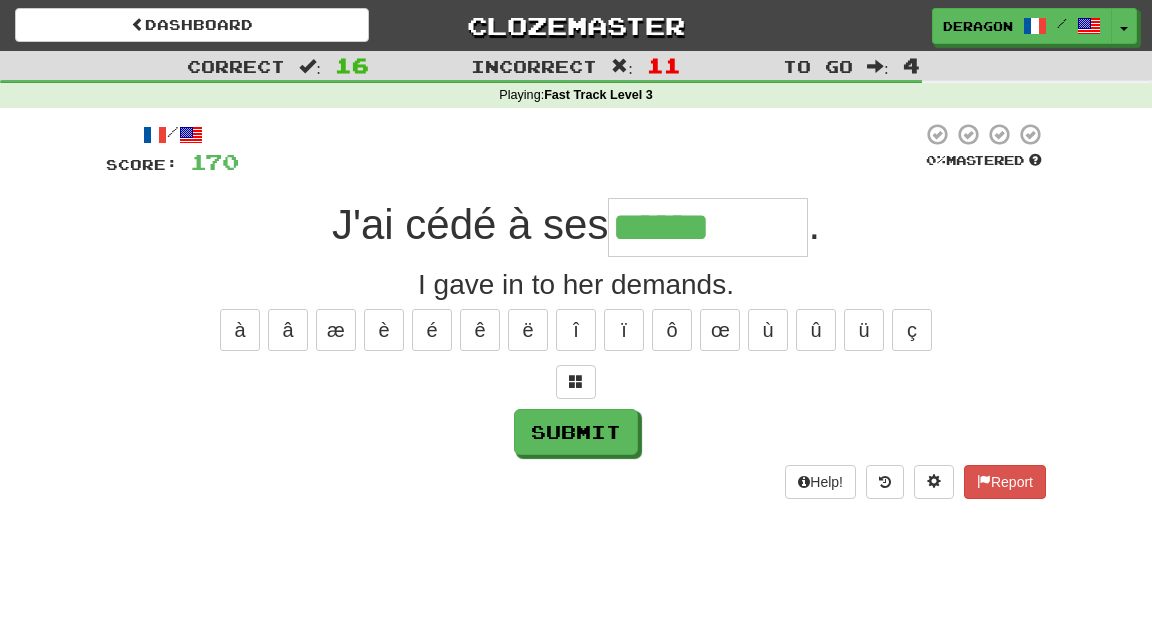 type on "*********" 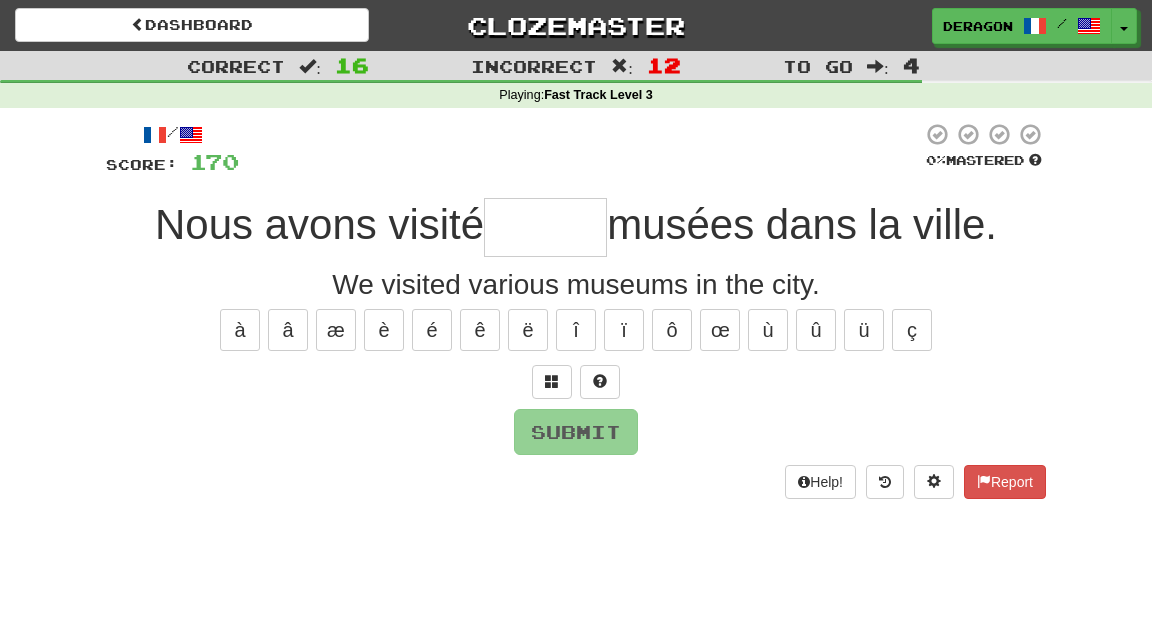 type on "*" 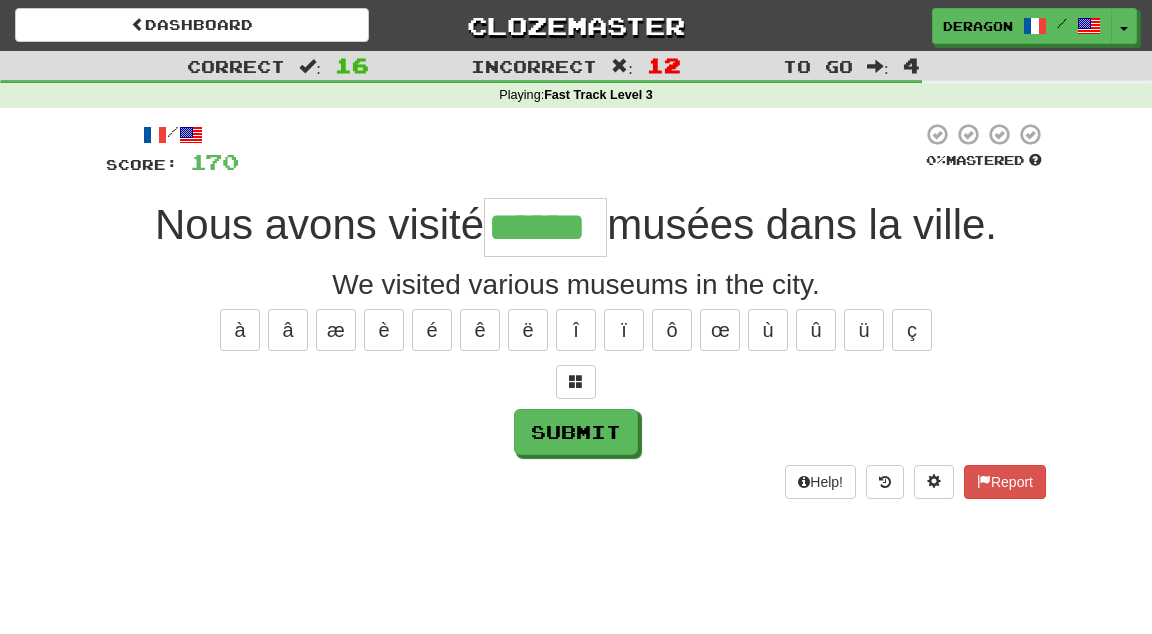 type on "******" 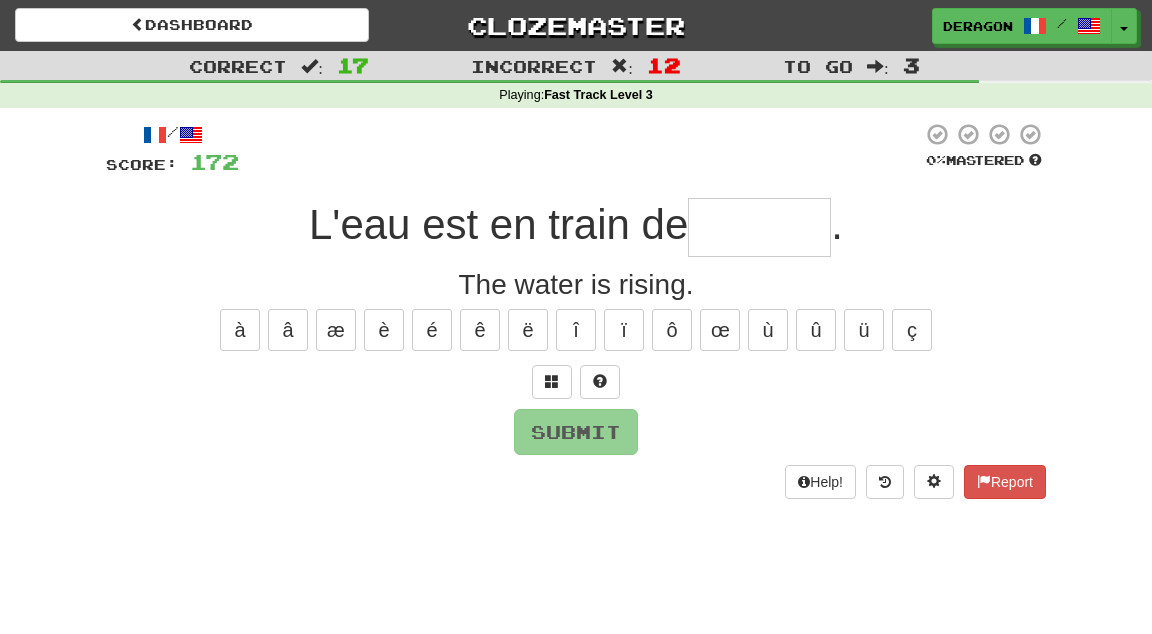 type on "*" 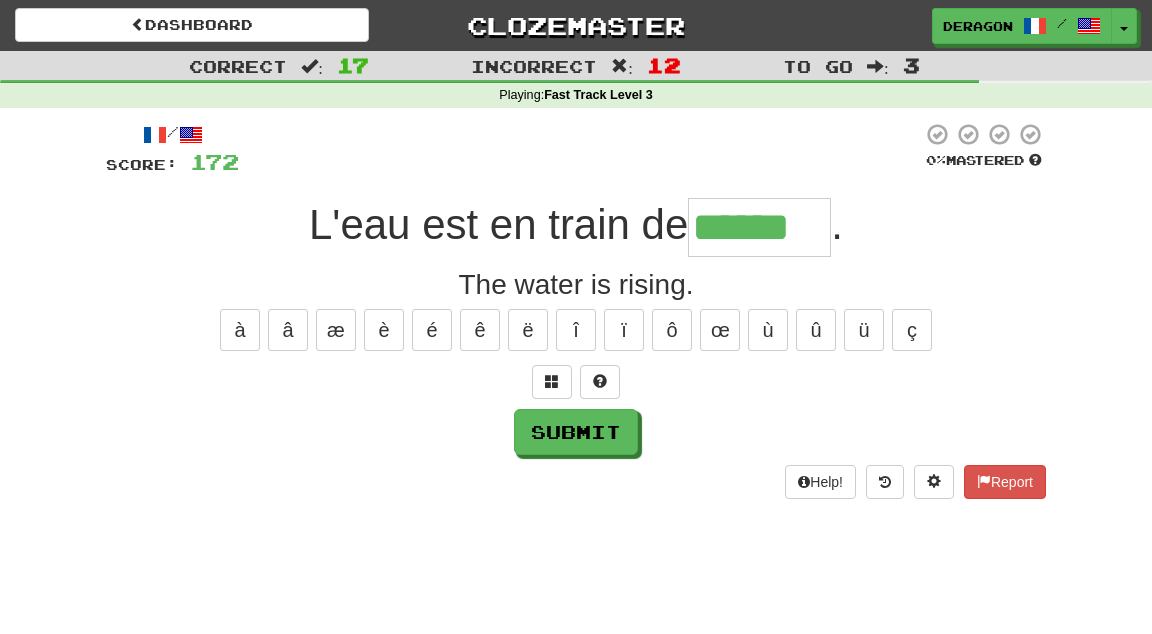 type on "******" 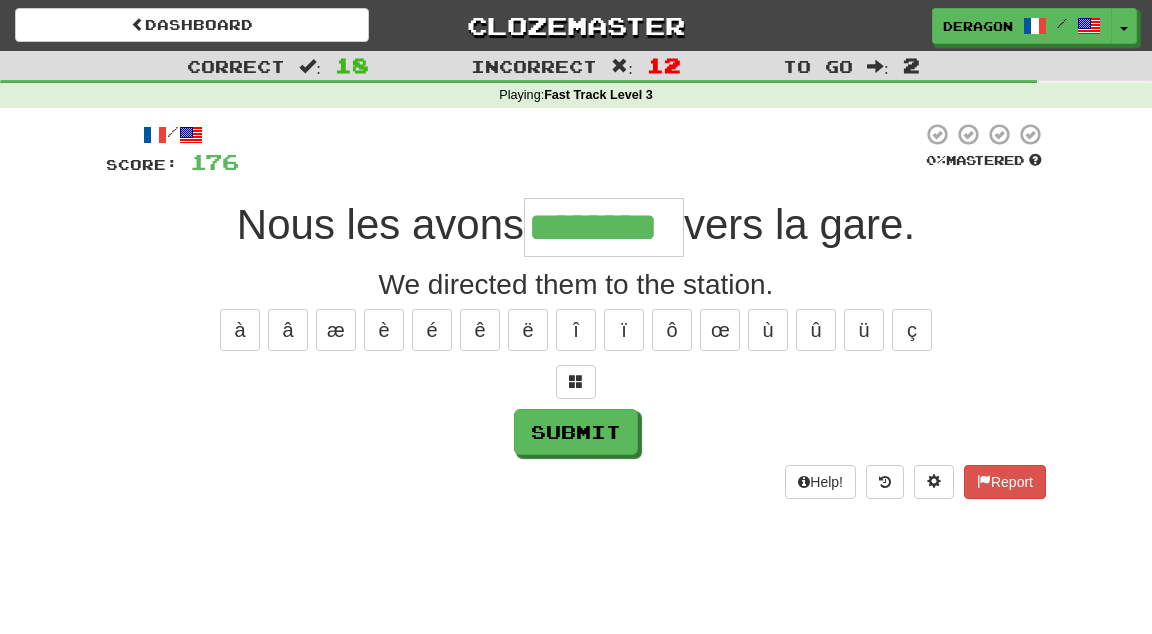 type on "********" 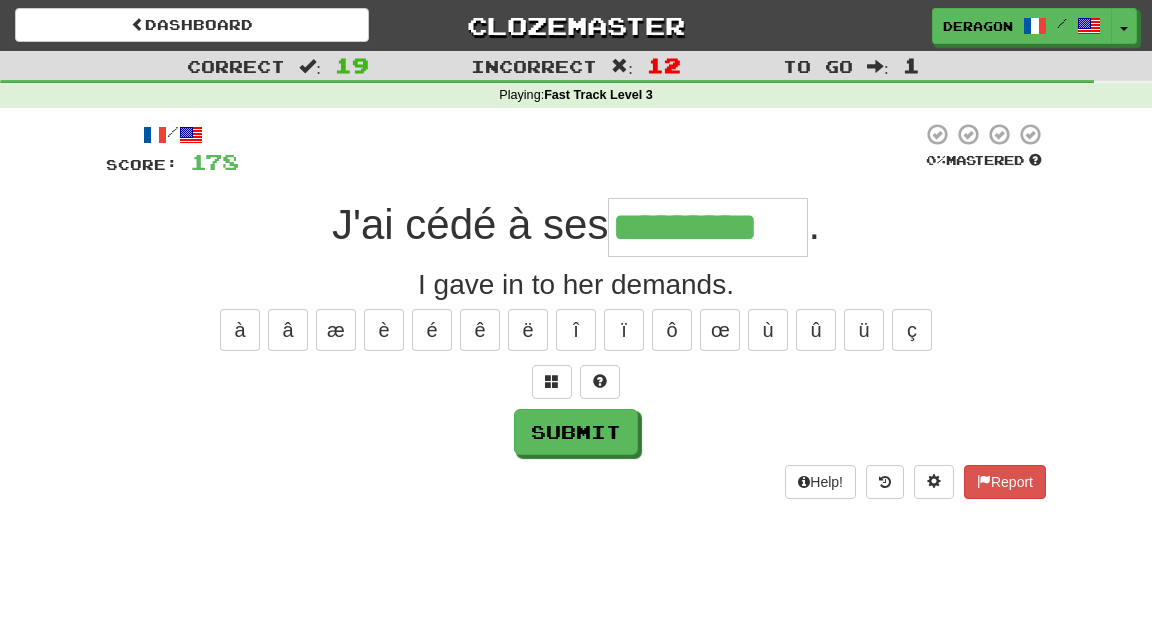 type on "*********" 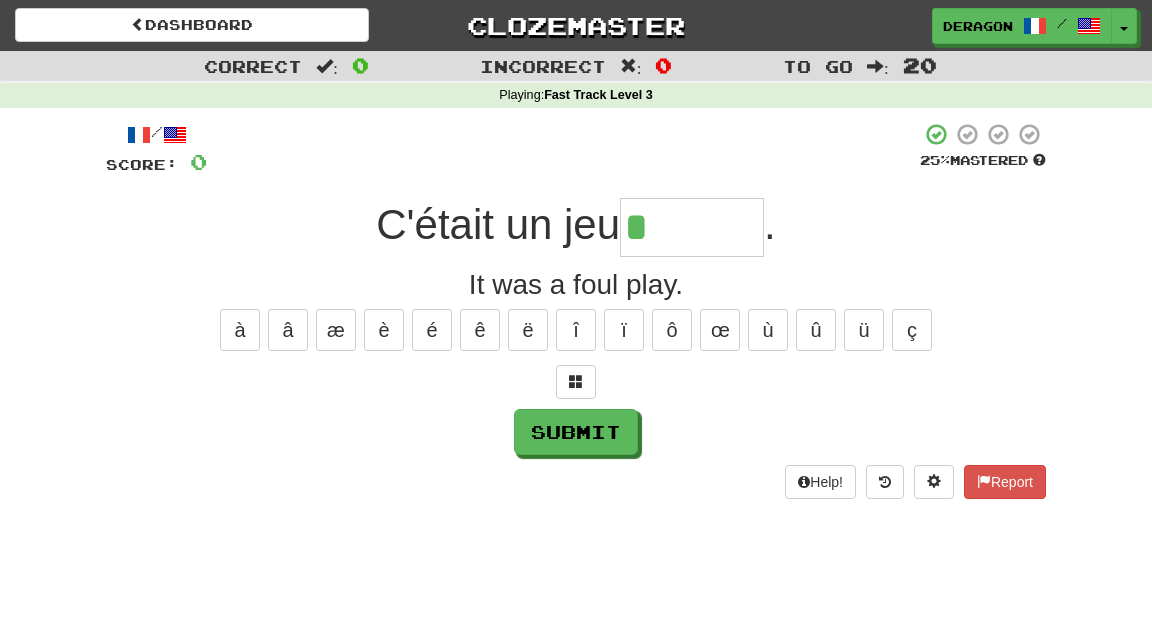 type on "*******" 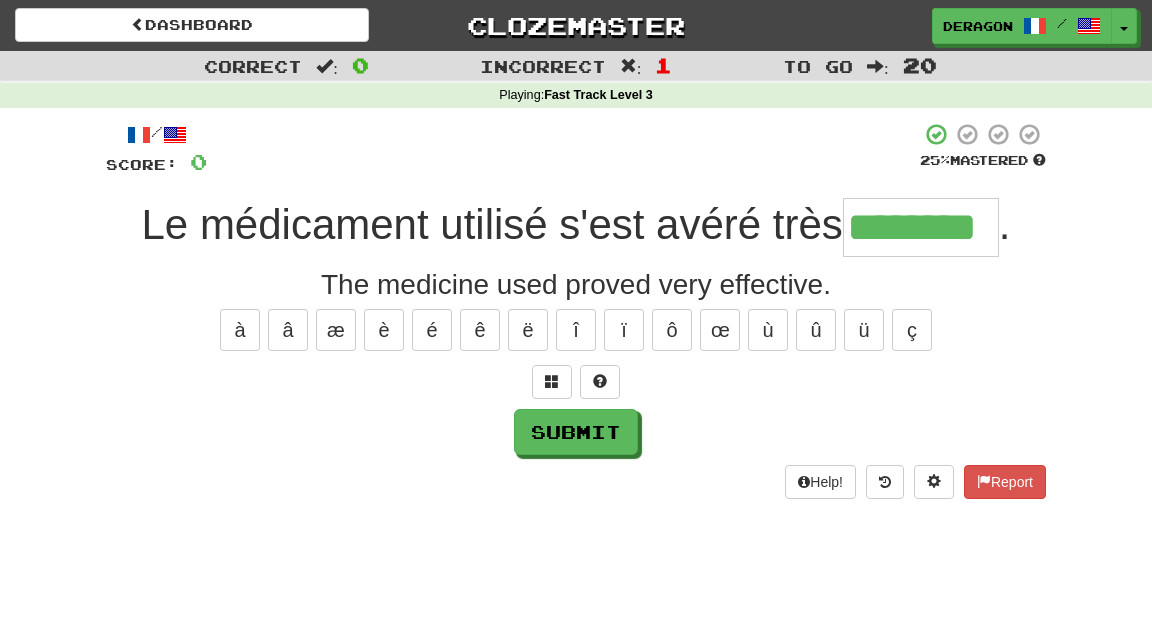 type on "********" 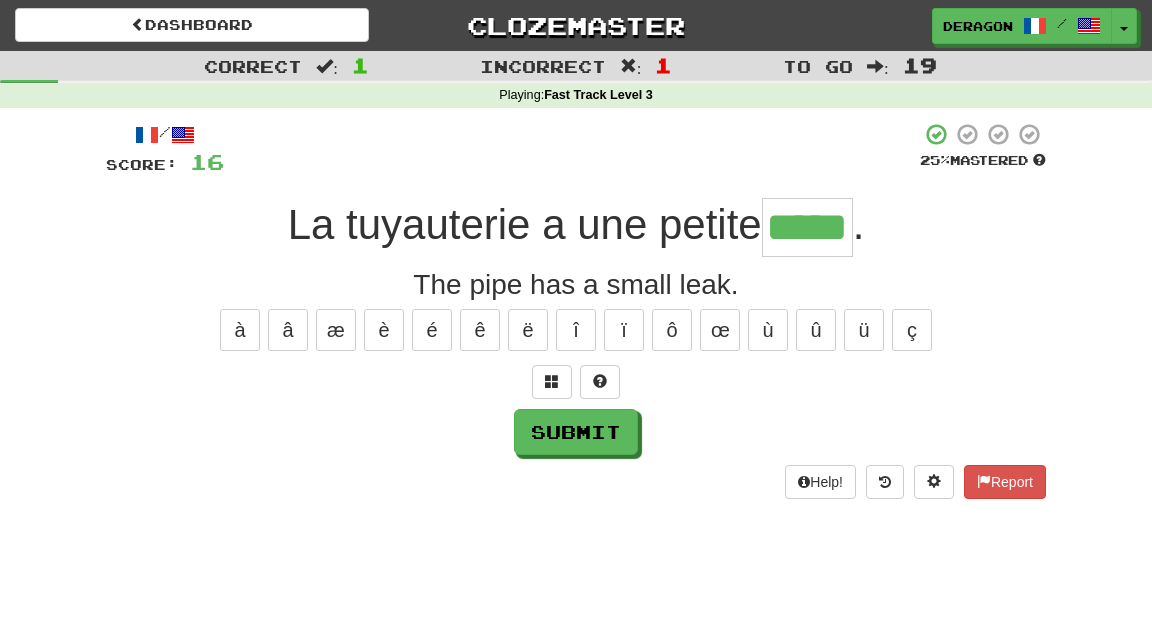 type on "*****" 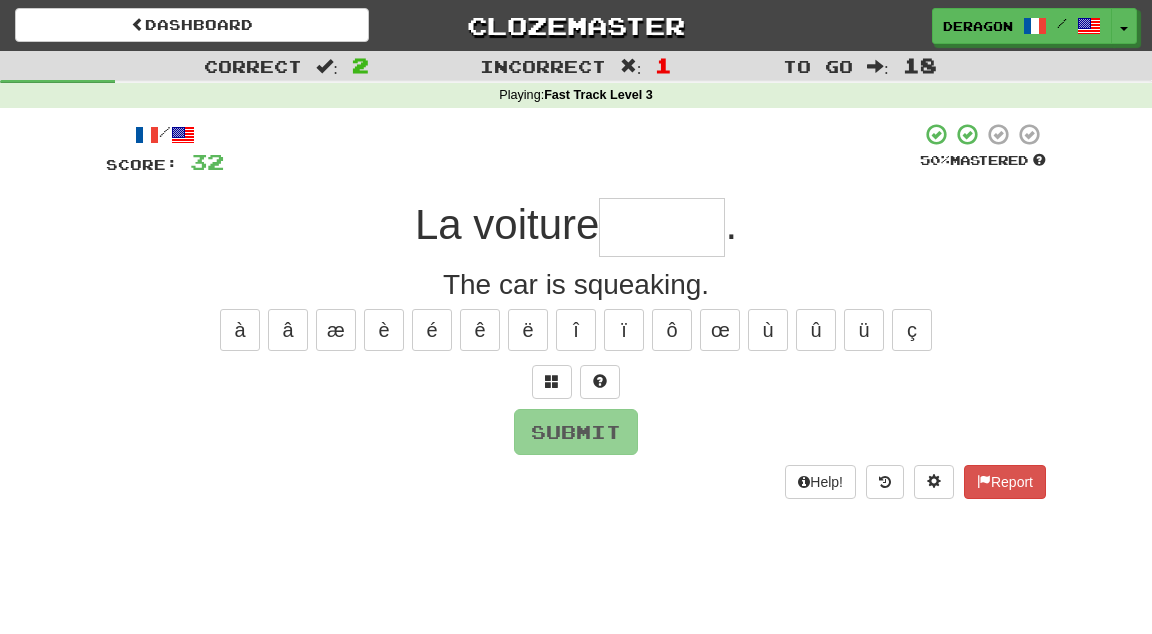 type on "*" 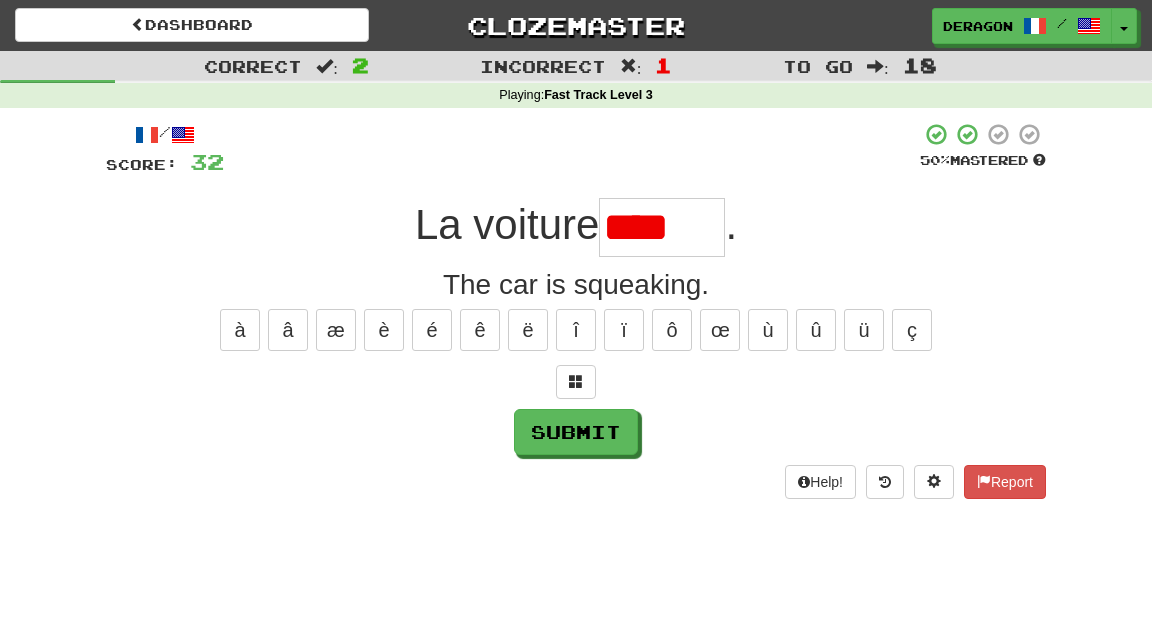 type on "******" 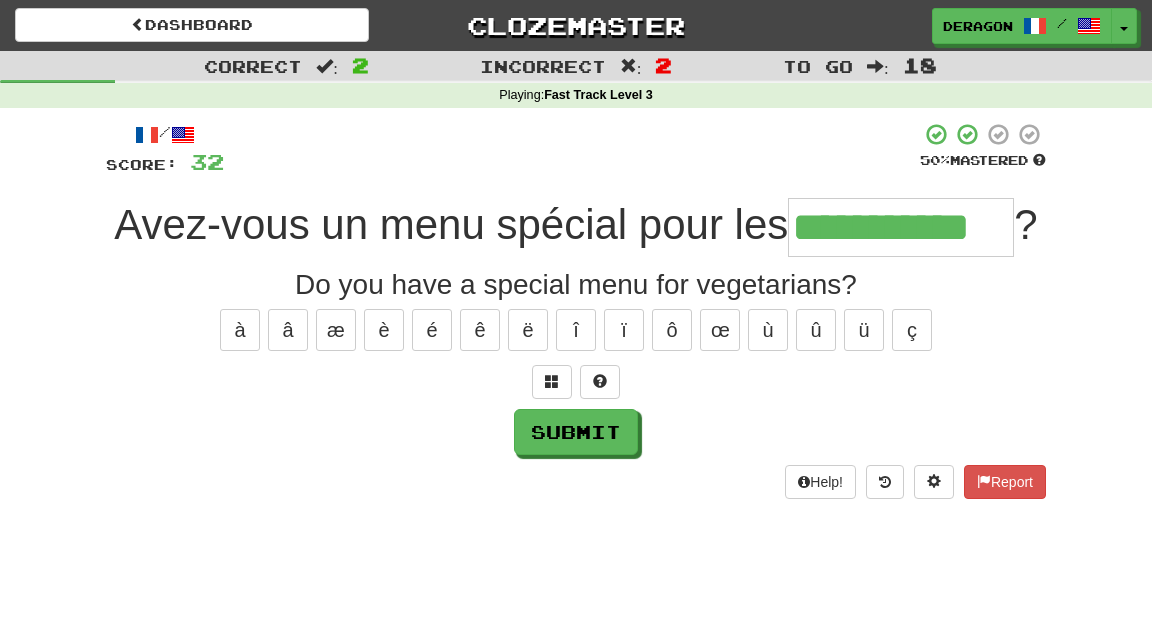 type on "**********" 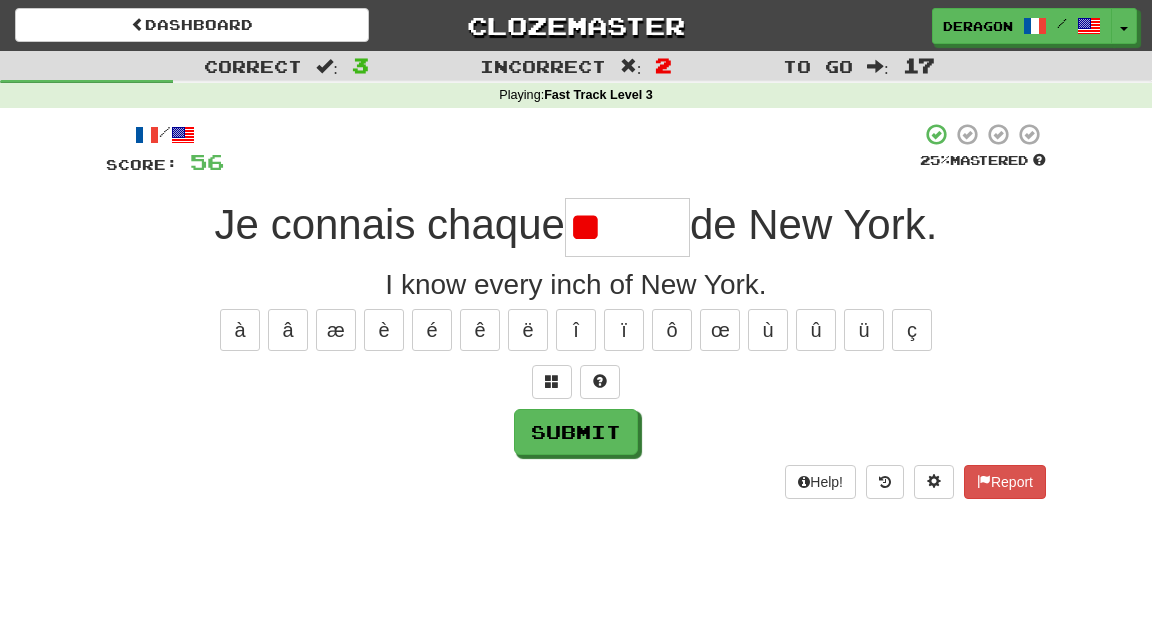 type on "*" 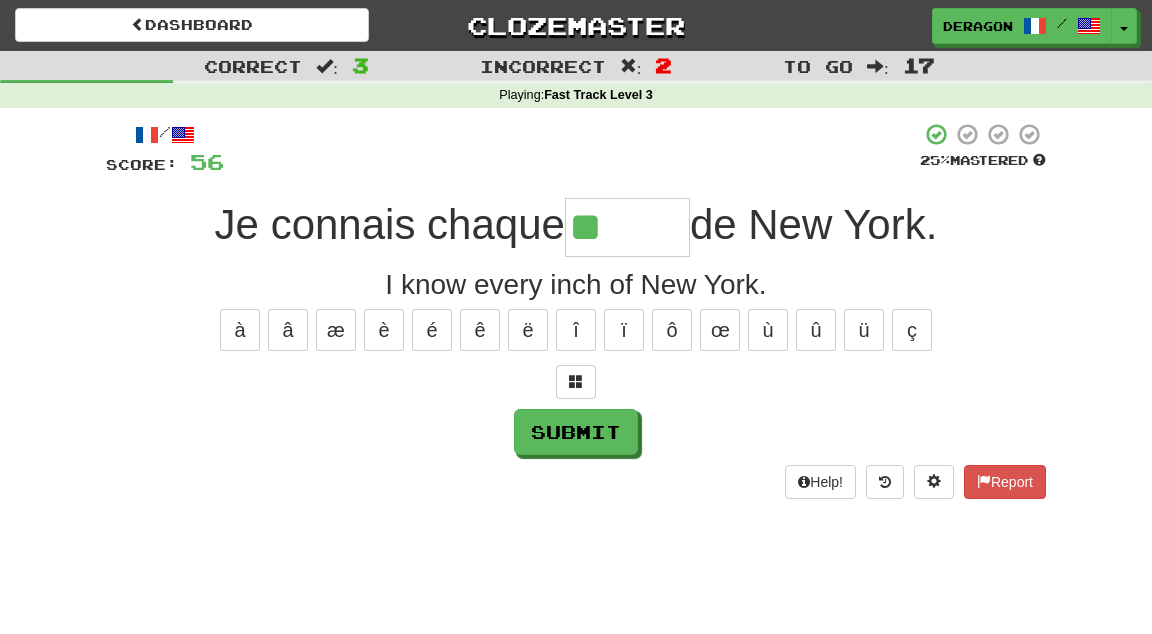type on "******" 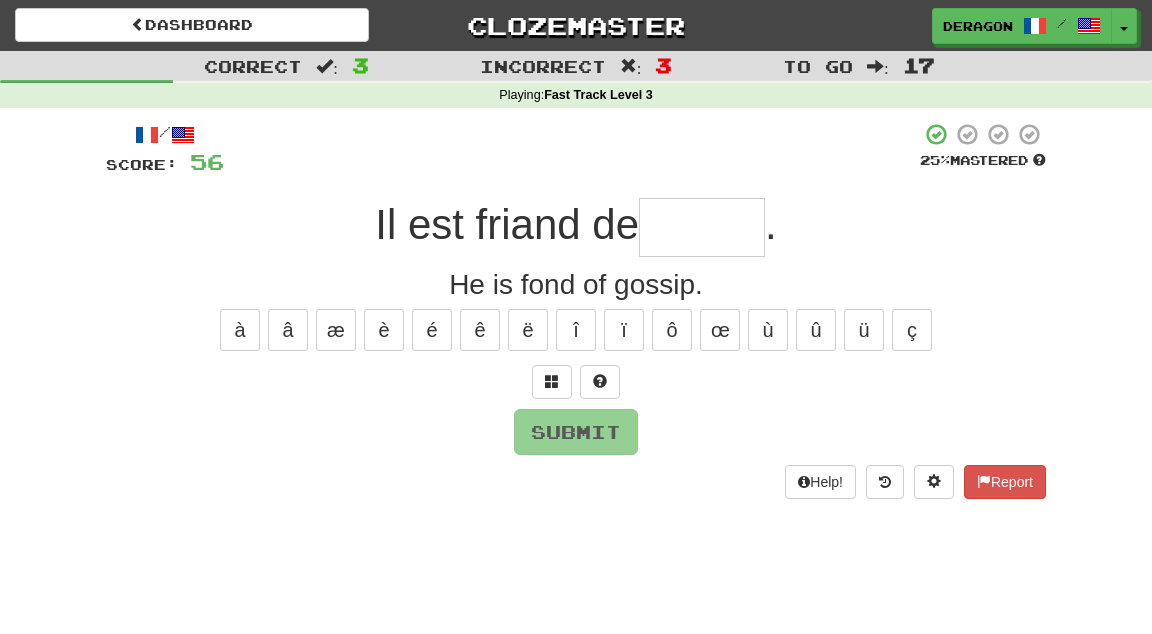 type on "*" 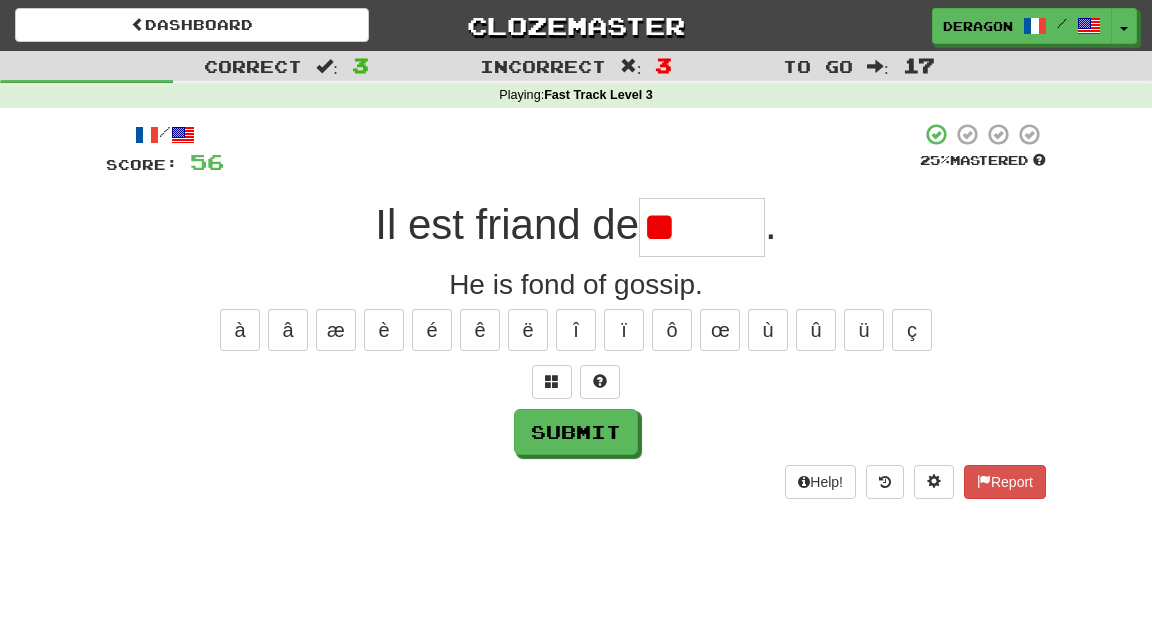 type on "*" 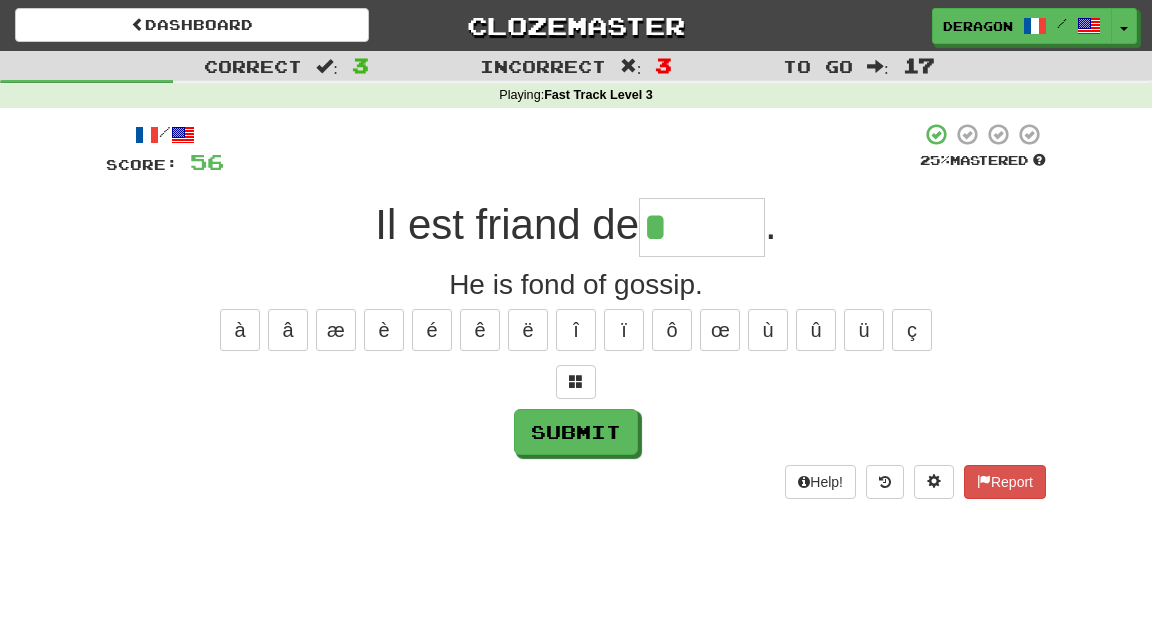 type on "******" 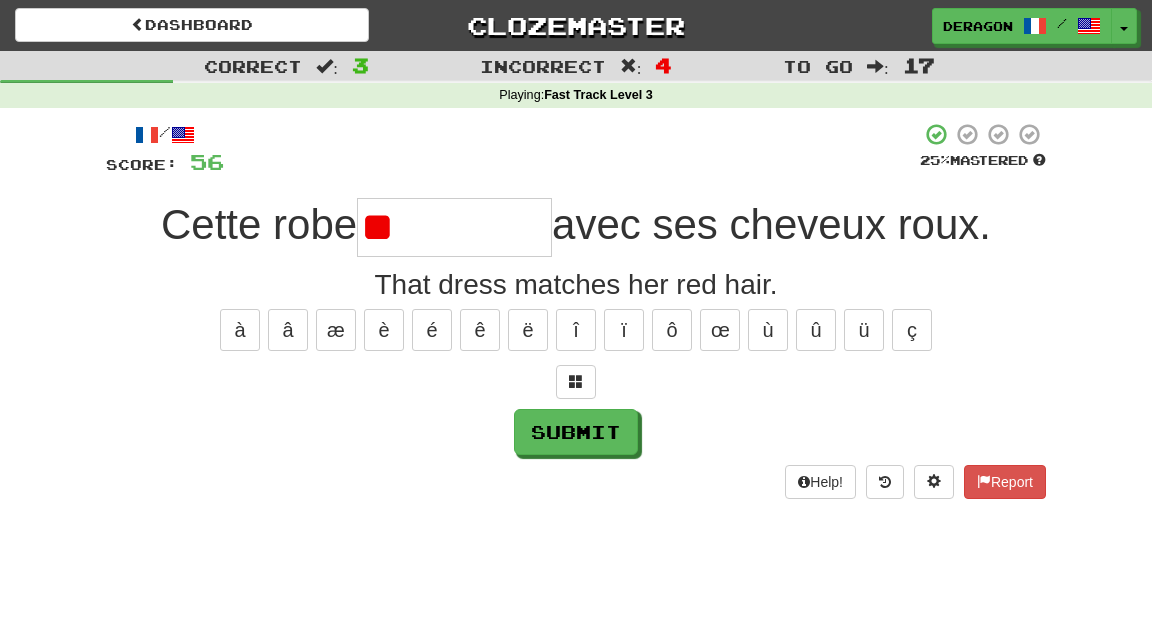 type on "*" 